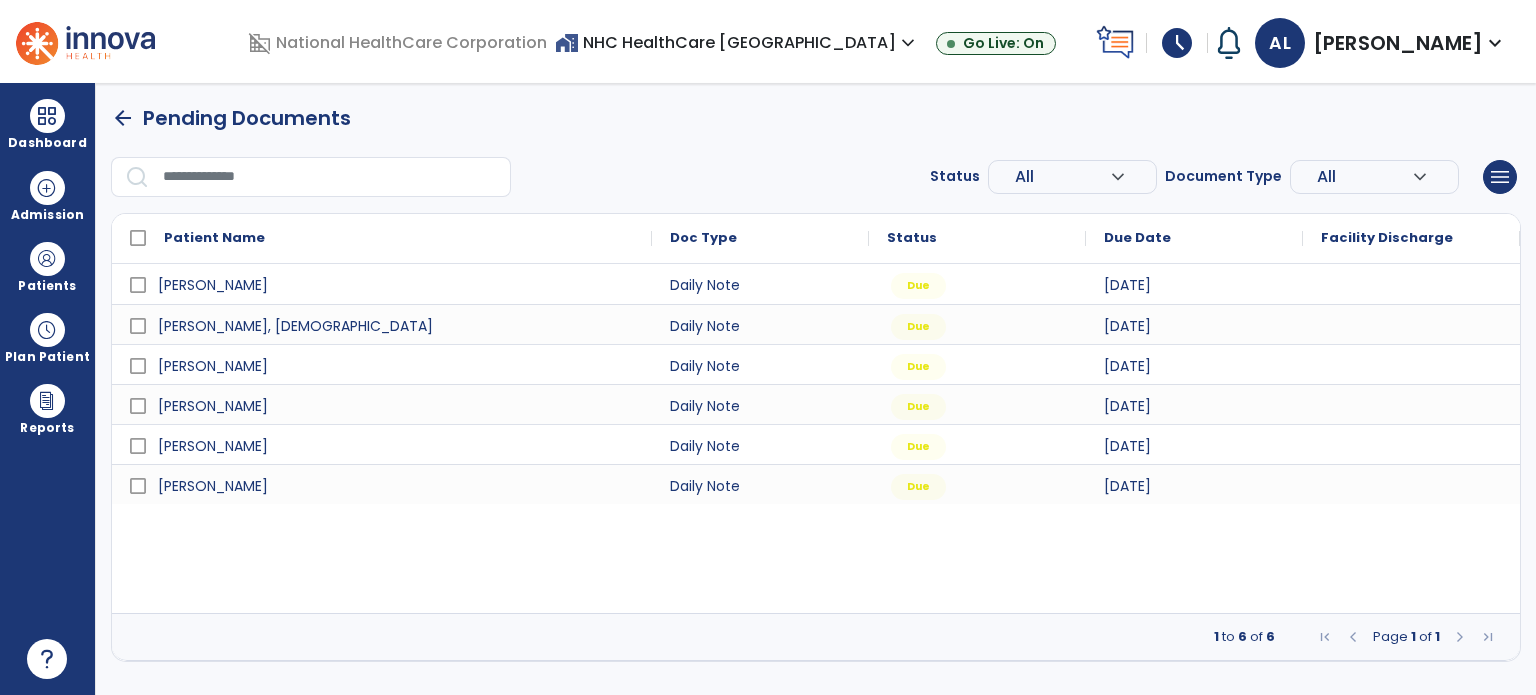 scroll, scrollTop: 0, scrollLeft: 0, axis: both 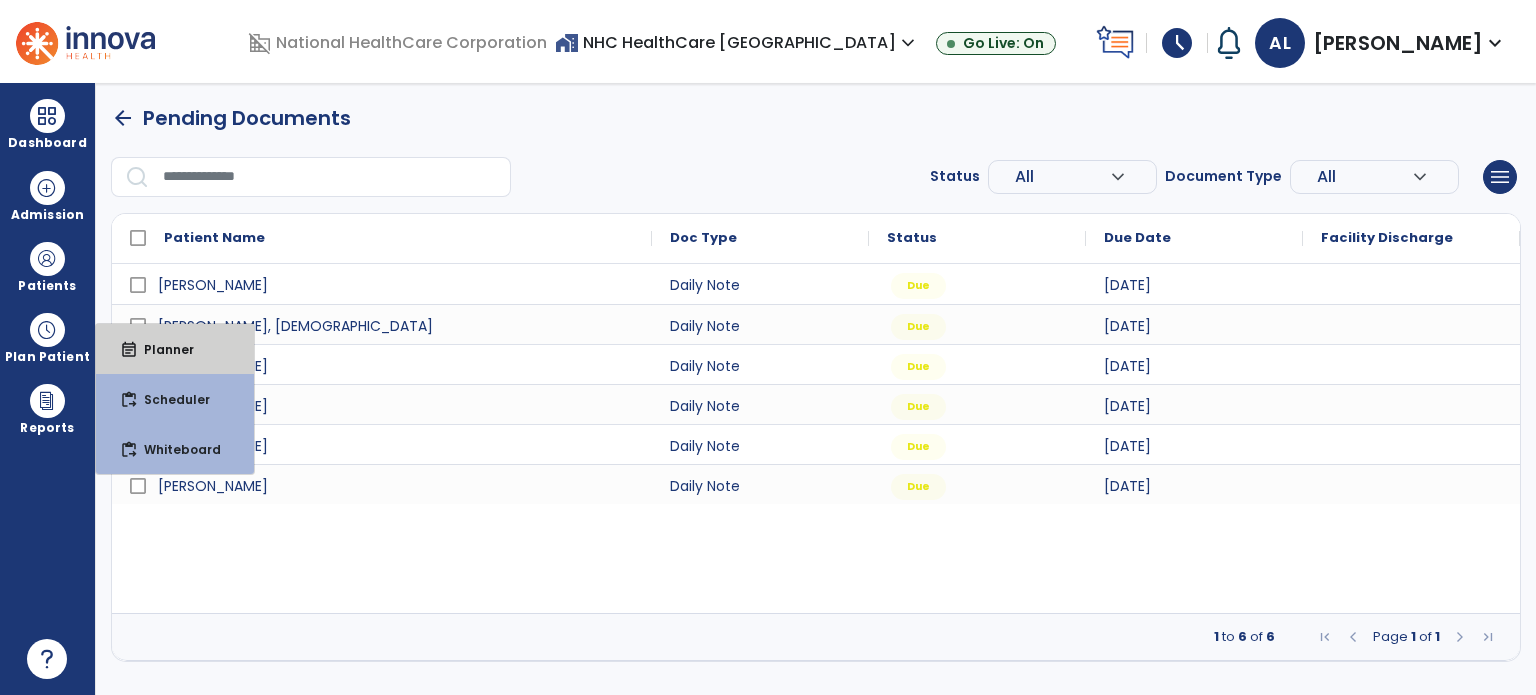 click on "event_note" at bounding box center (129, 350) 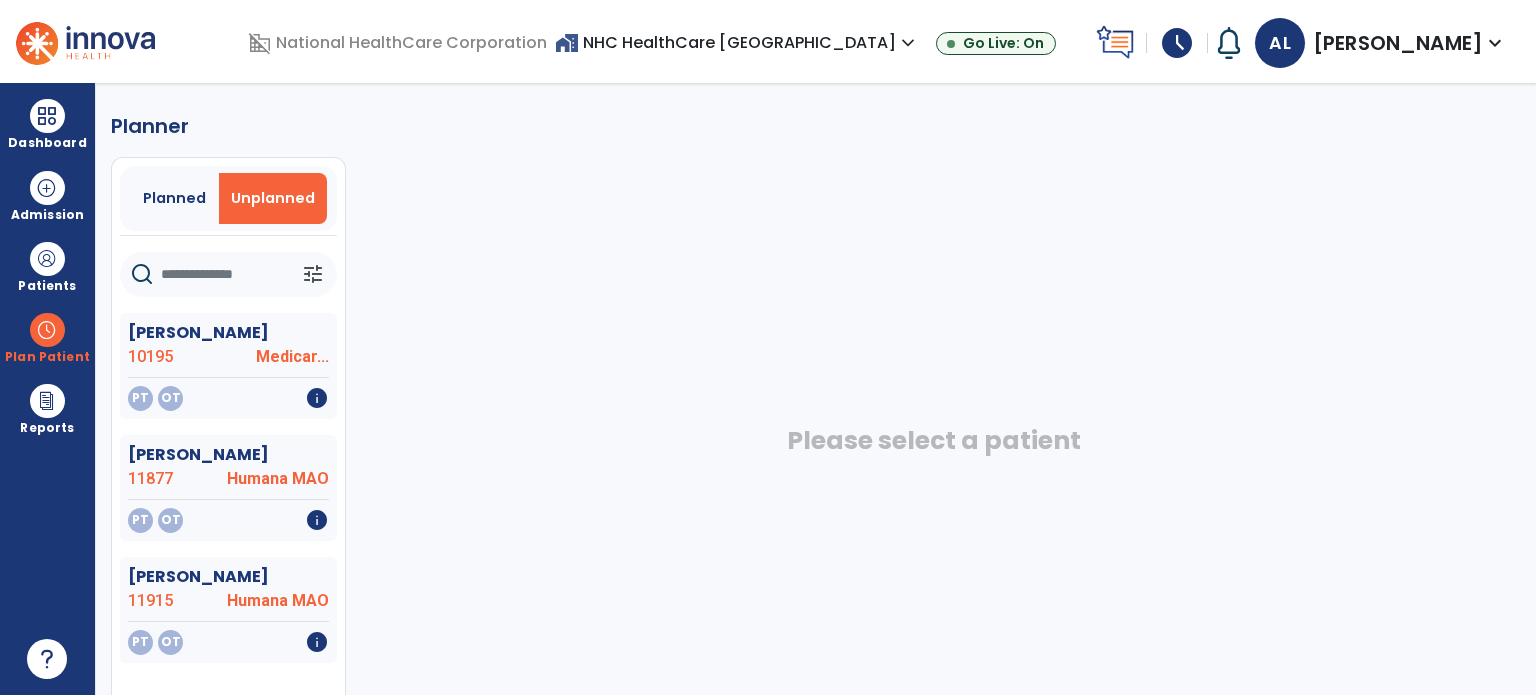 click on "Planned" at bounding box center (175, 198) 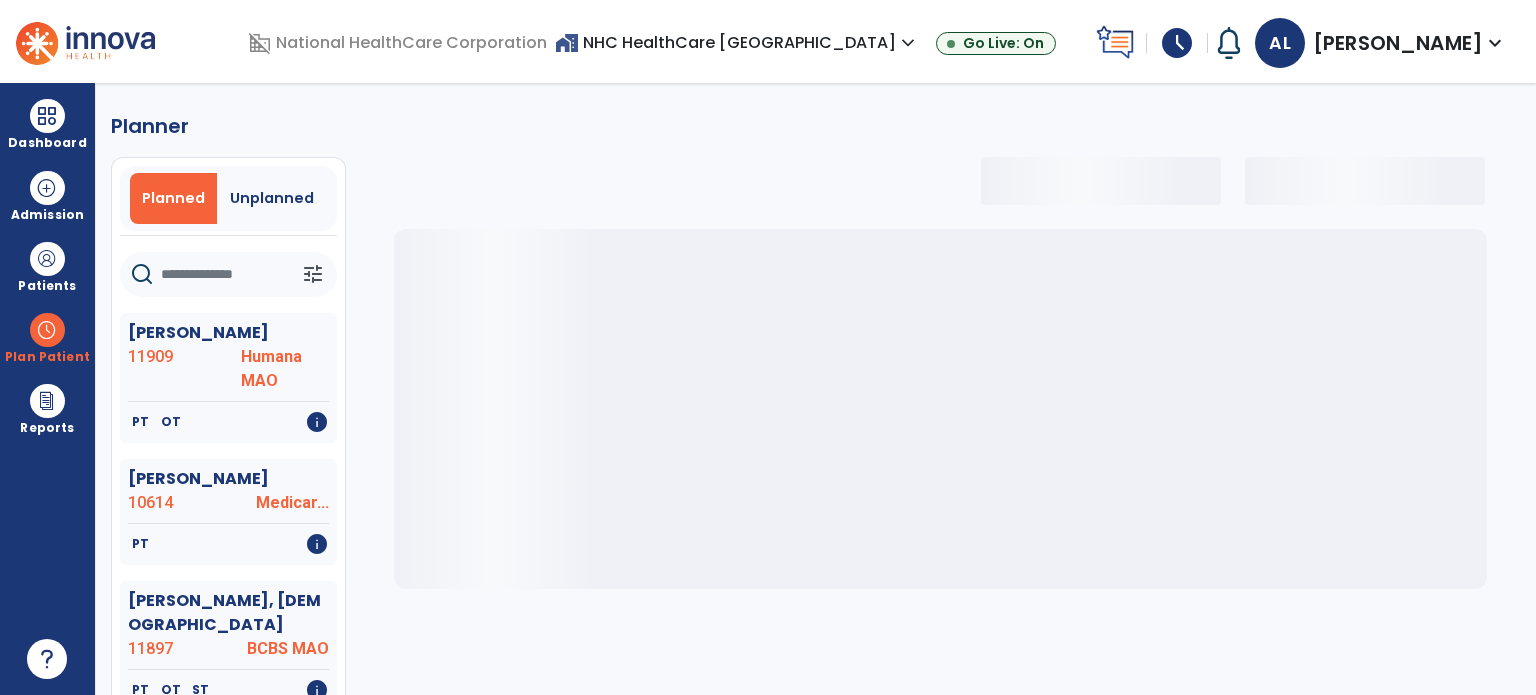 select on "***" 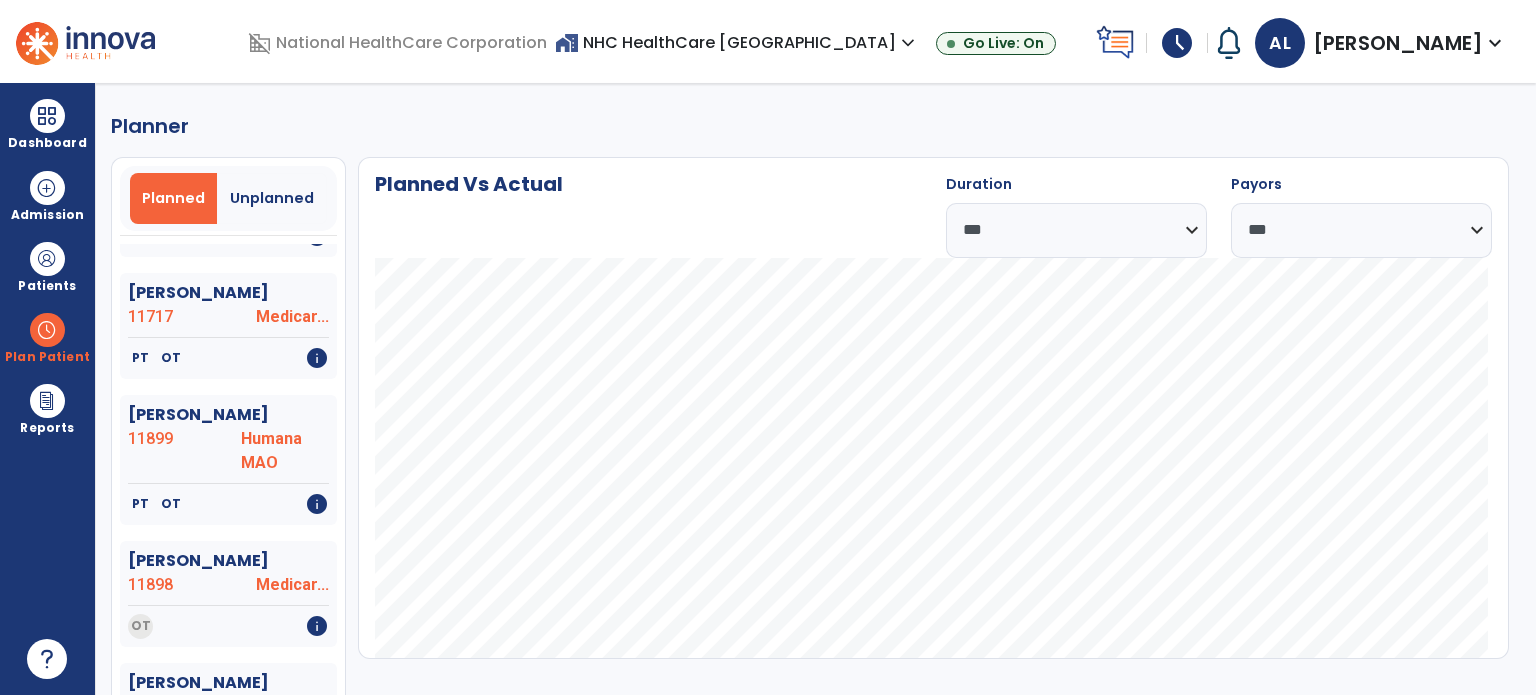 scroll, scrollTop: 1900, scrollLeft: 0, axis: vertical 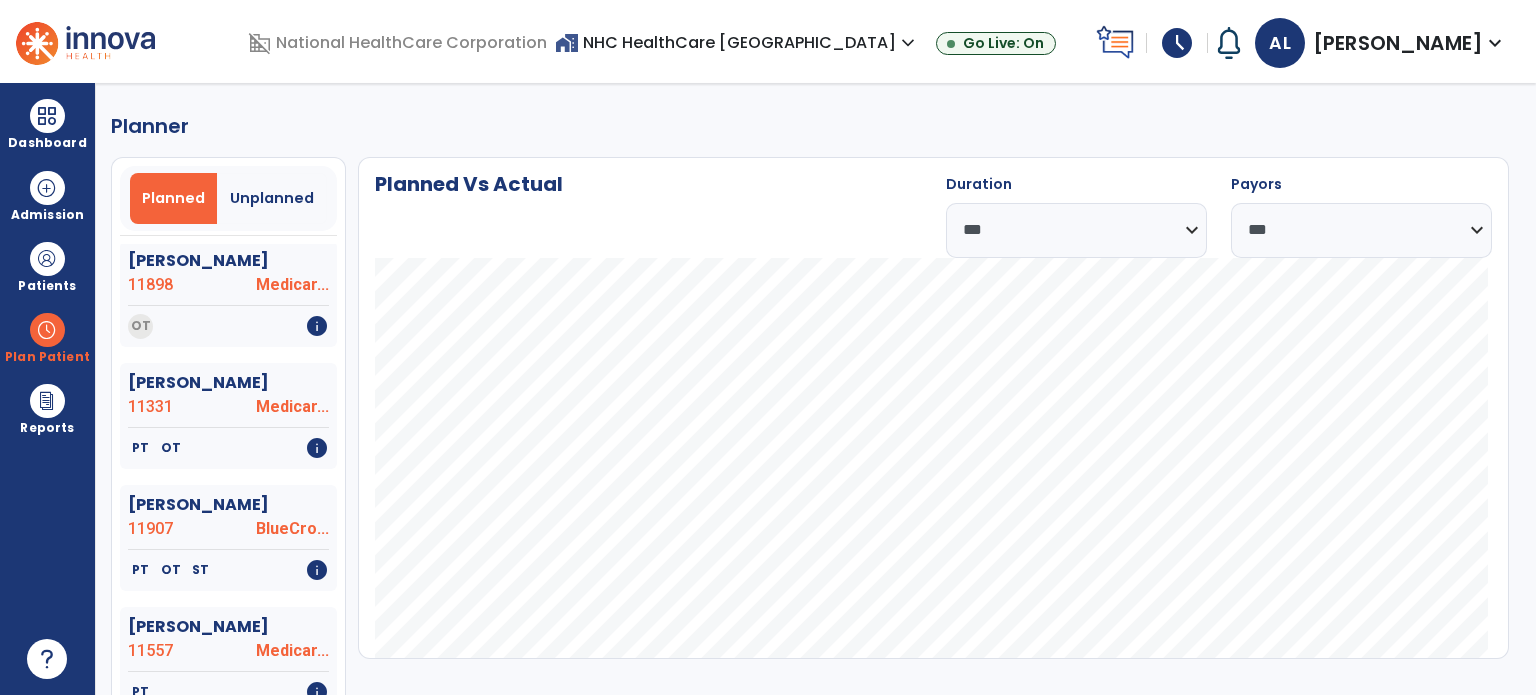 click on "11907" 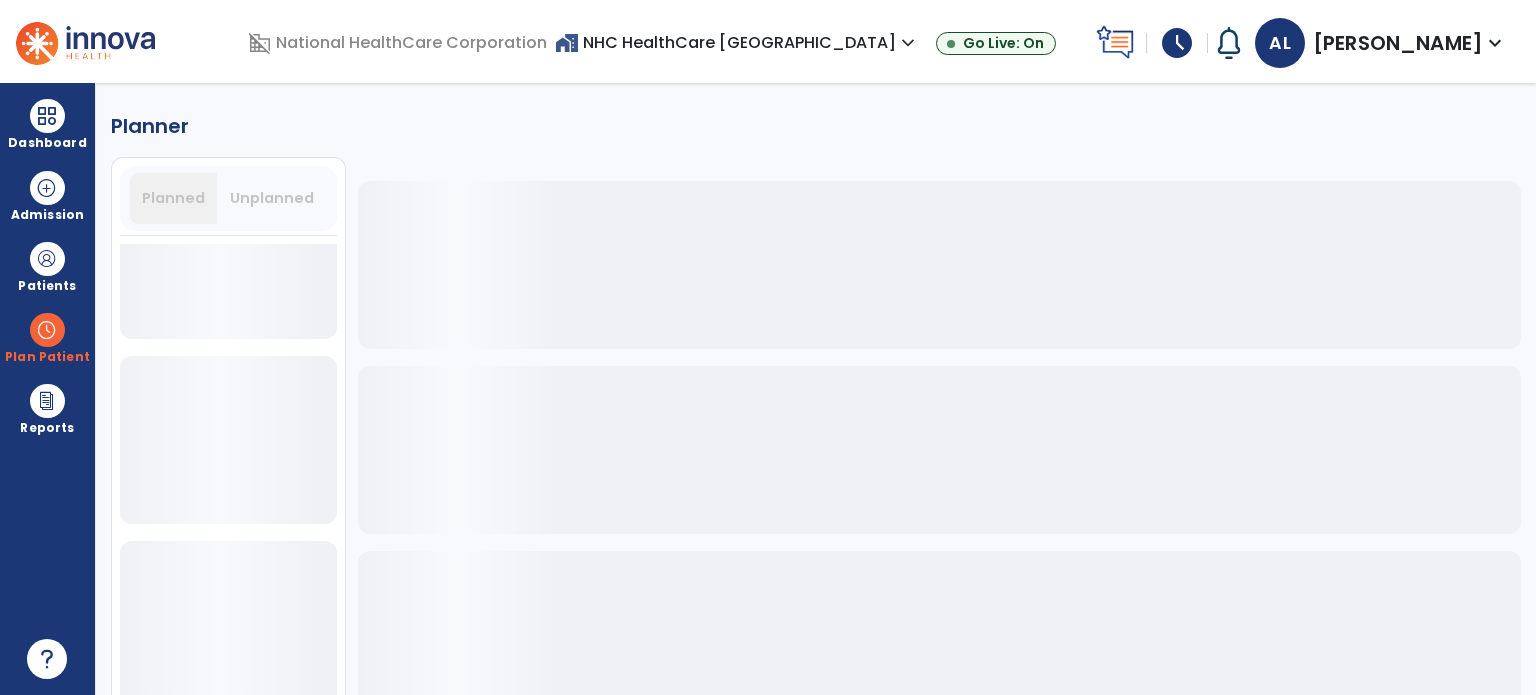scroll, scrollTop: 1900, scrollLeft: 0, axis: vertical 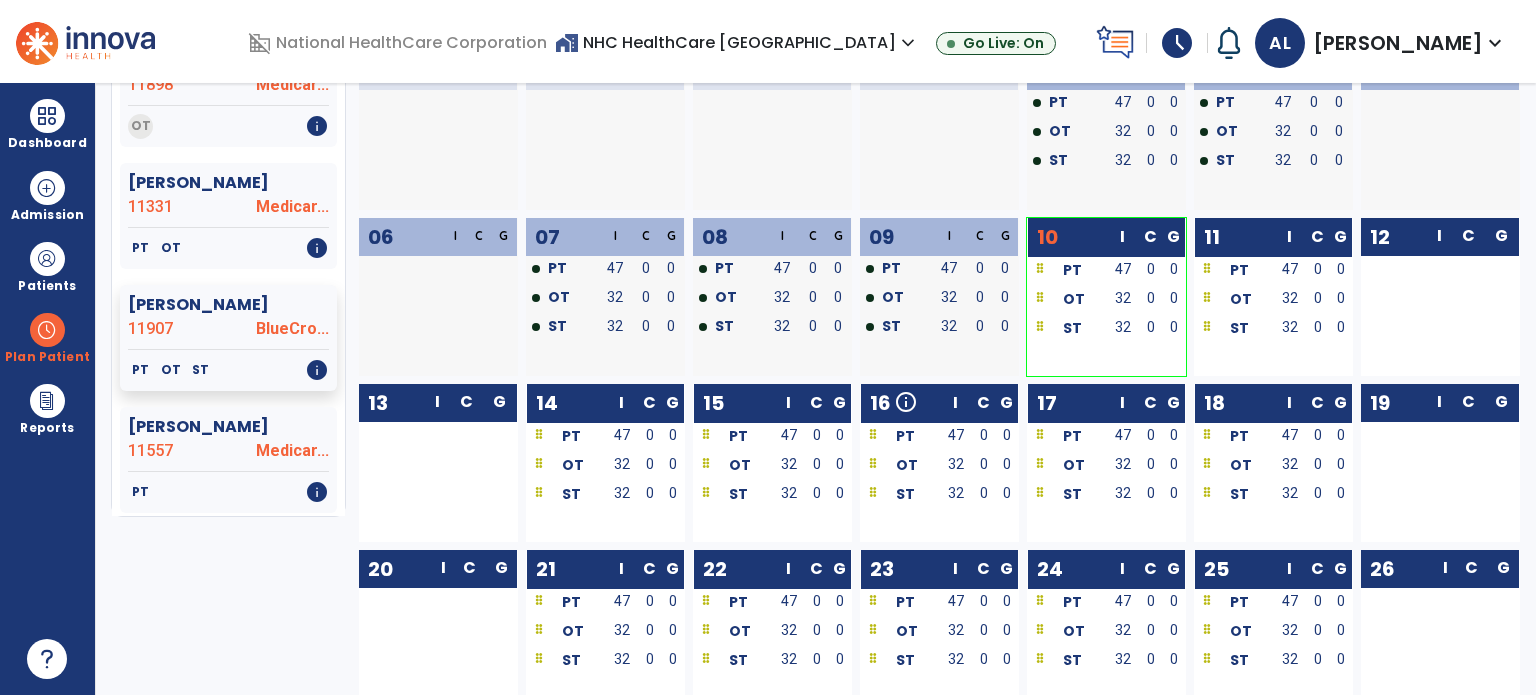 click on "32" at bounding box center (949, 326) 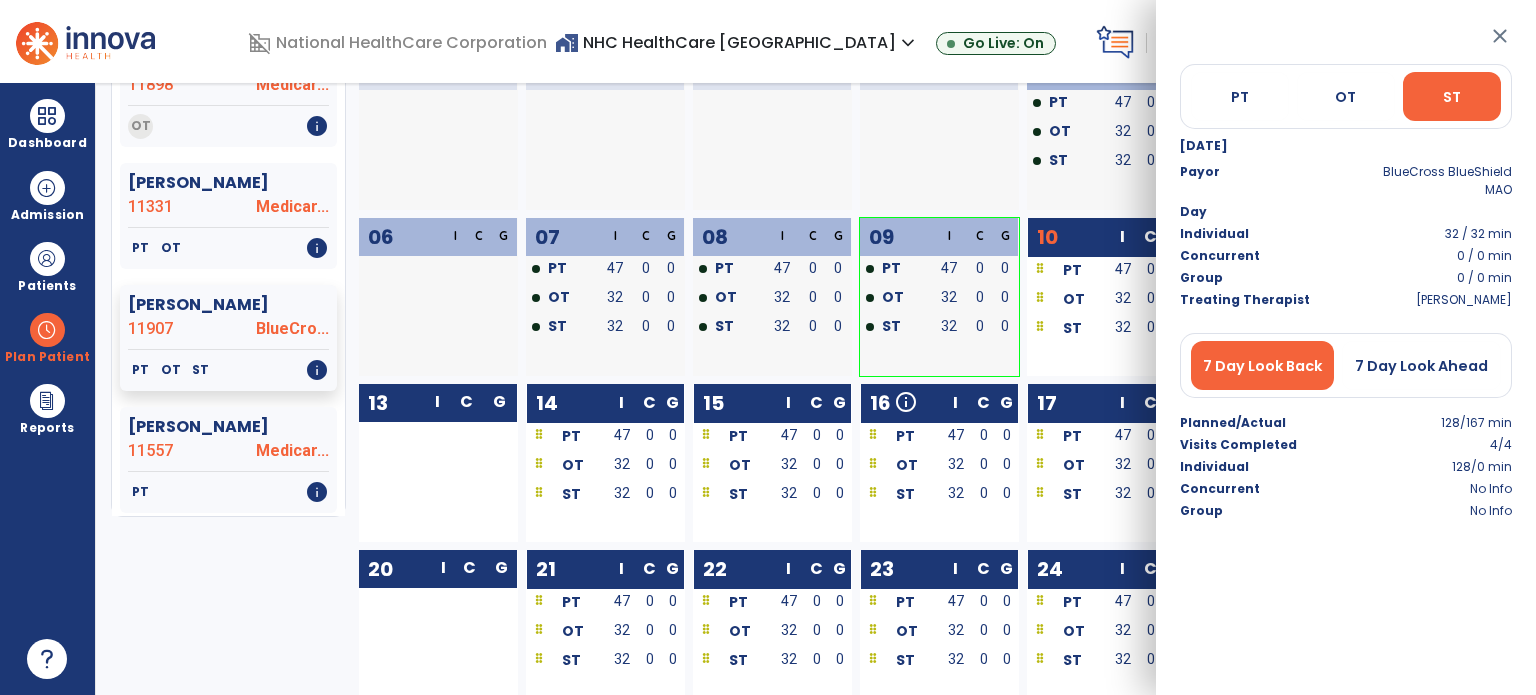 click on "OT" at bounding box center [893, 297] 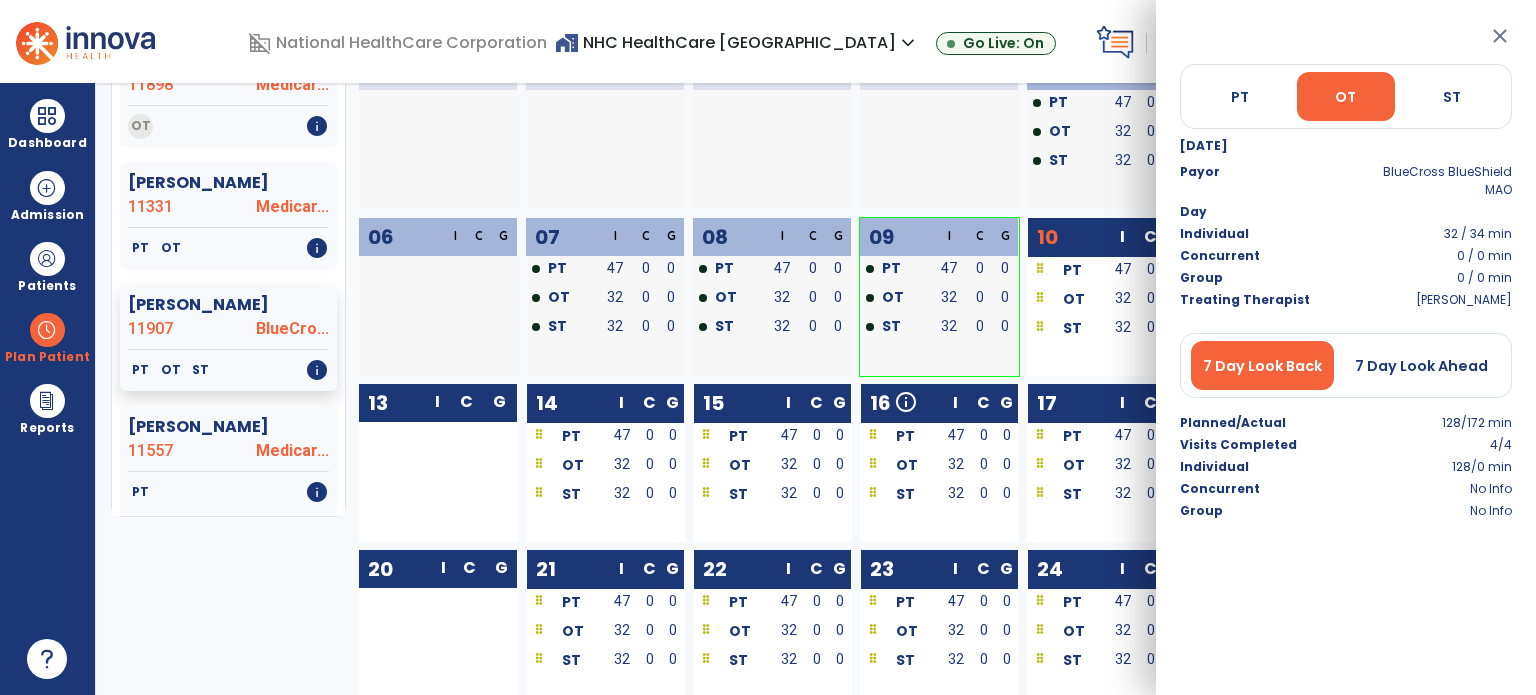 click on "PT" at bounding box center [895, 270] 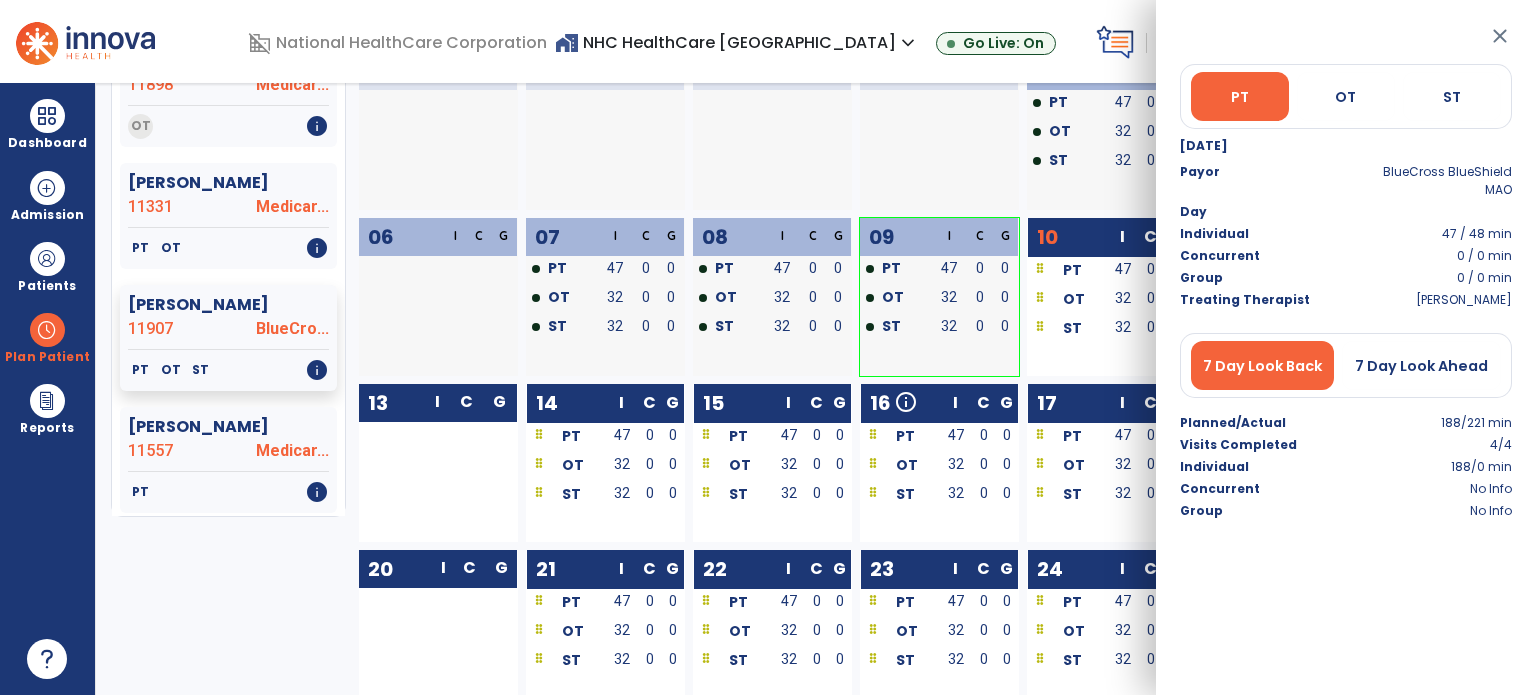 click on "PT" at bounding box center [728, 270] 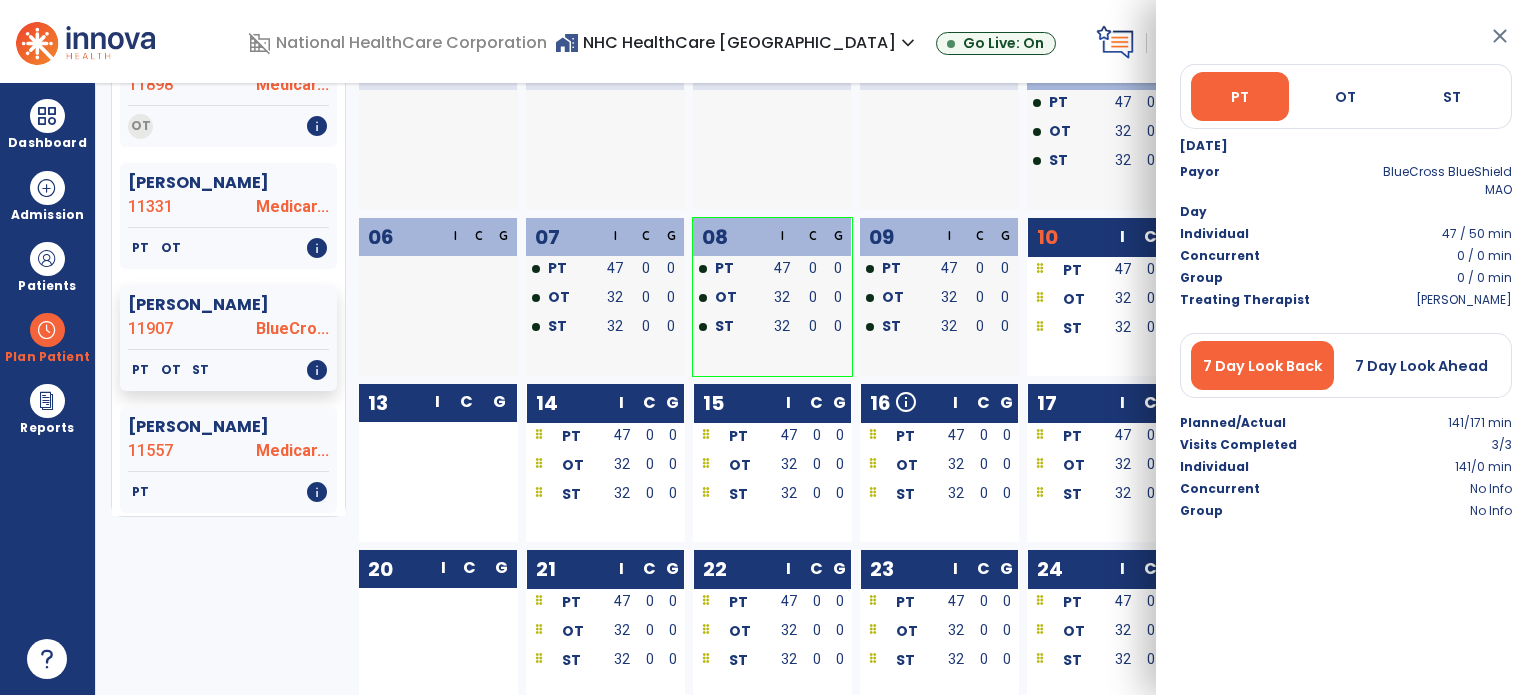 click on "OT" at bounding box center [728, 299] 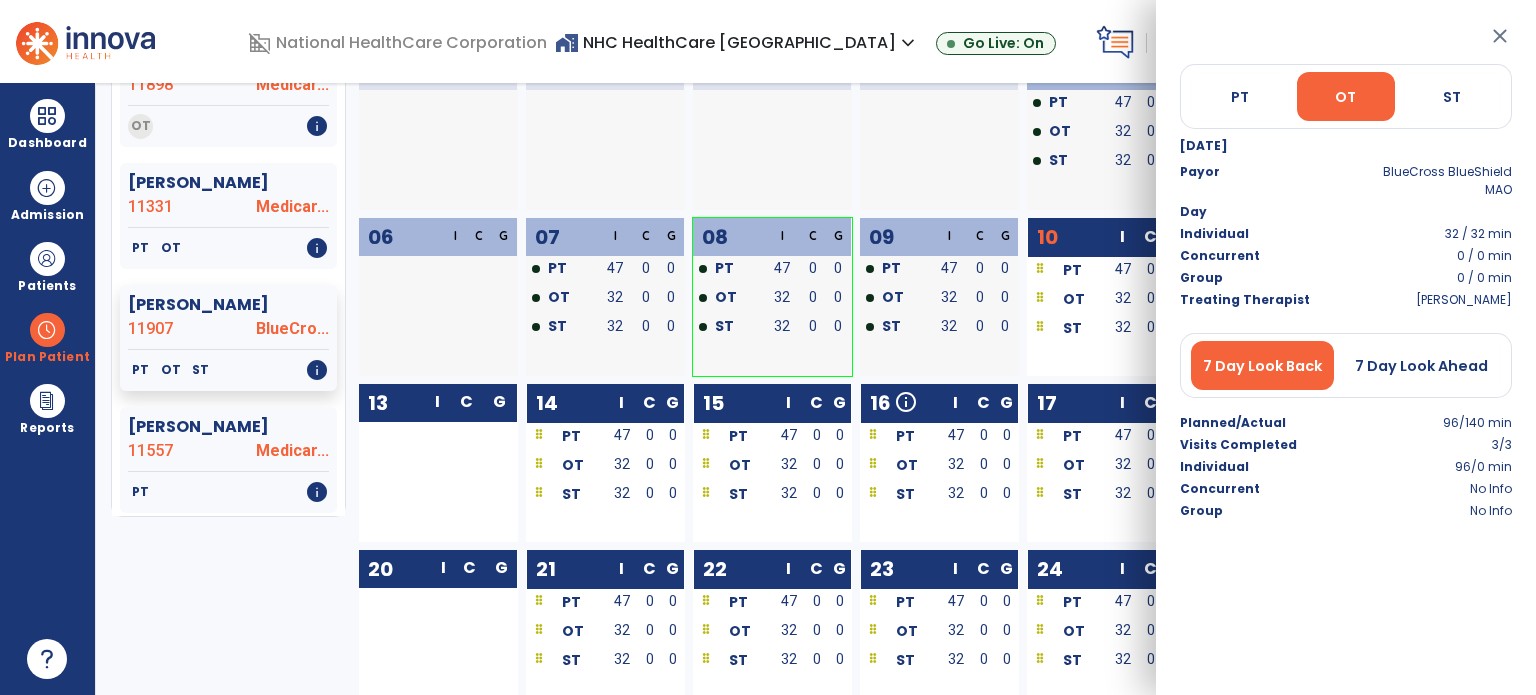 click on "ST" at bounding box center (724, 326) 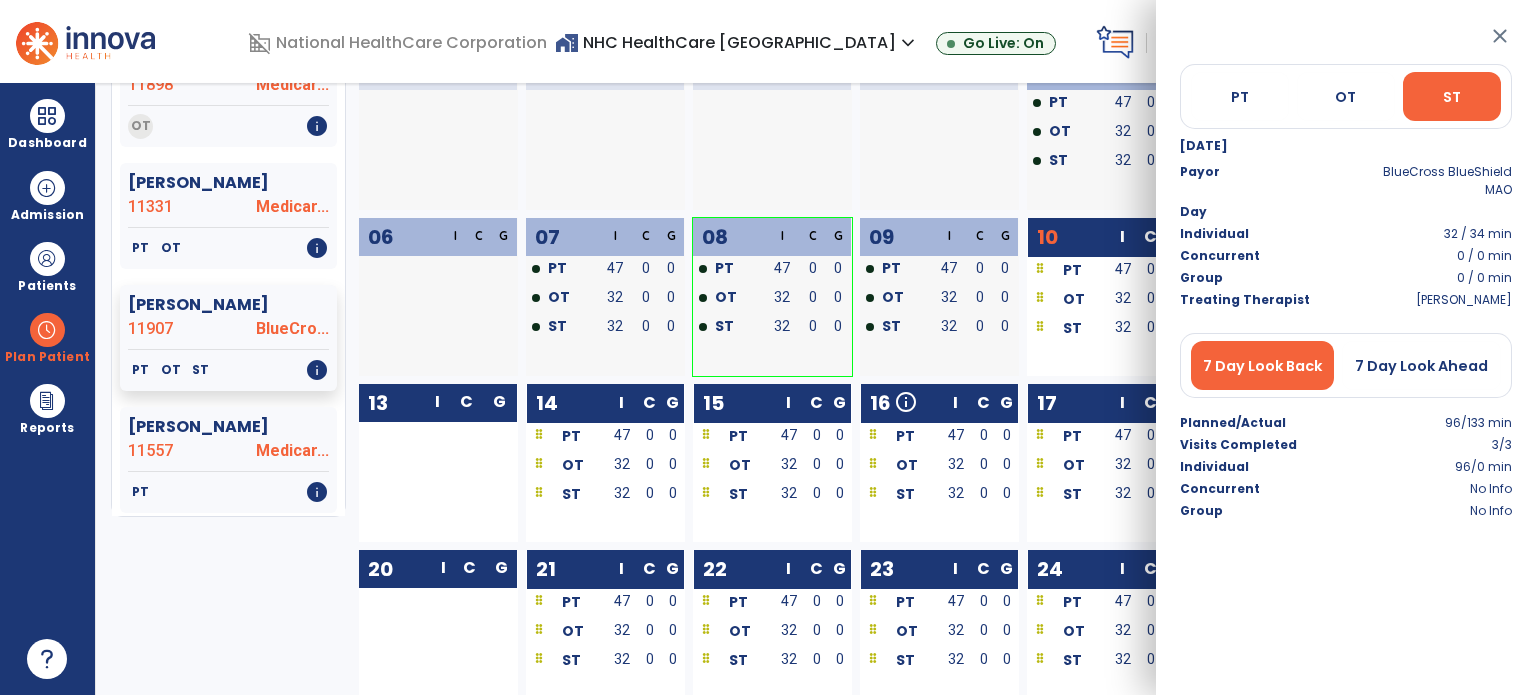click on "32" at bounding box center (615, 326) 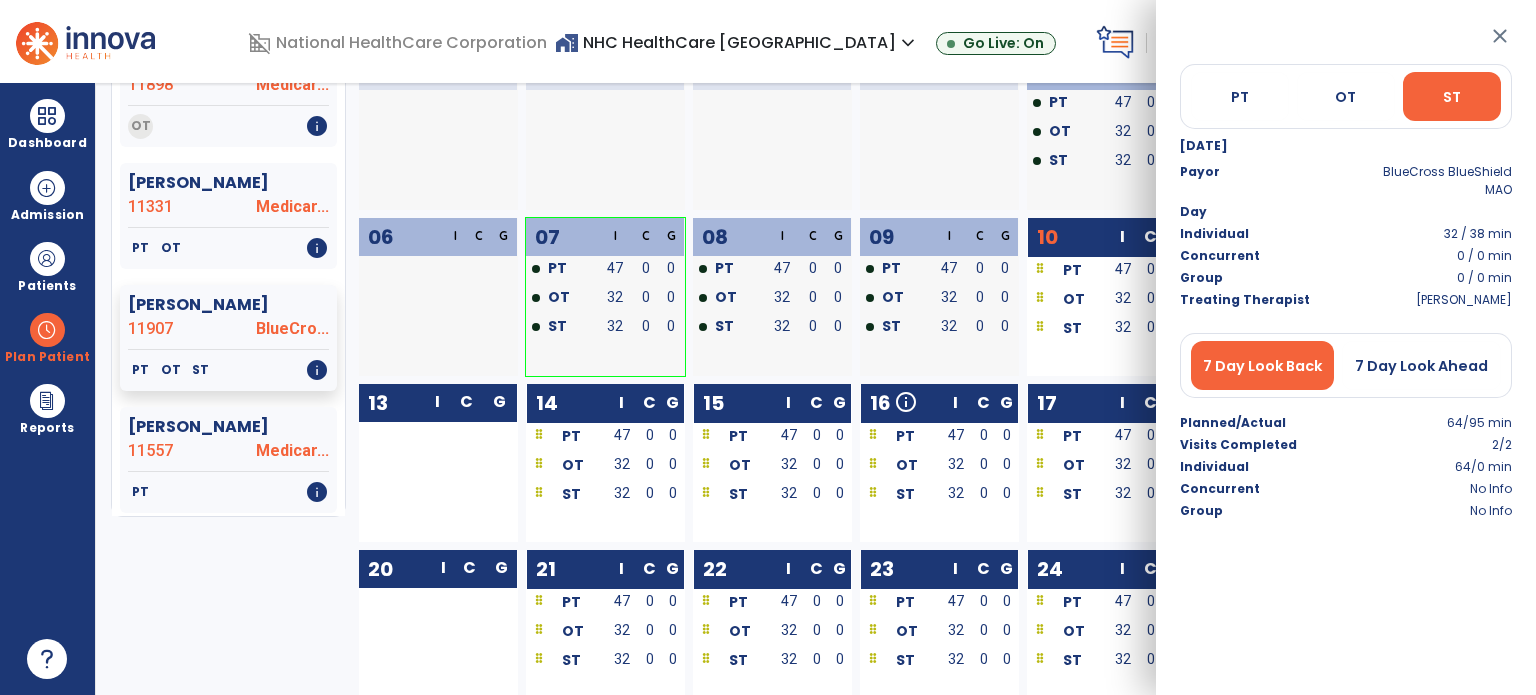 click on "OT" at bounding box center [561, 299] 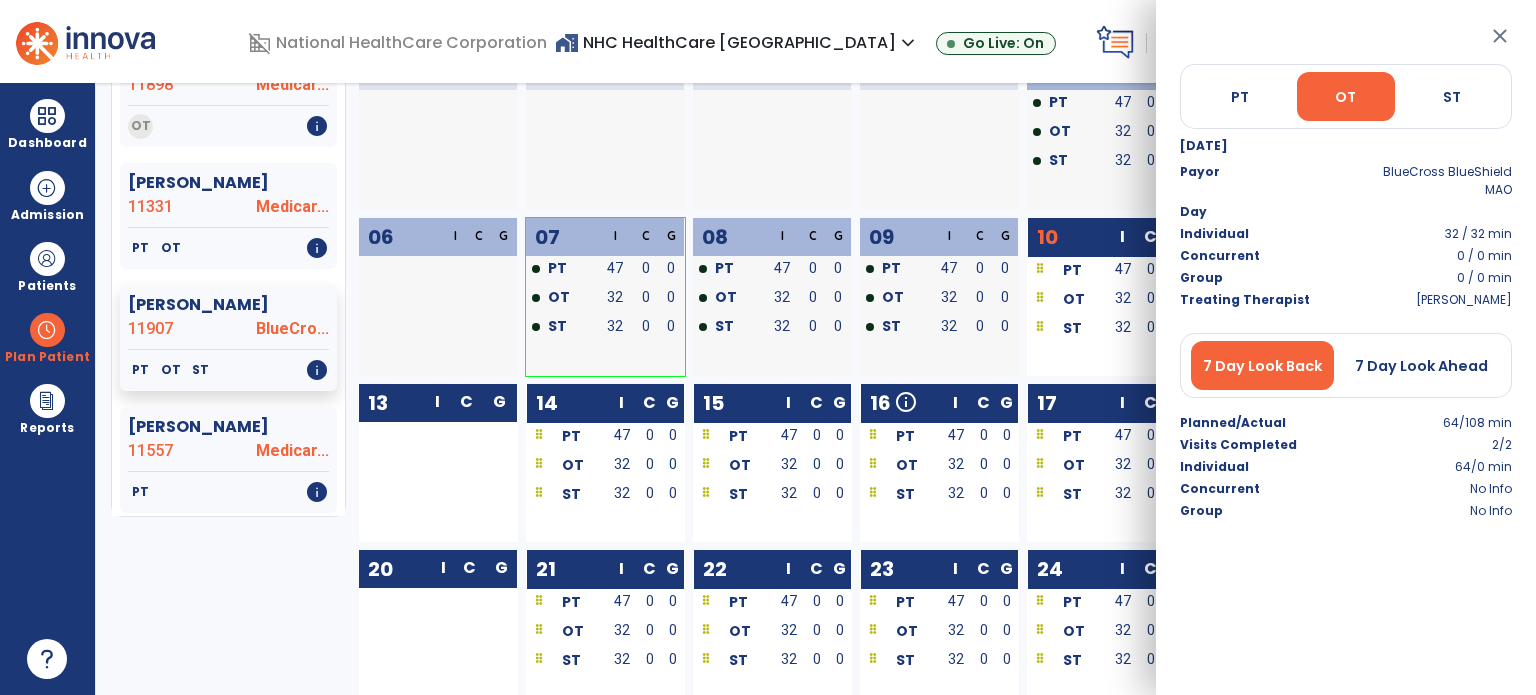 click on "PT" at bounding box center [561, 270] 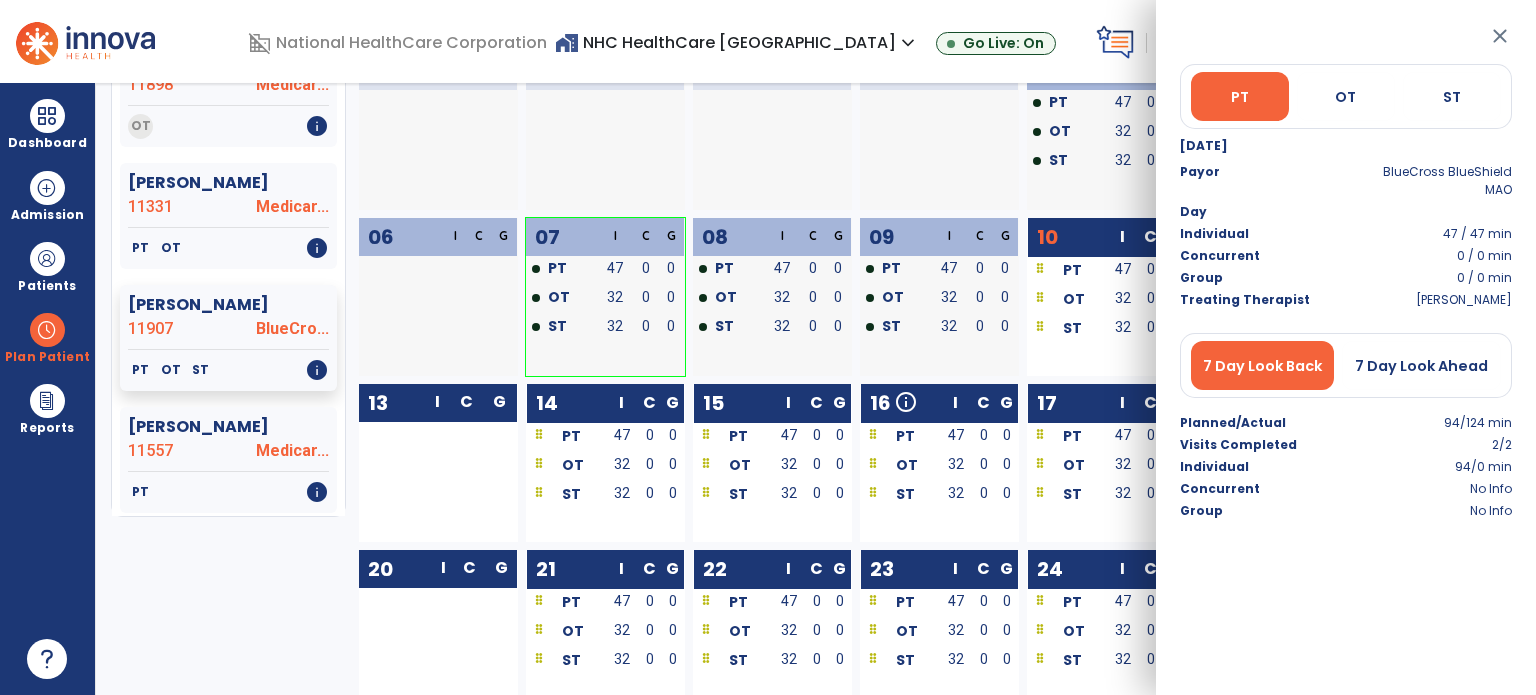 click on "02  I C G" 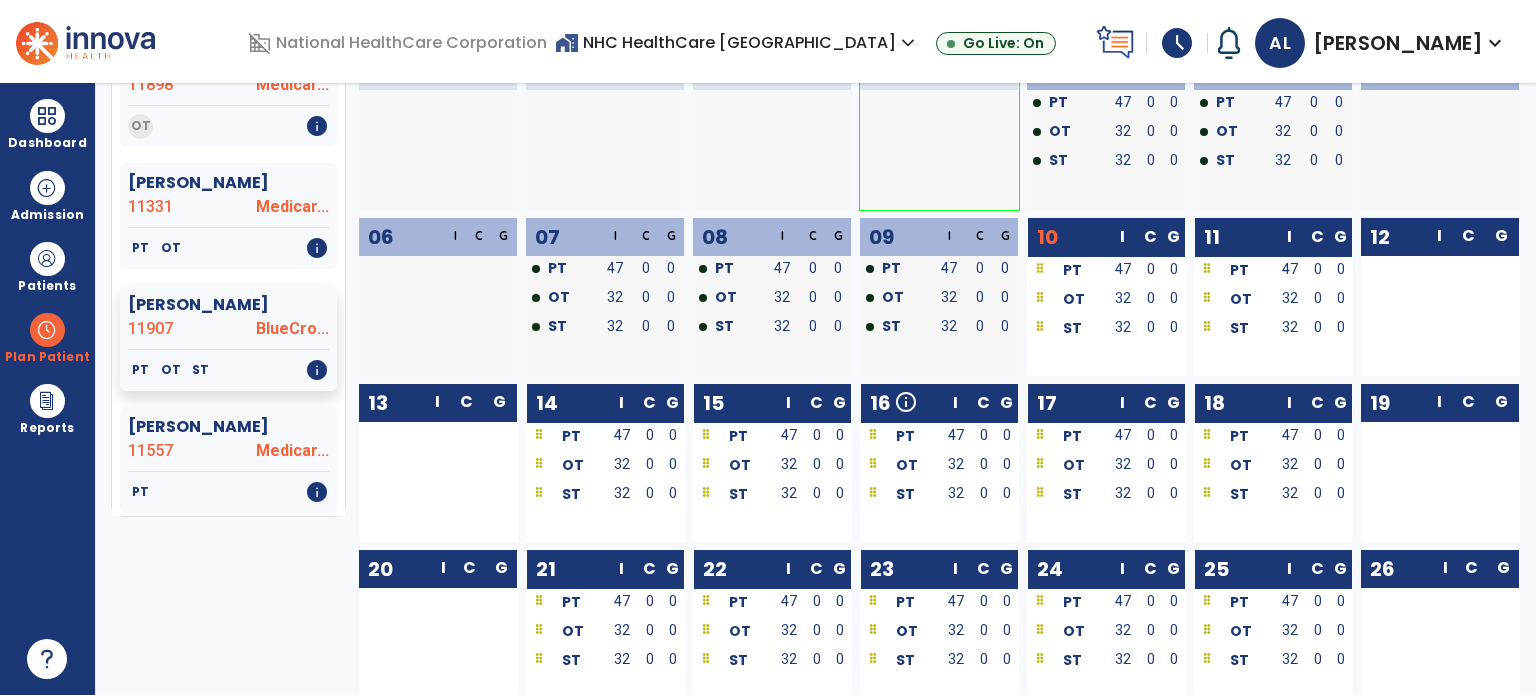 scroll, scrollTop: 0, scrollLeft: 0, axis: both 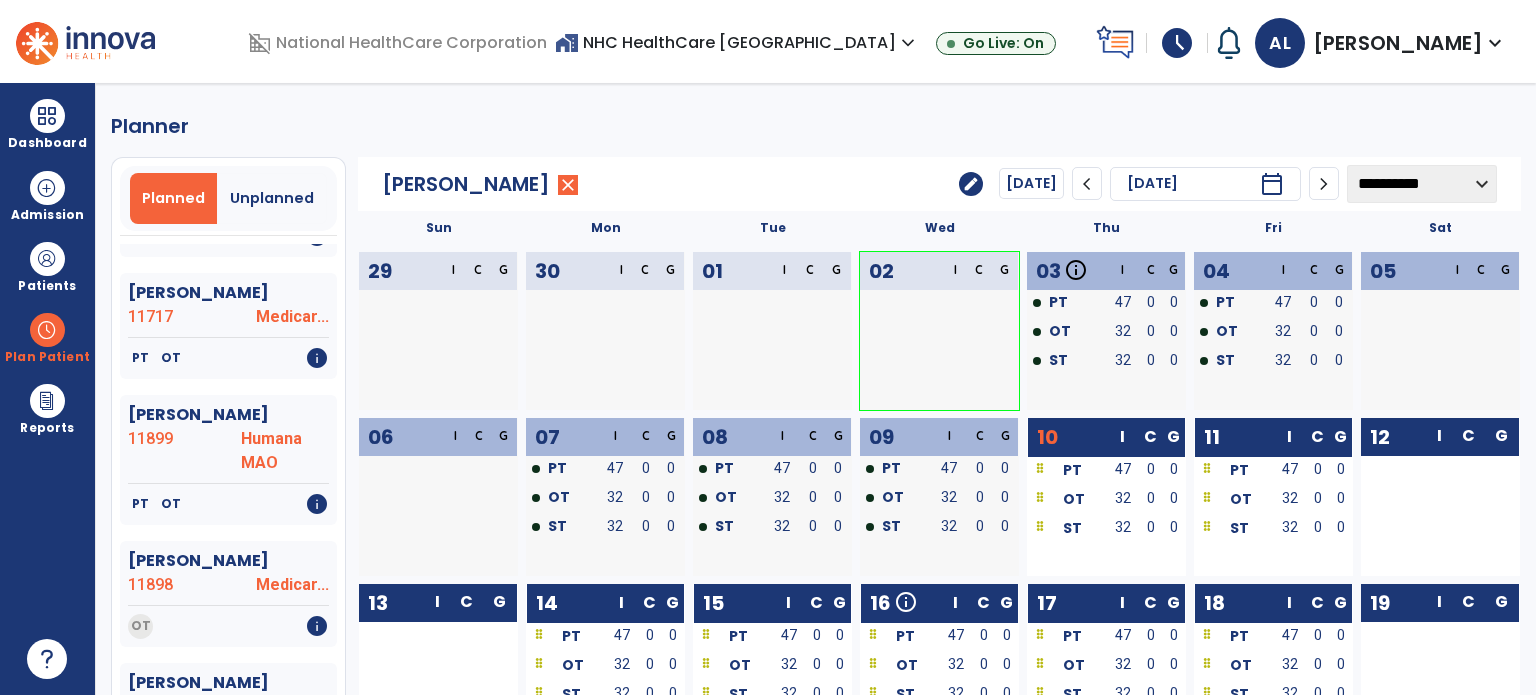 click on "Dashboard" at bounding box center (47, 124) 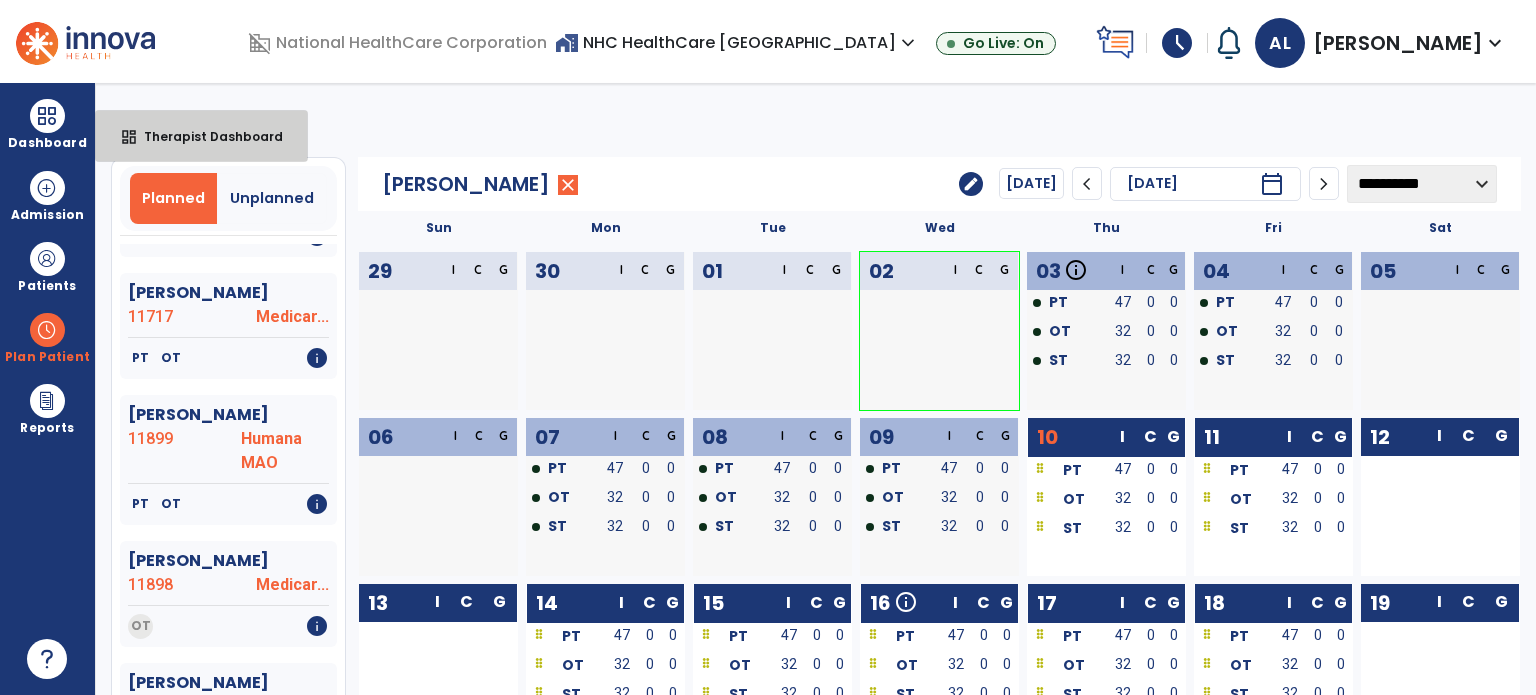 click on "Therapist Dashboard" at bounding box center (205, 136) 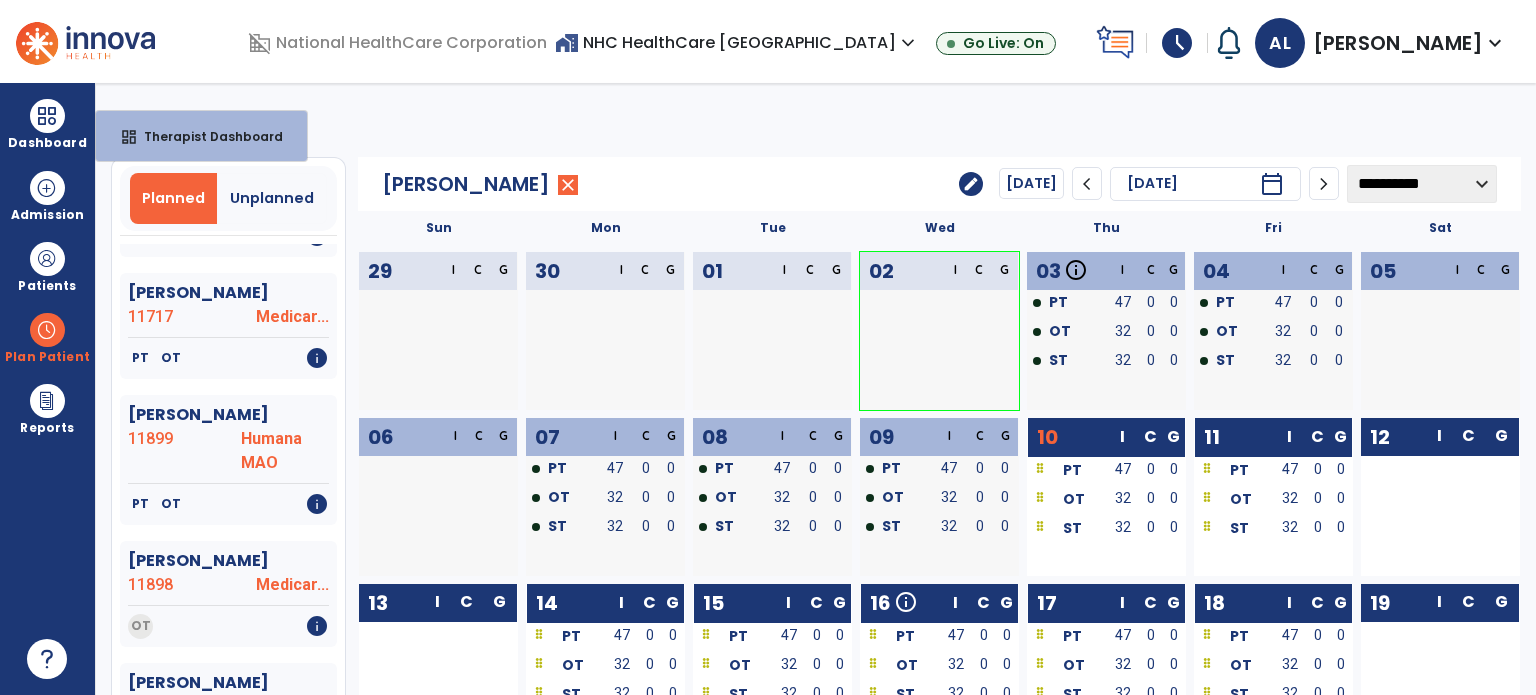 select on "****" 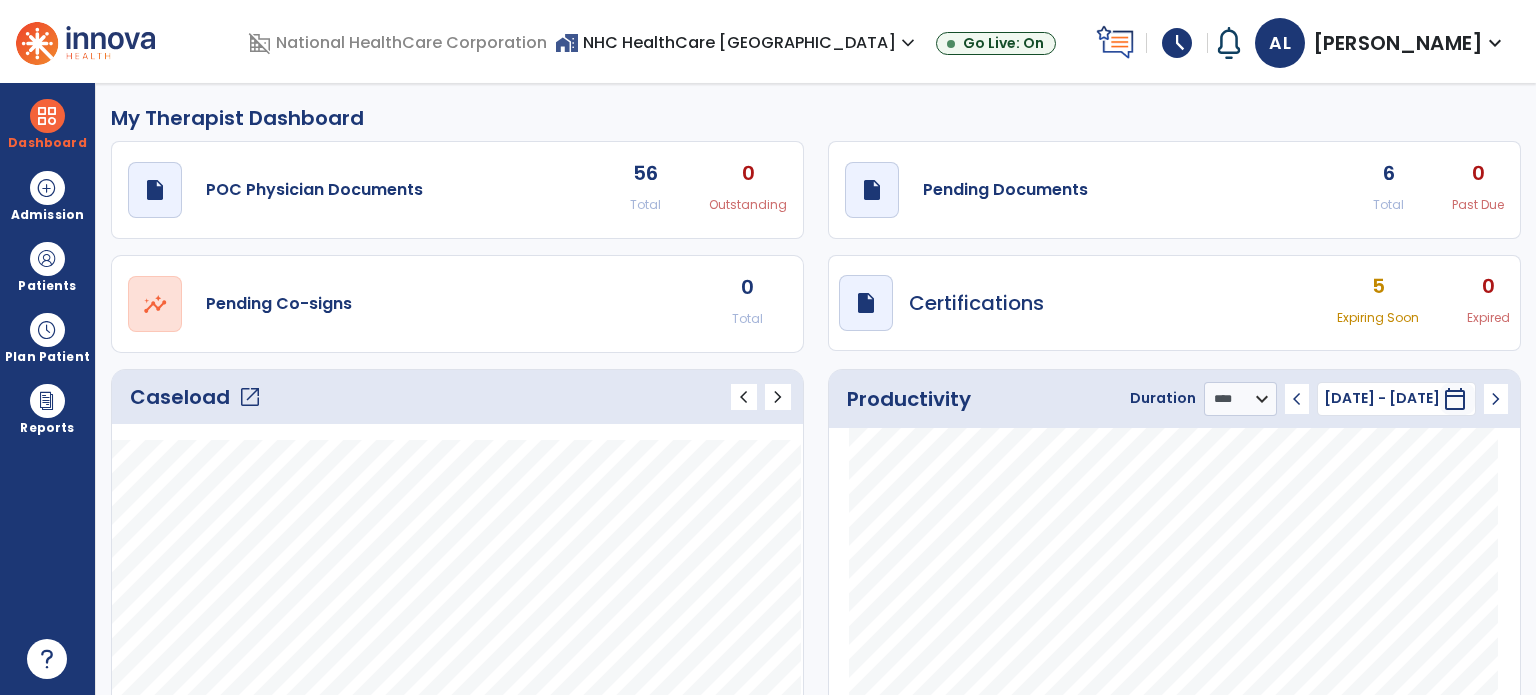 click on "Pending Documents" 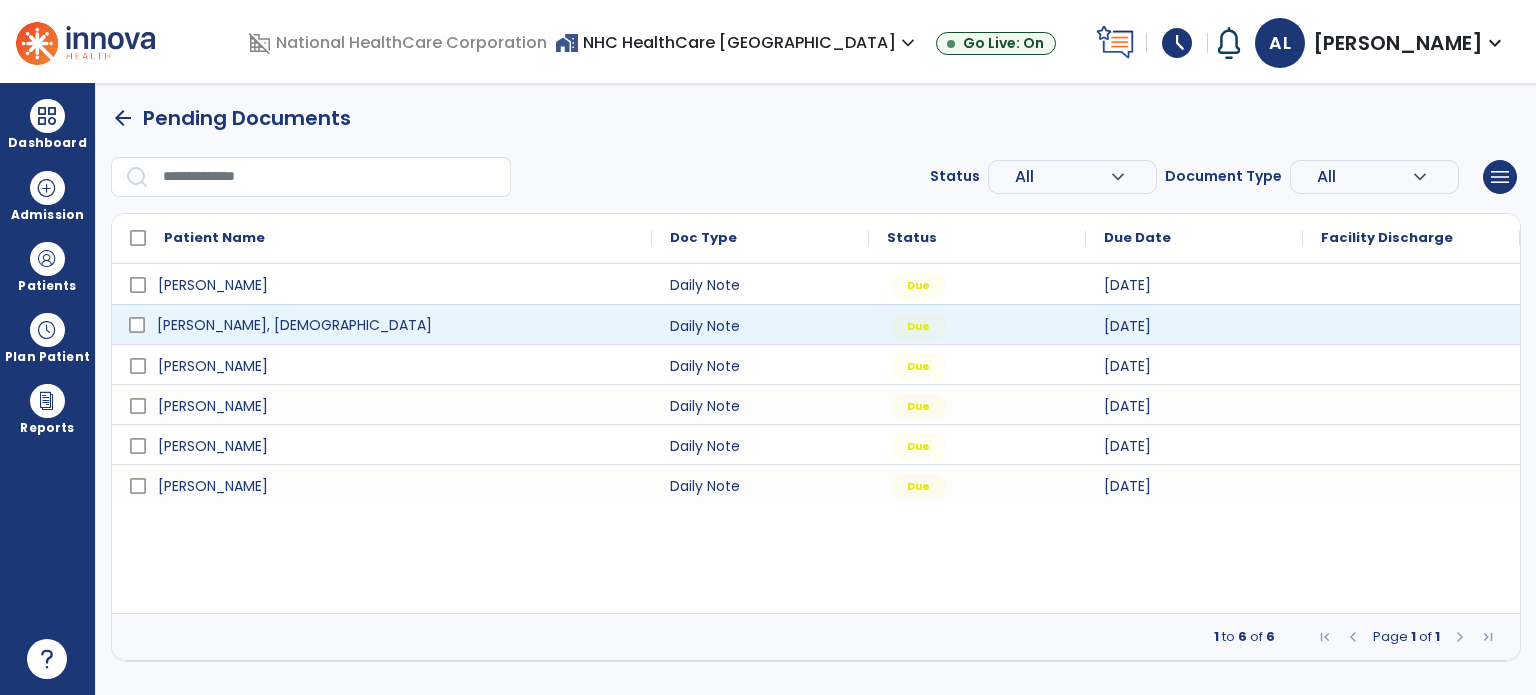 click on "Braun, Gay" at bounding box center [396, 325] 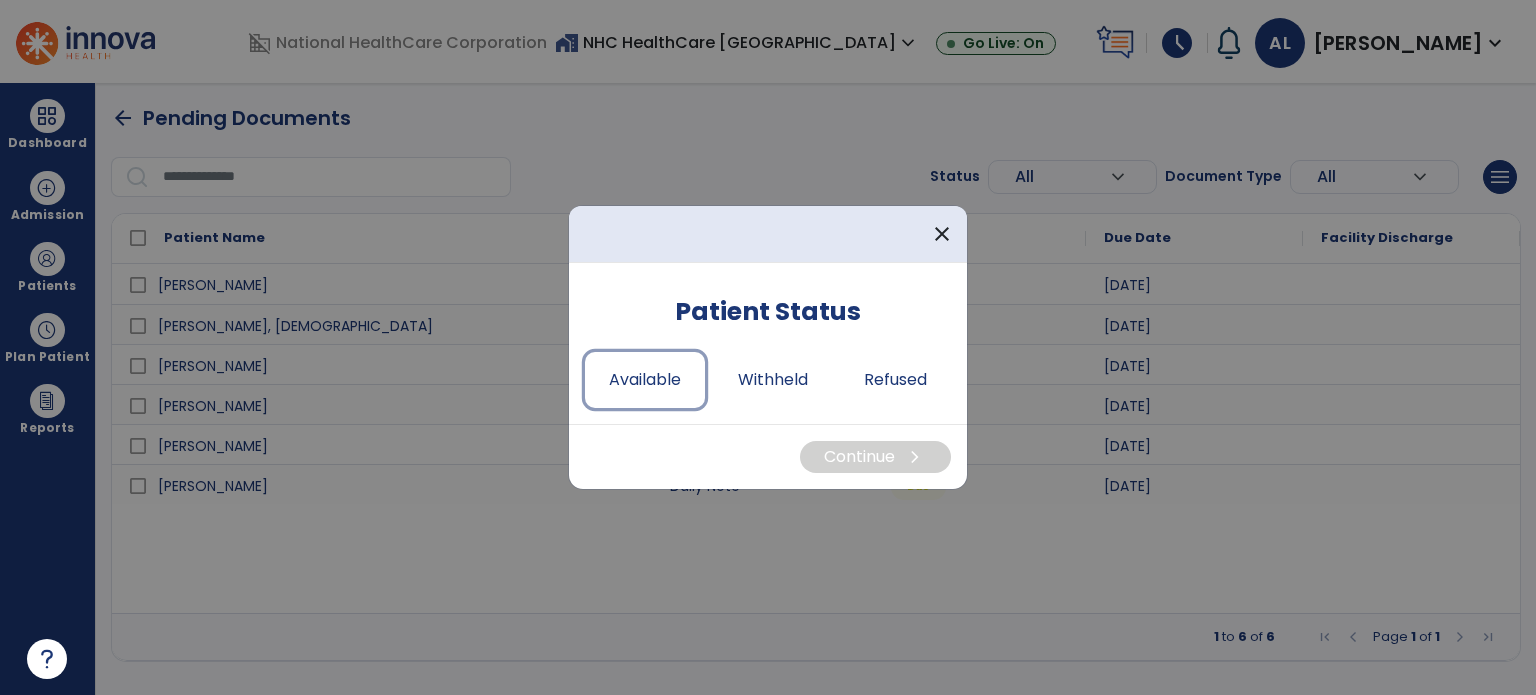 click on "Available" at bounding box center (645, 380) 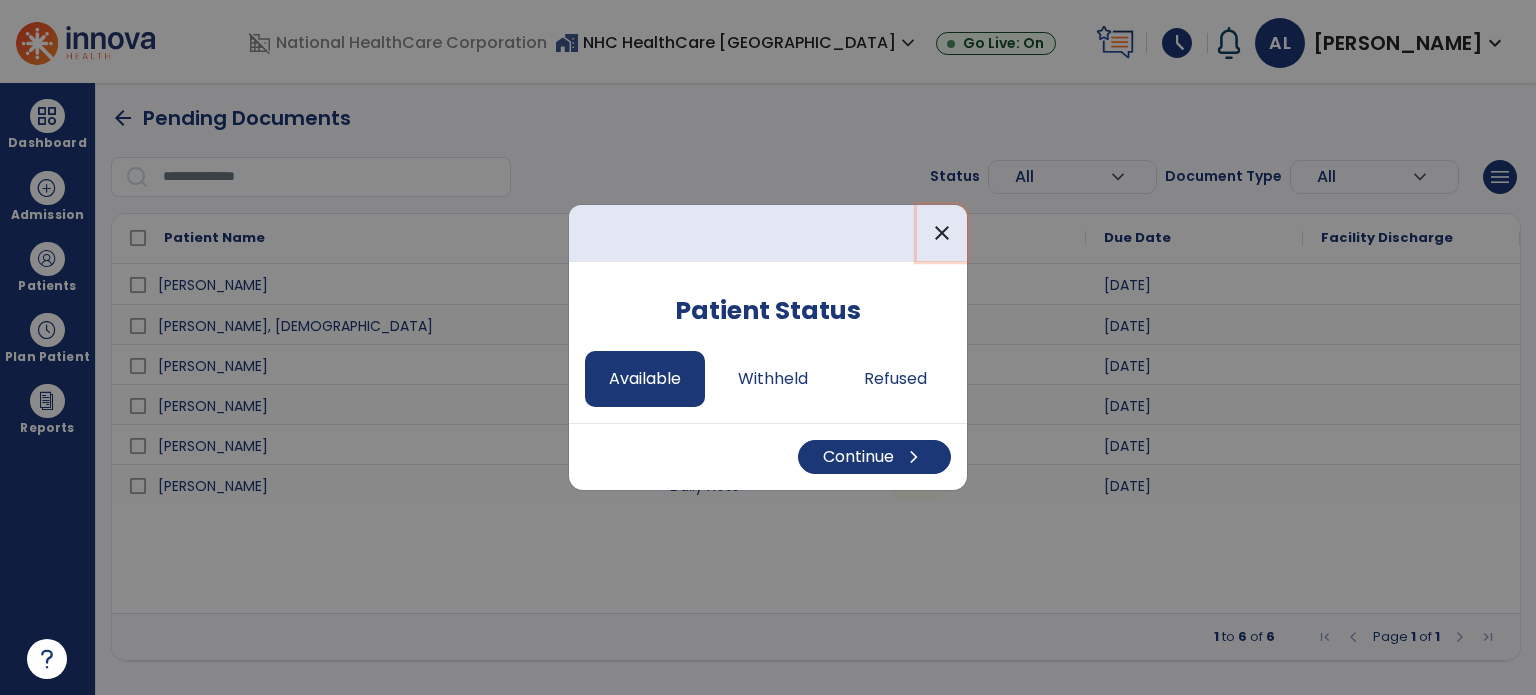click on "close" at bounding box center [942, 233] 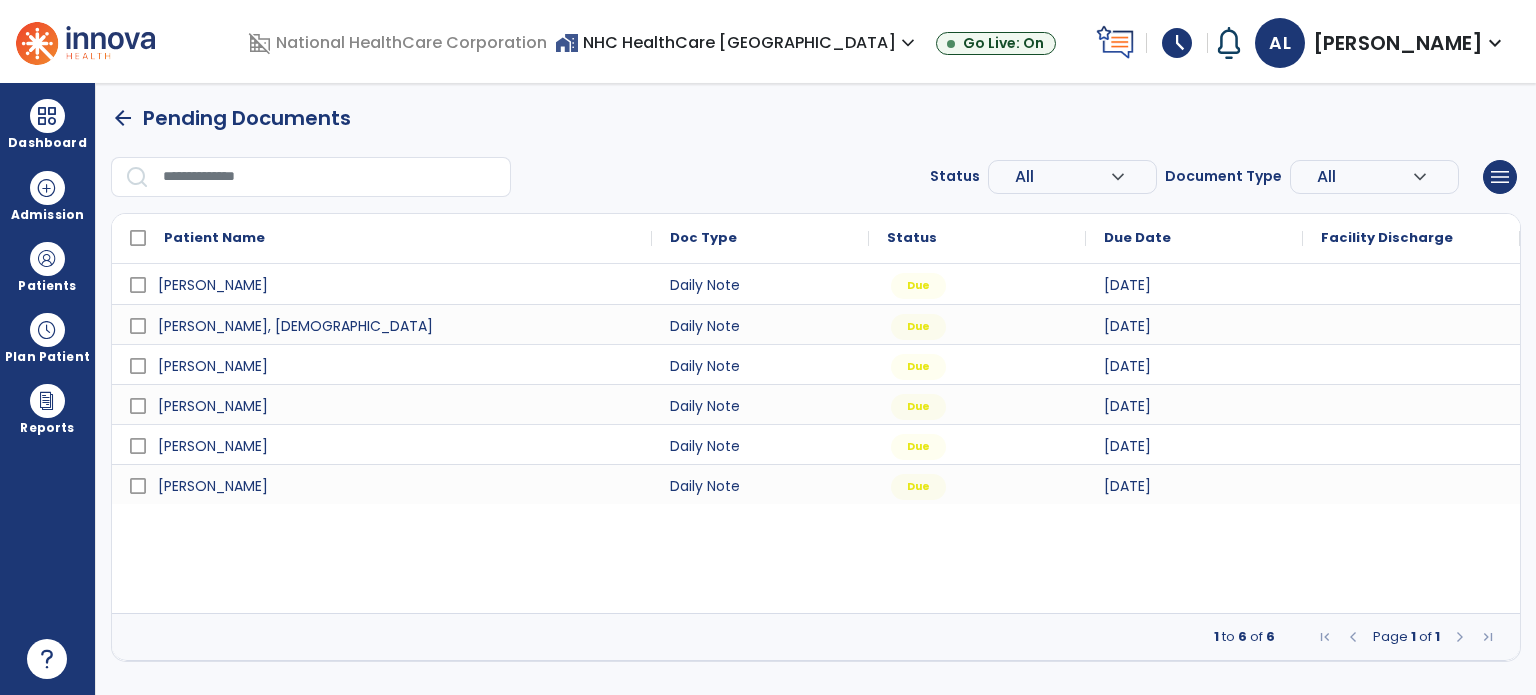 click at bounding box center (47, 330) 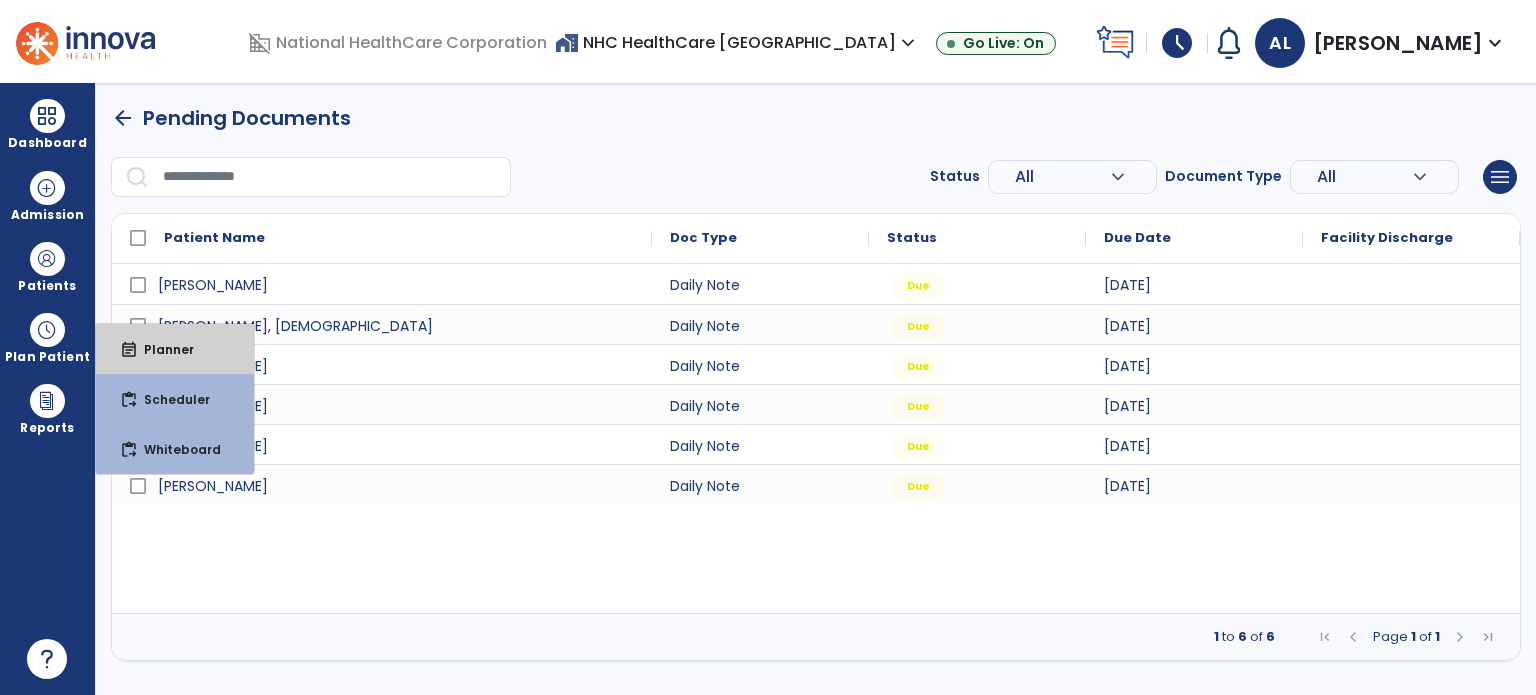 click on "Planner" at bounding box center [161, 349] 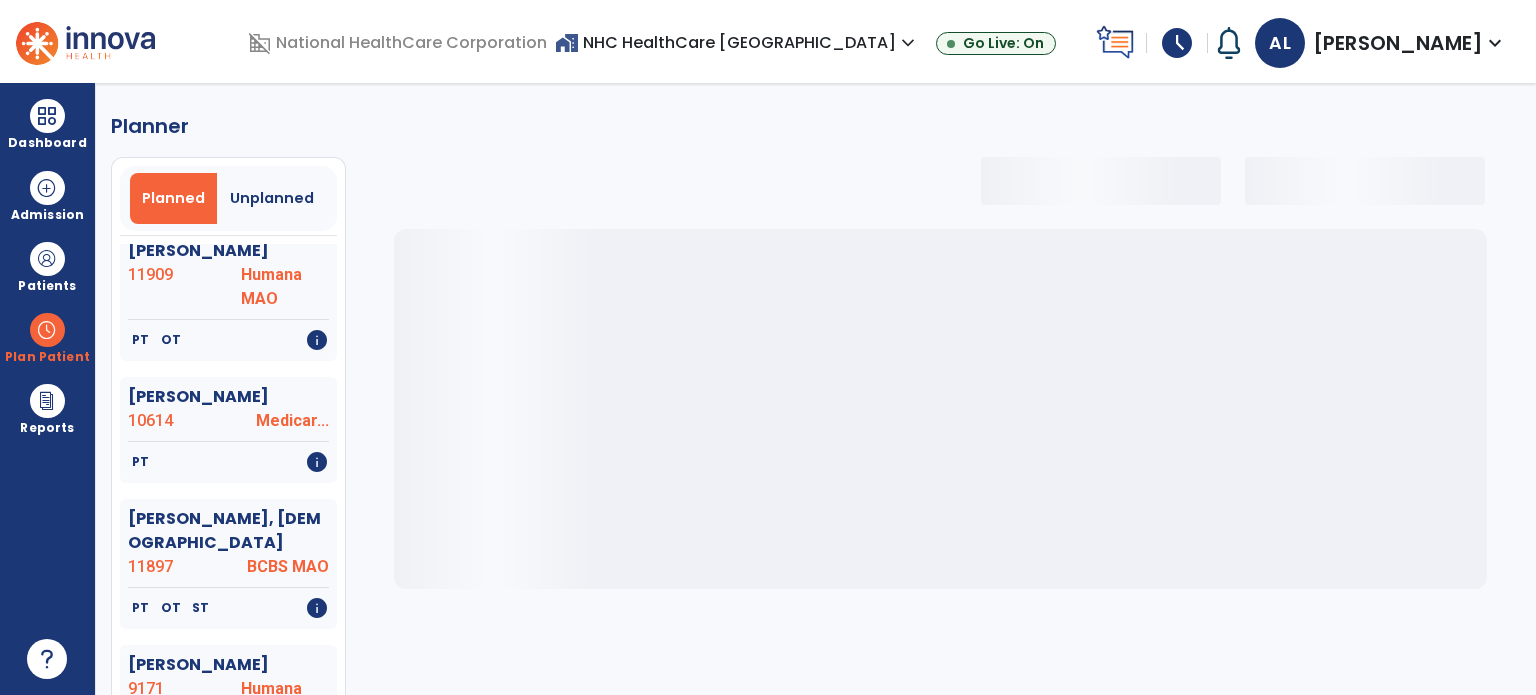 scroll, scrollTop: 300, scrollLeft: 0, axis: vertical 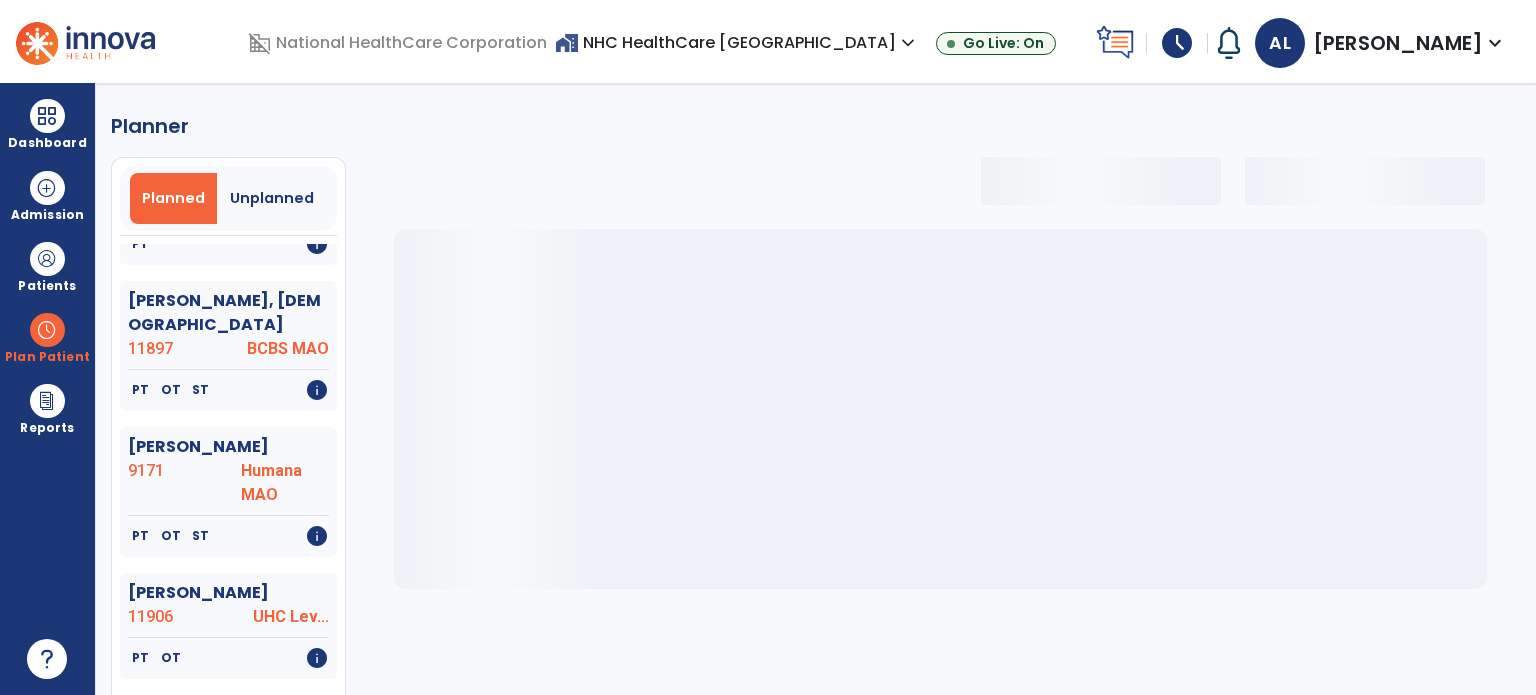 select on "***" 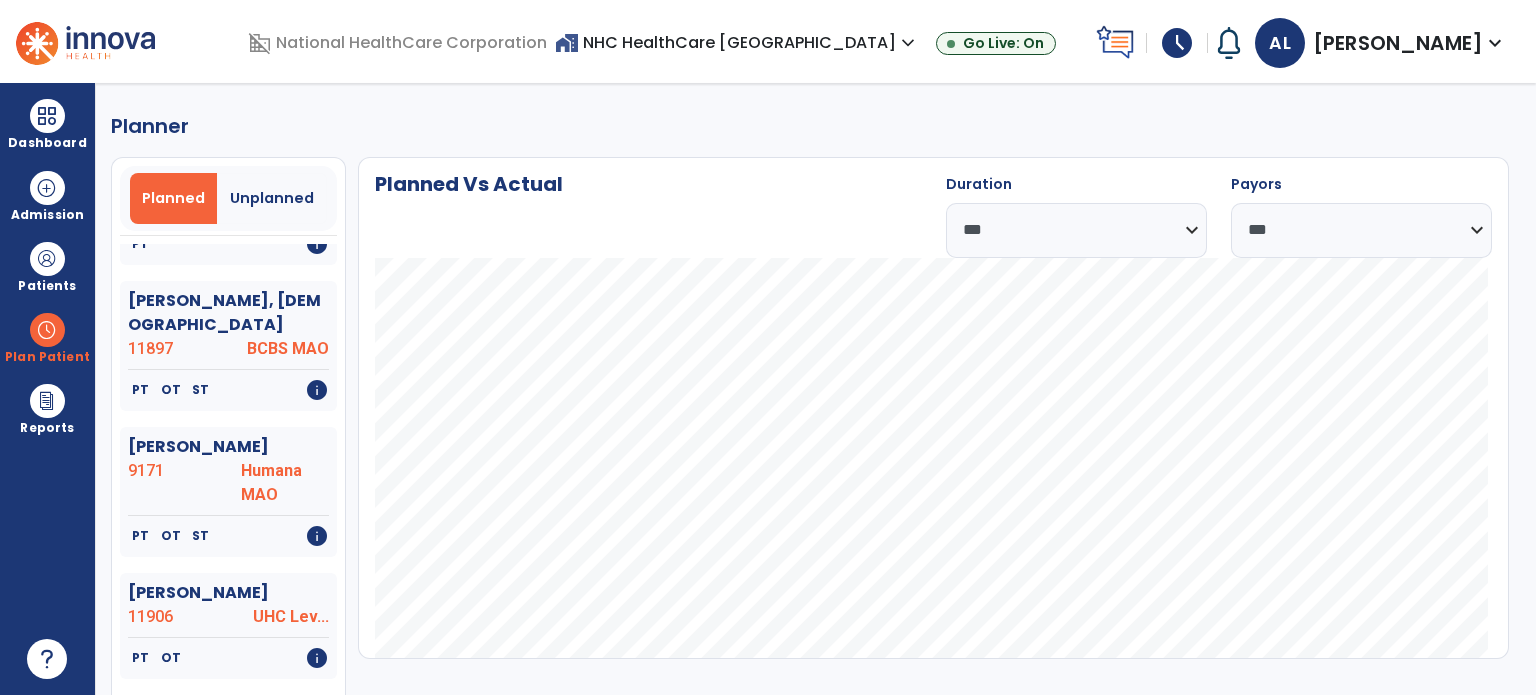 click on "11897" 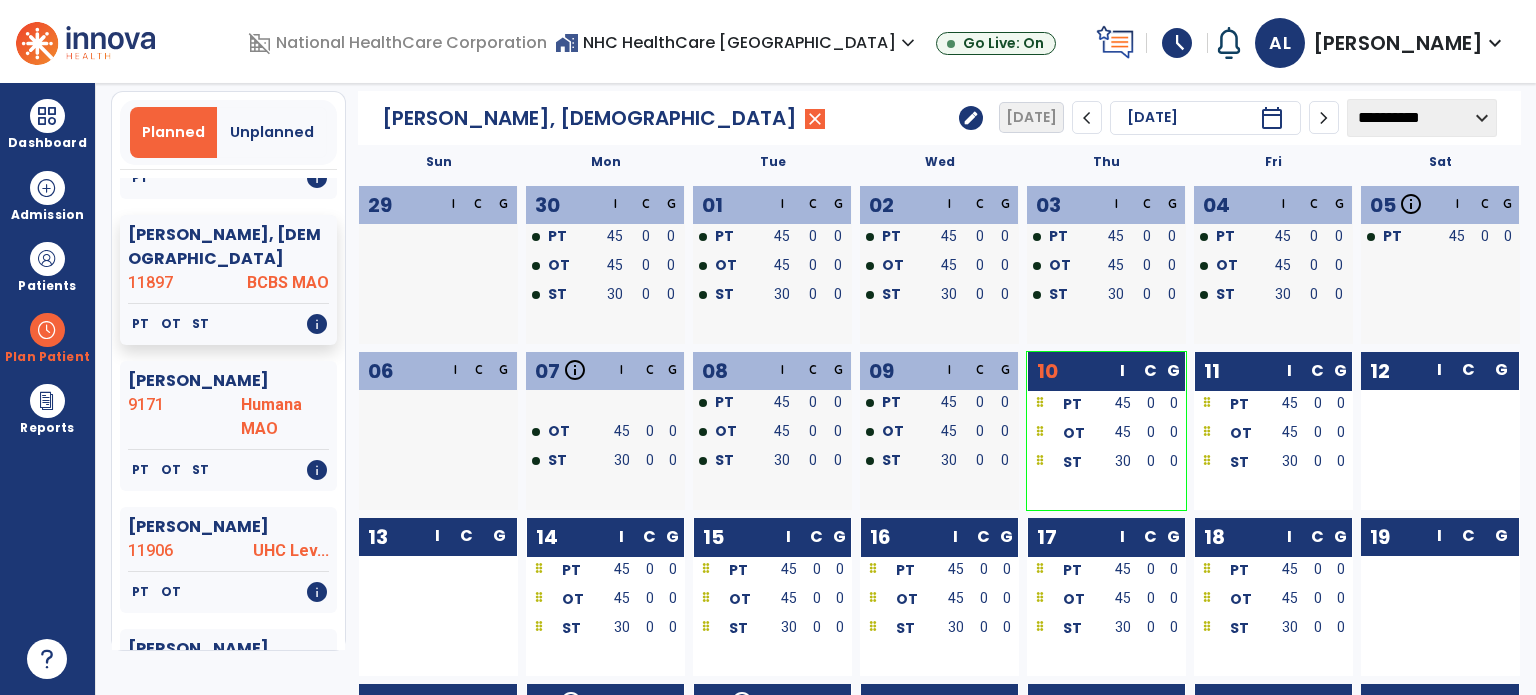 scroll, scrollTop: 100, scrollLeft: 0, axis: vertical 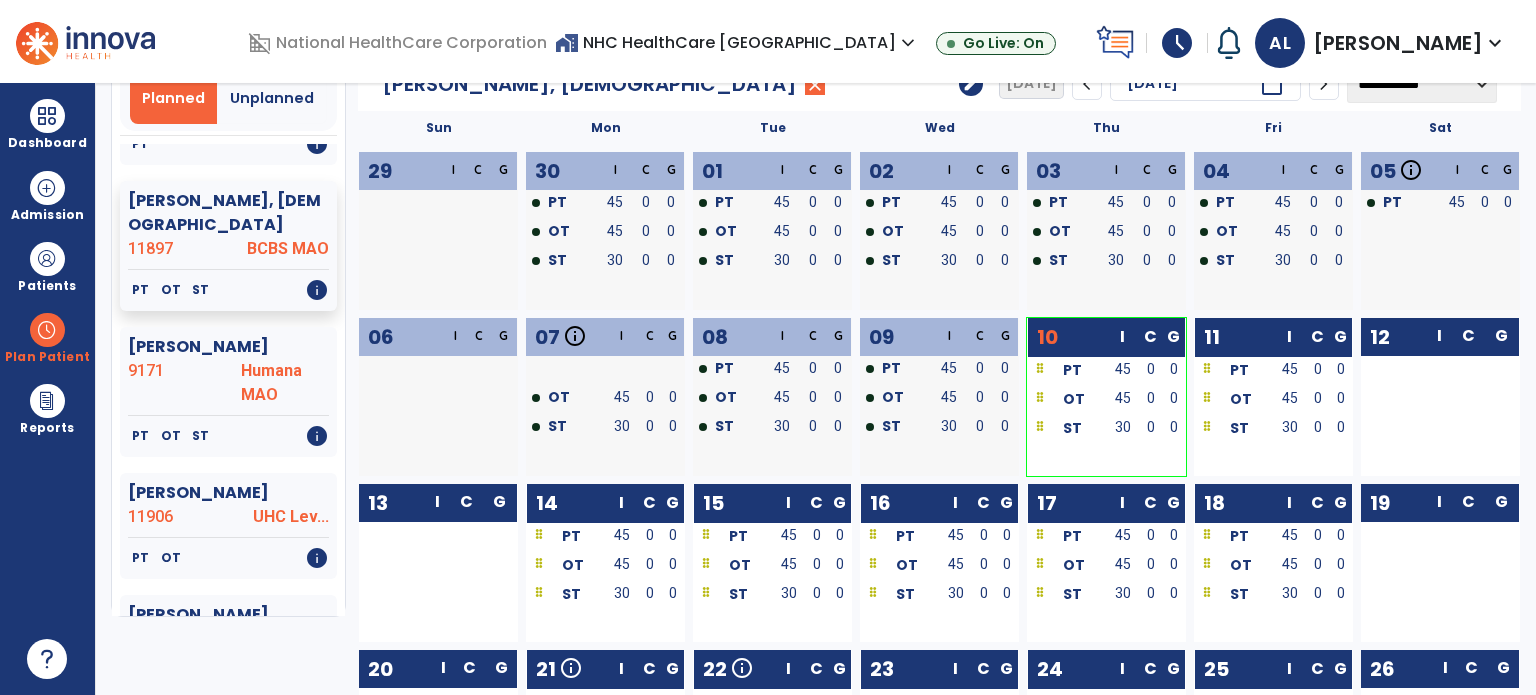 click on "45" at bounding box center (1123, 369) 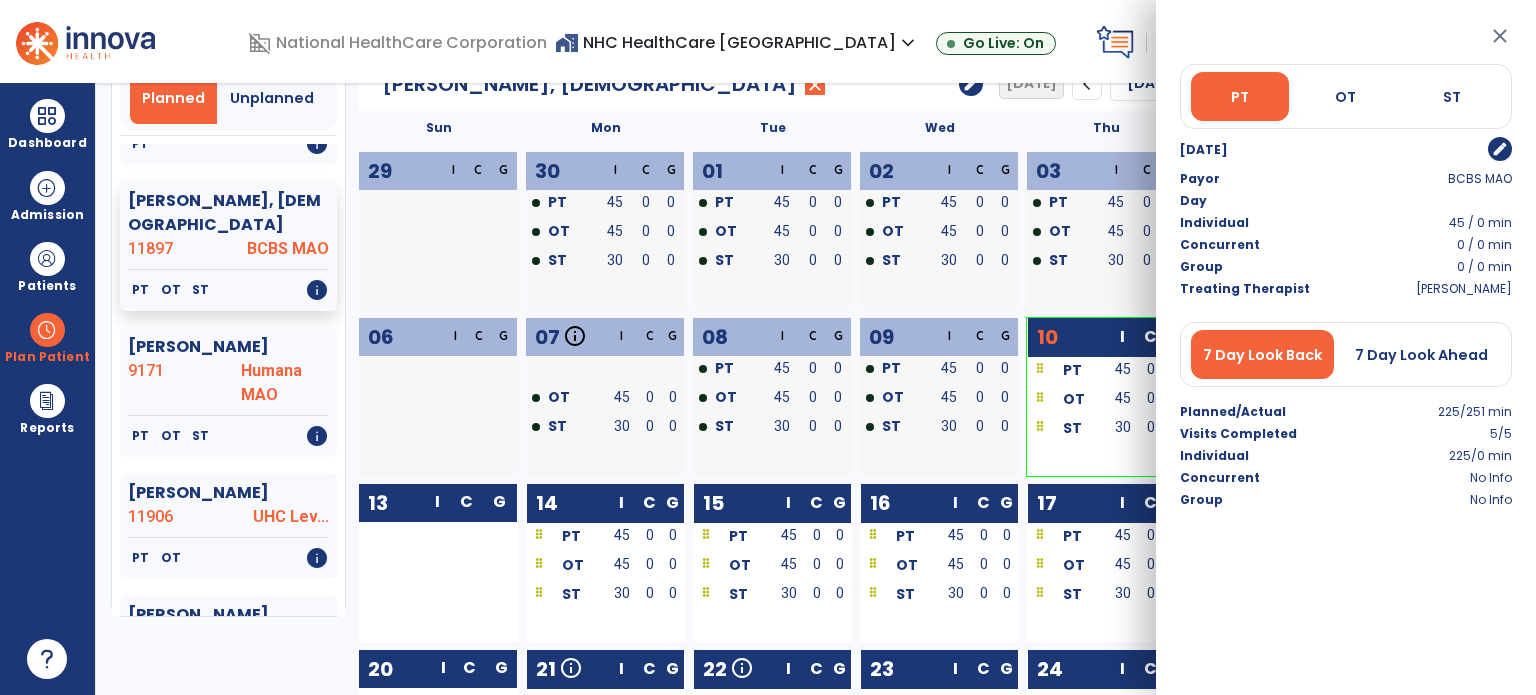 click on "OT" at bounding box center (1067, 398) 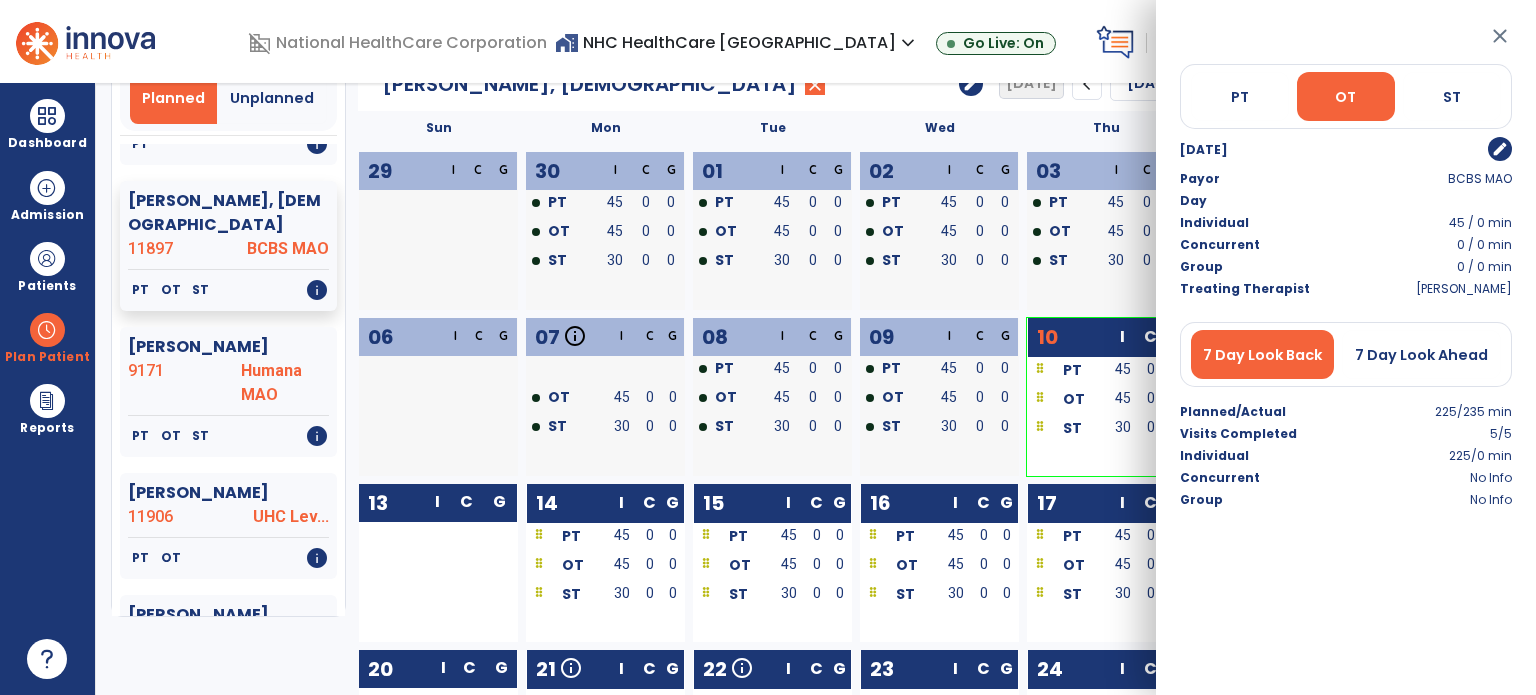 click on "ST" at bounding box center [891, 426] 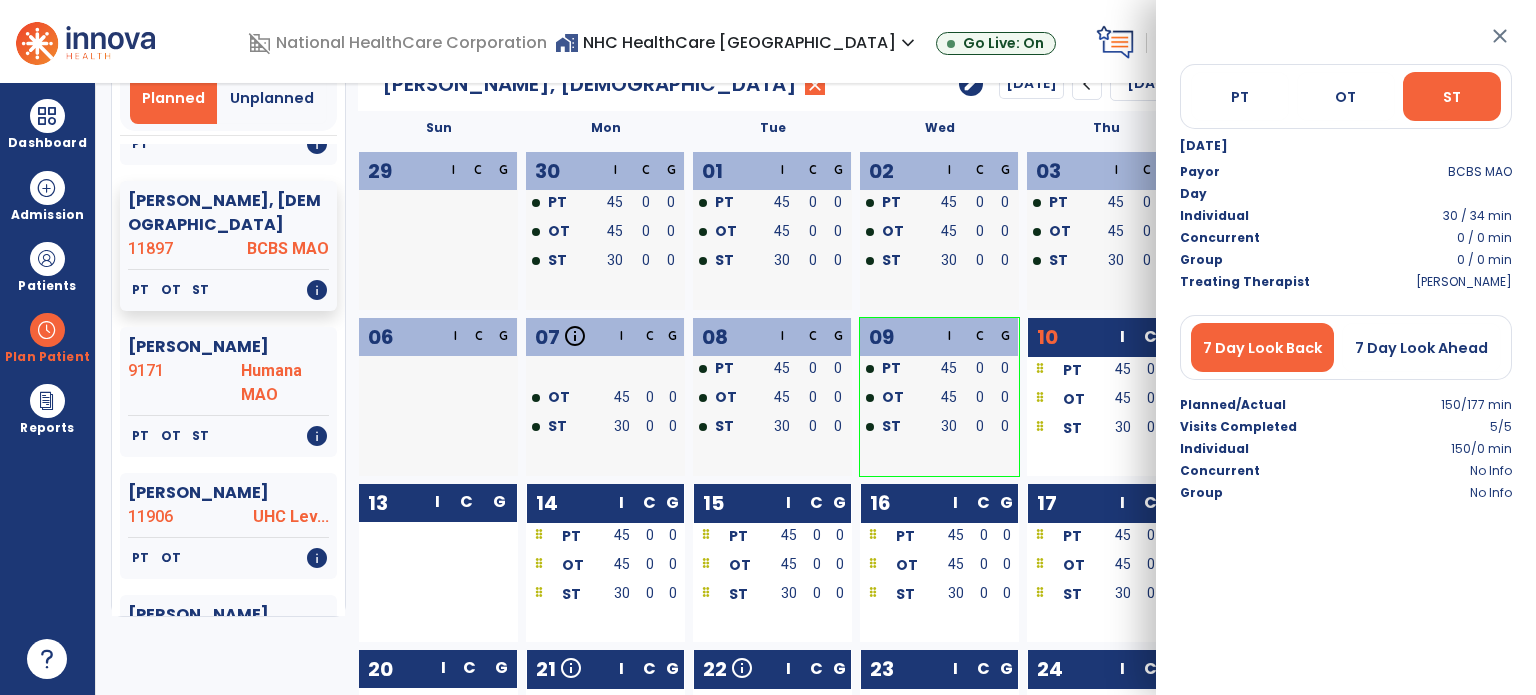 click on "ST" at bounding box center (728, 428) 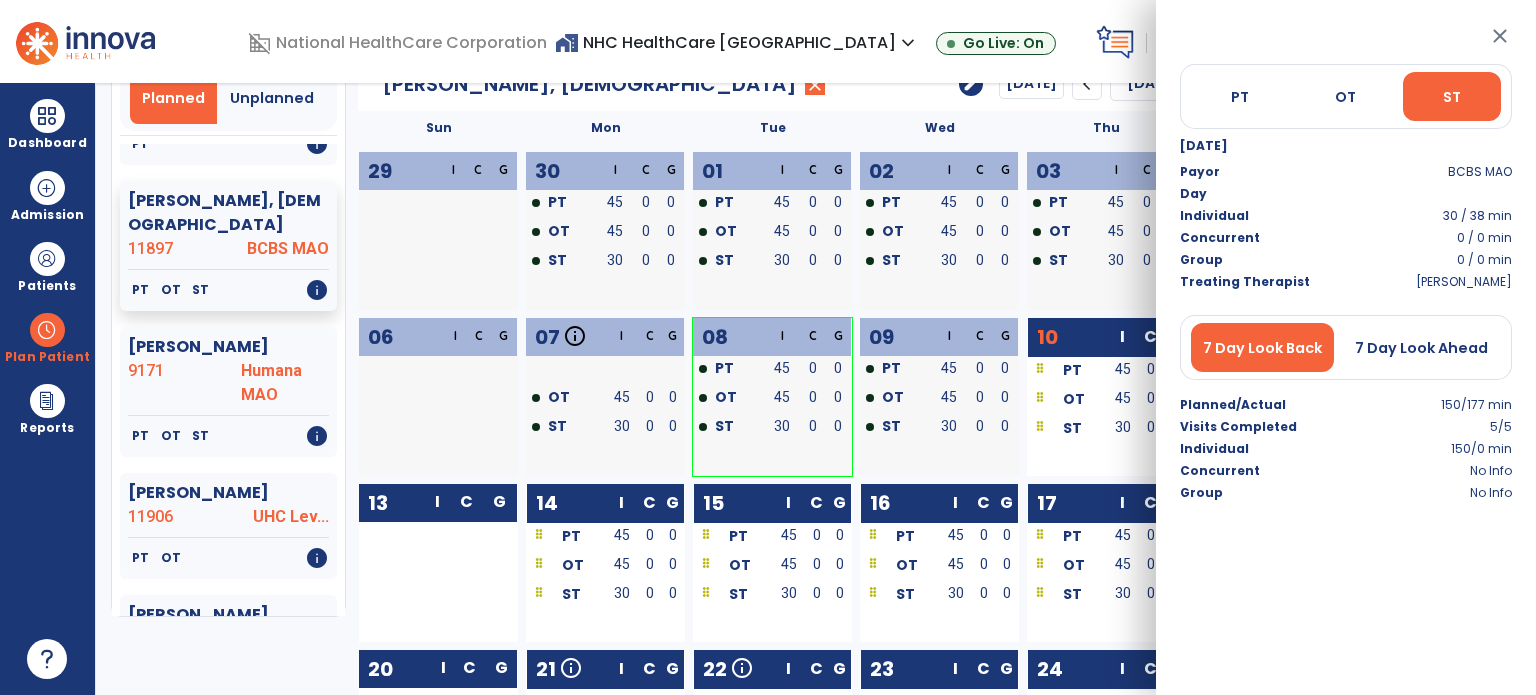 click on "ST" at bounding box center (565, 428) 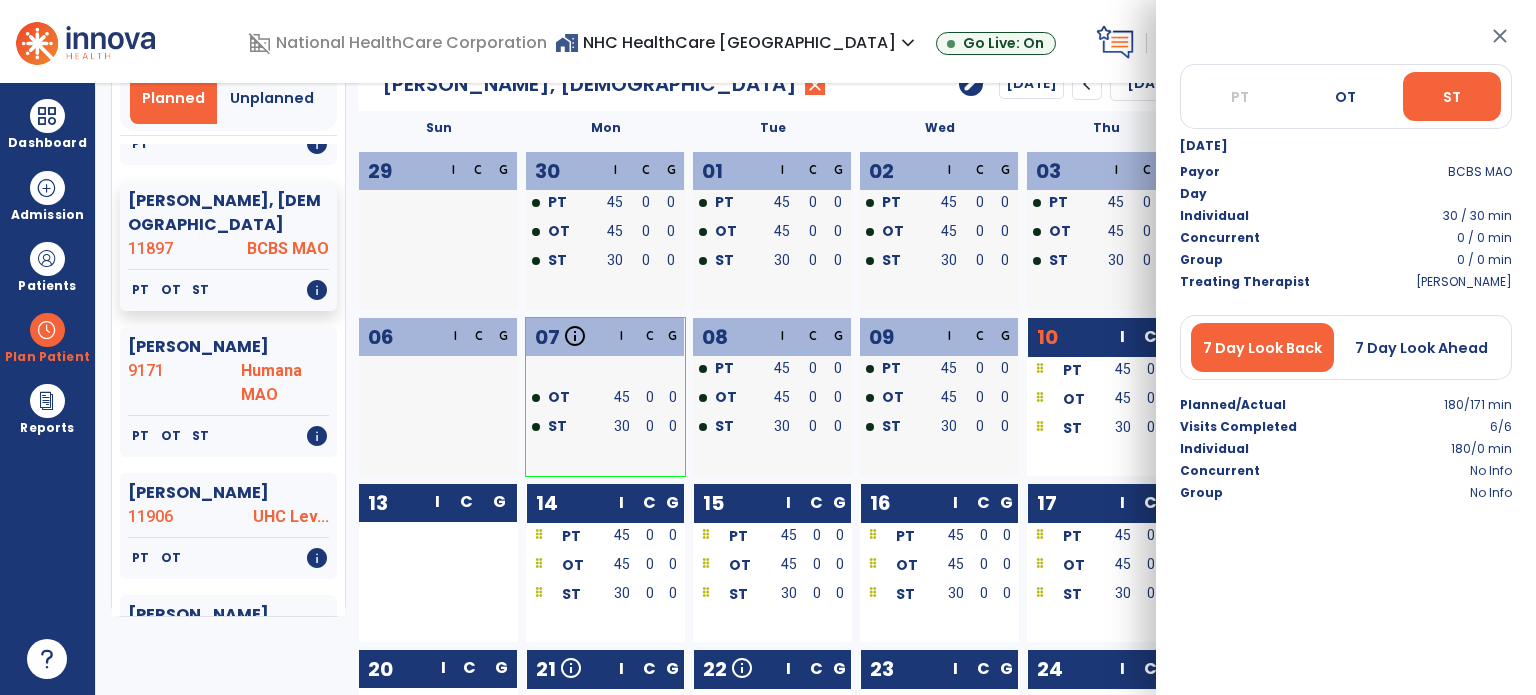 click at bounding box center (454, 233) 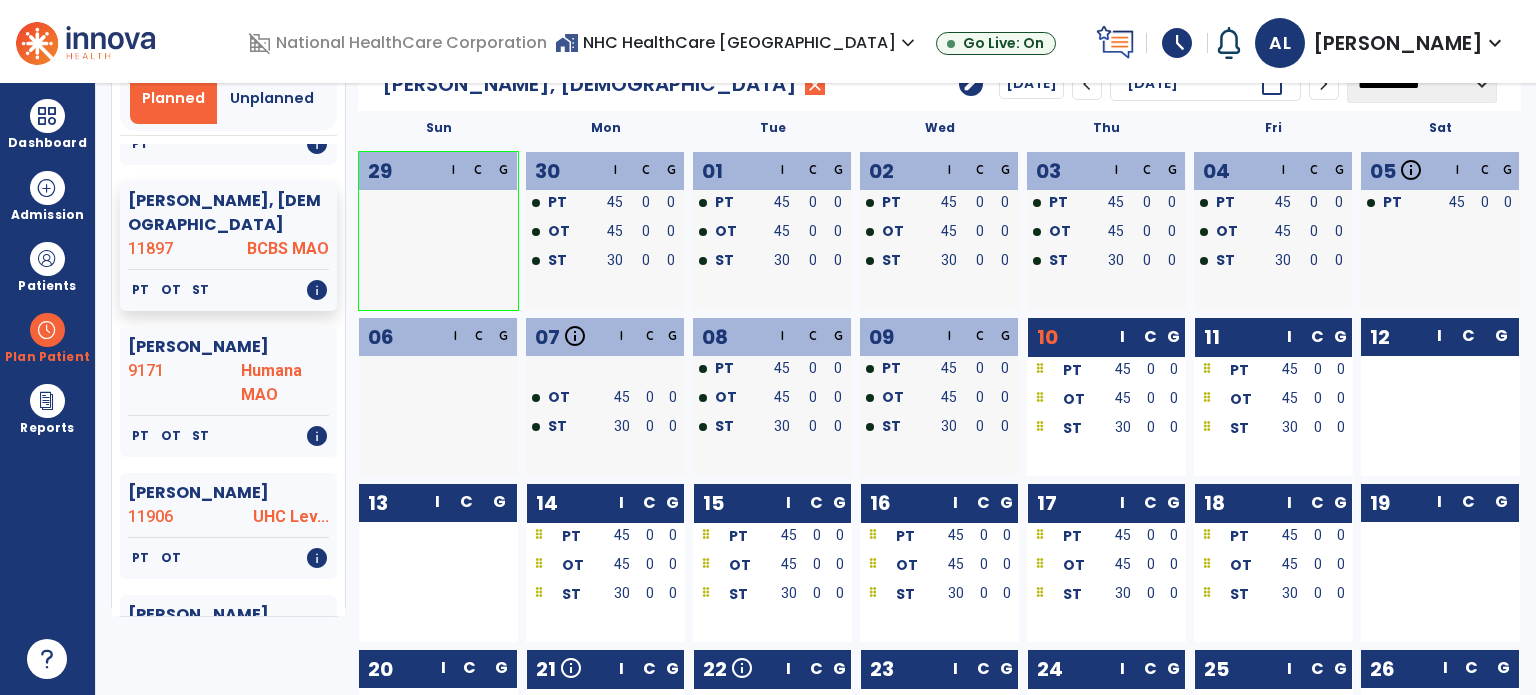 scroll, scrollTop: 0, scrollLeft: 0, axis: both 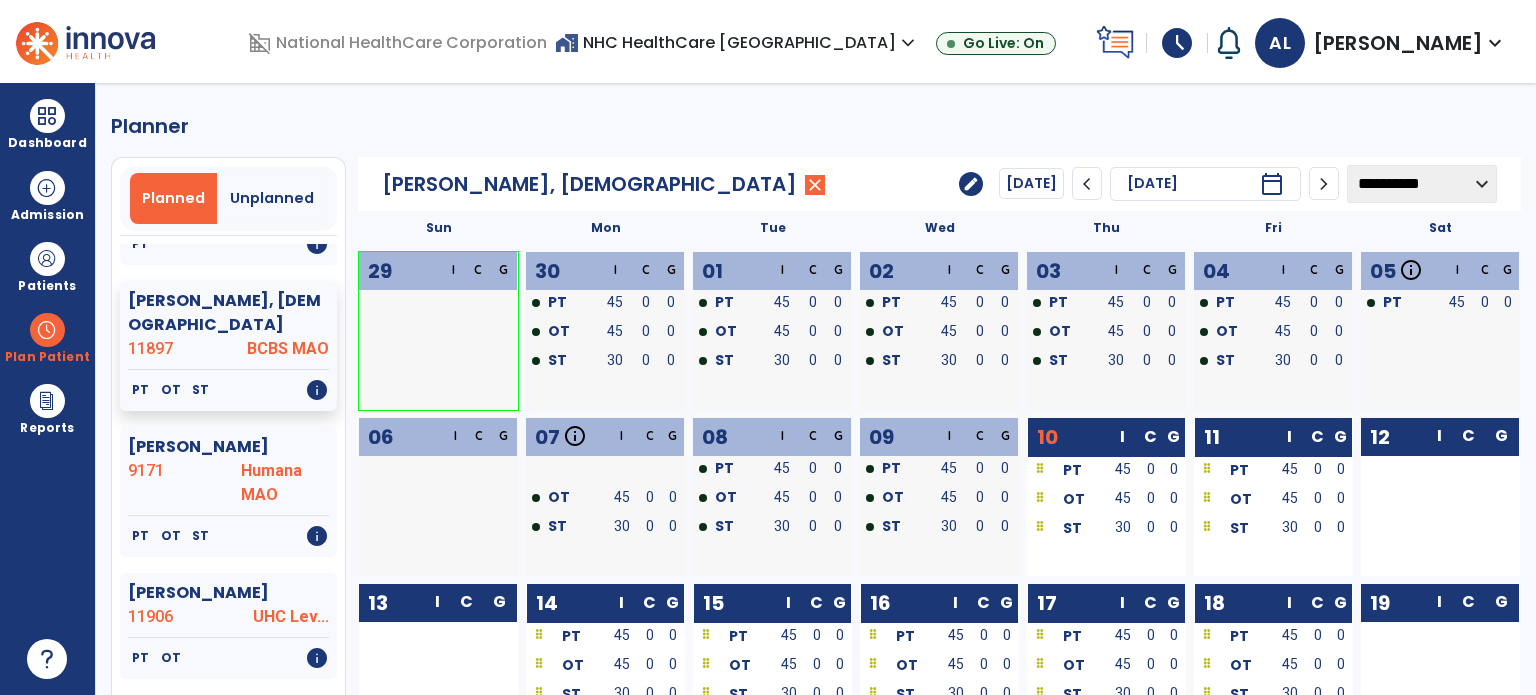 click on "Dashboard" at bounding box center [47, 124] 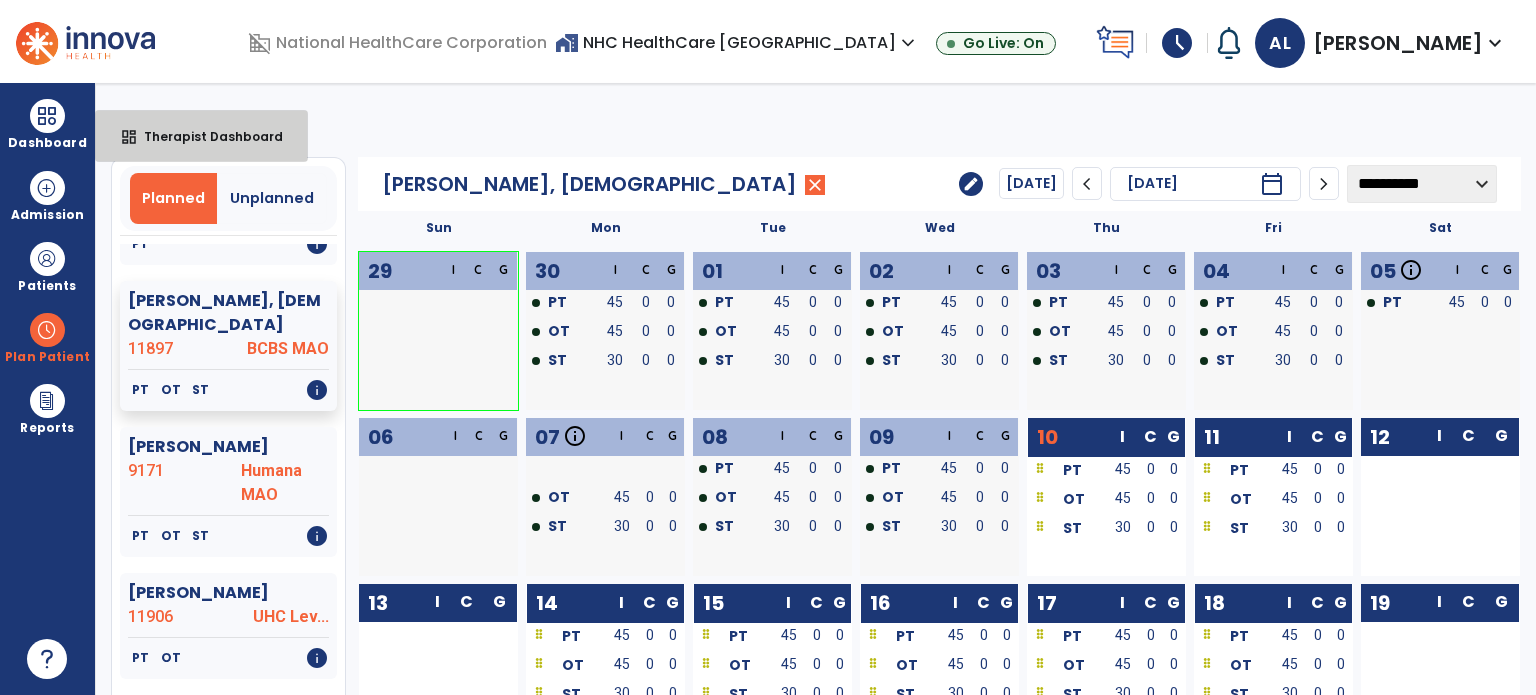 click on "Therapist Dashboard" at bounding box center [205, 136] 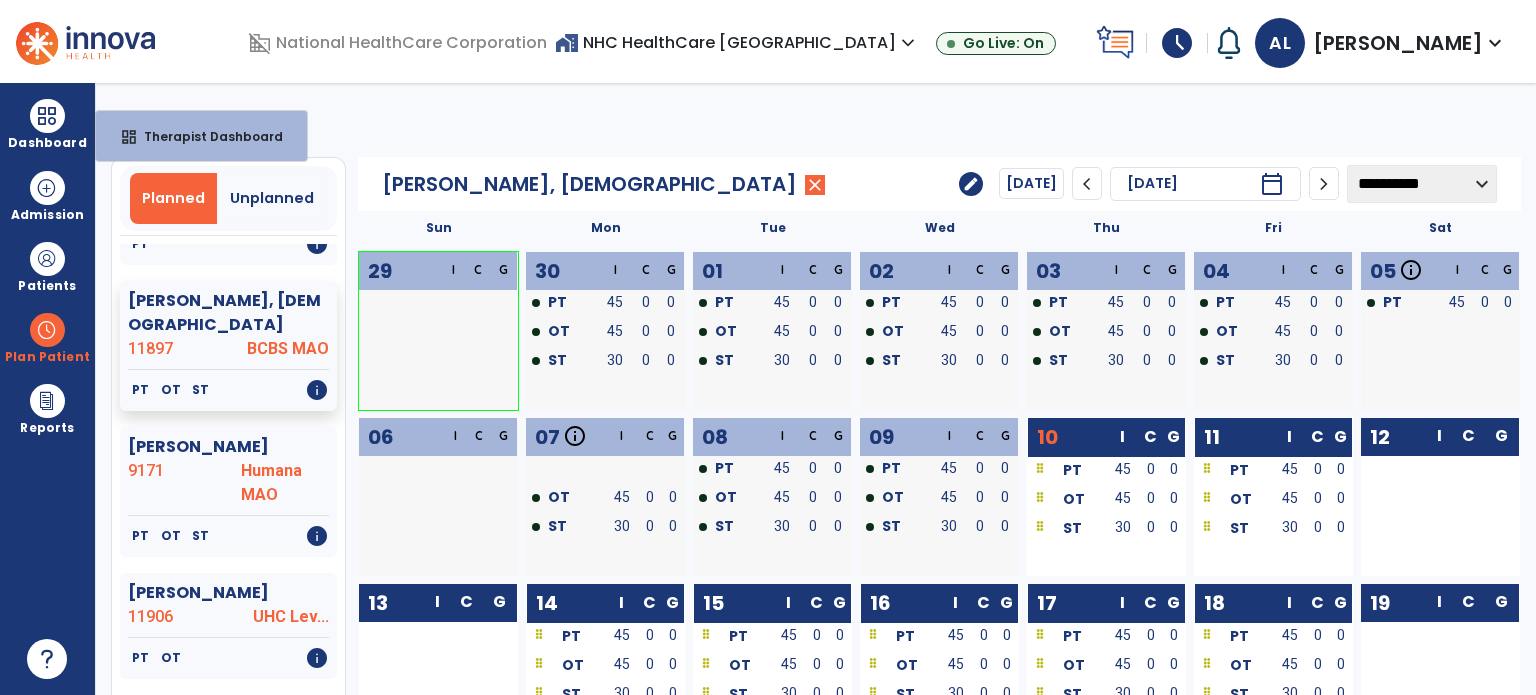 select on "****" 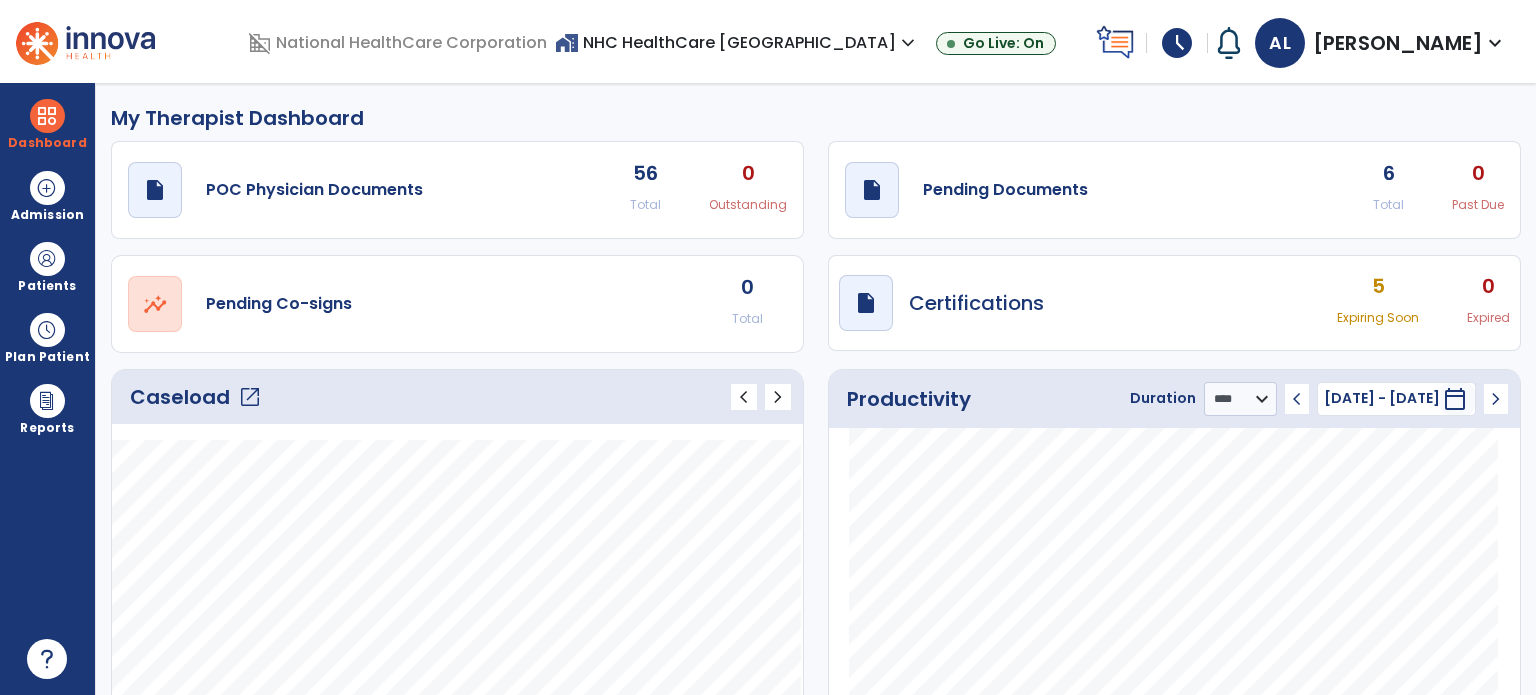 click on "Pending Documents" 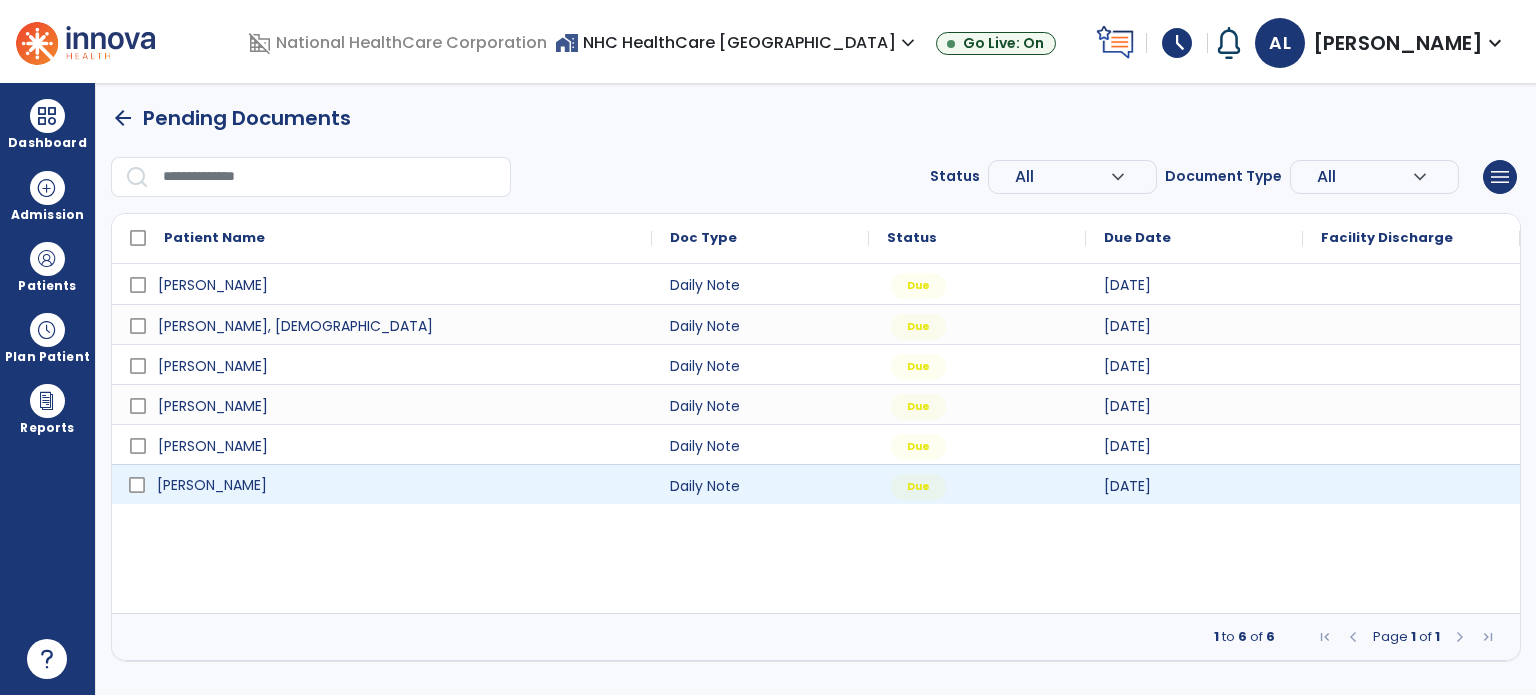 click on "[PERSON_NAME]" at bounding box center [396, 485] 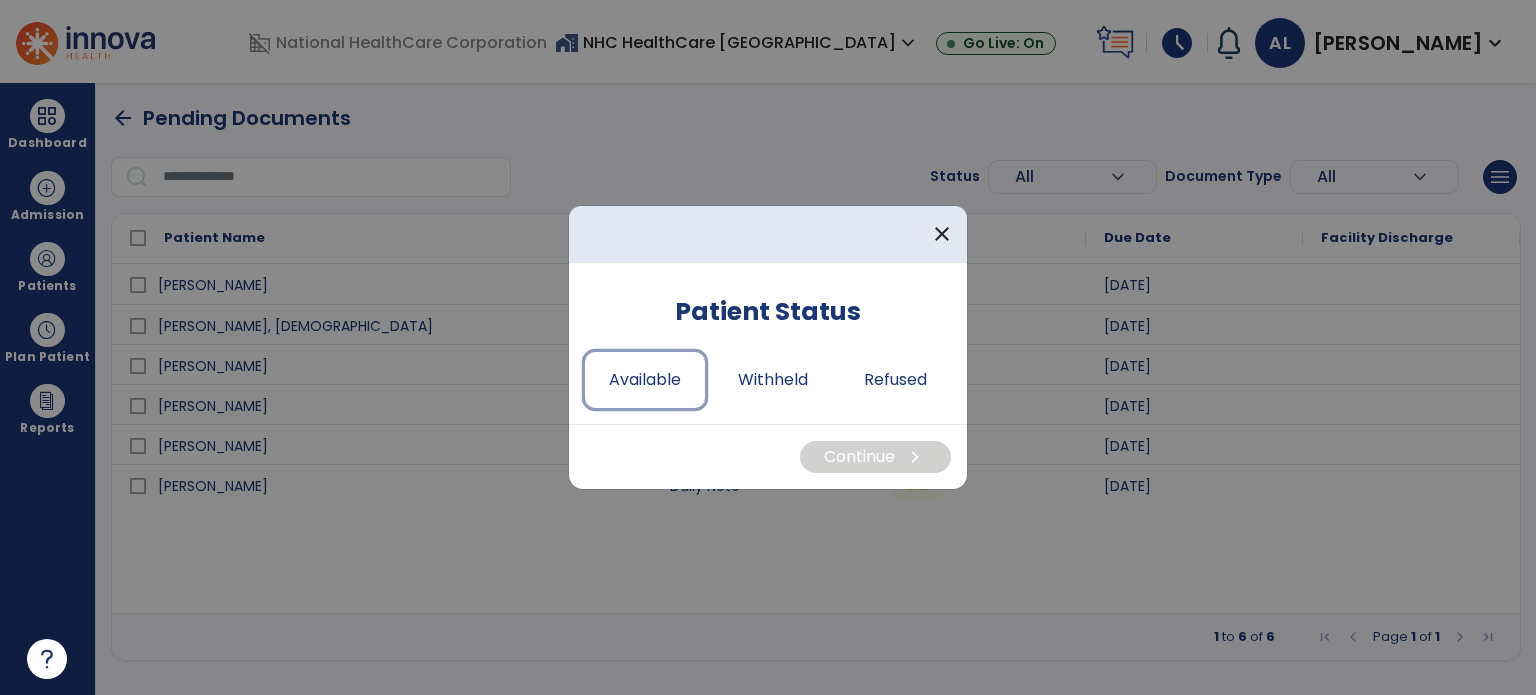 click on "Available" at bounding box center [645, 380] 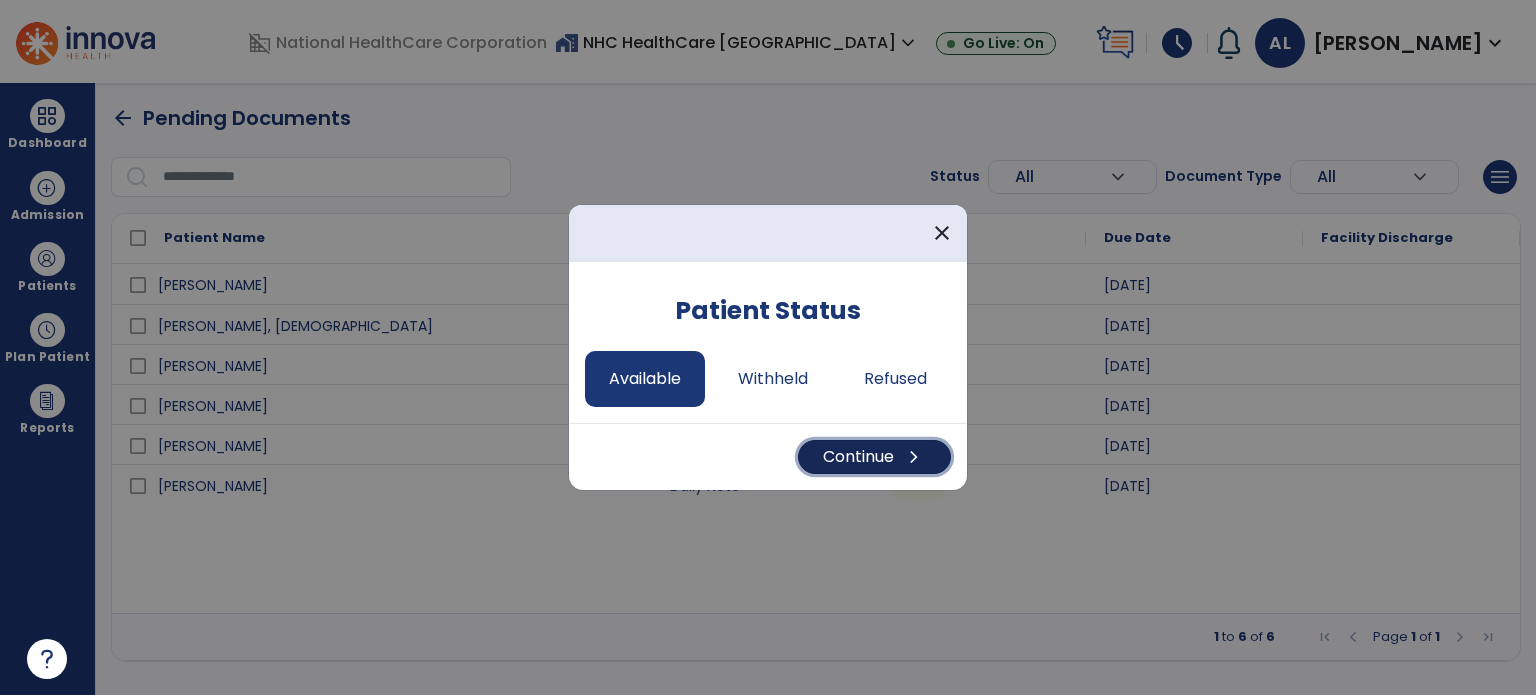 click on "Continue   chevron_right" at bounding box center (874, 457) 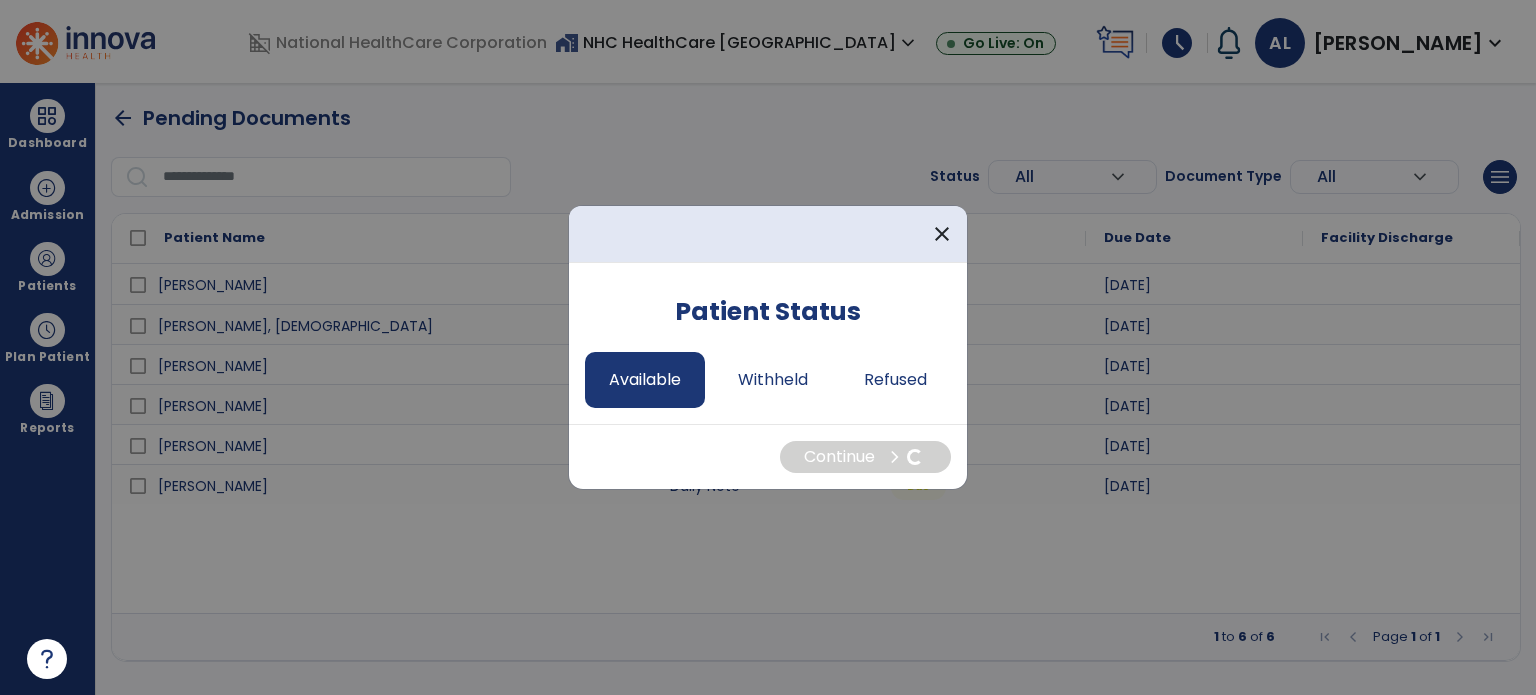 select on "*" 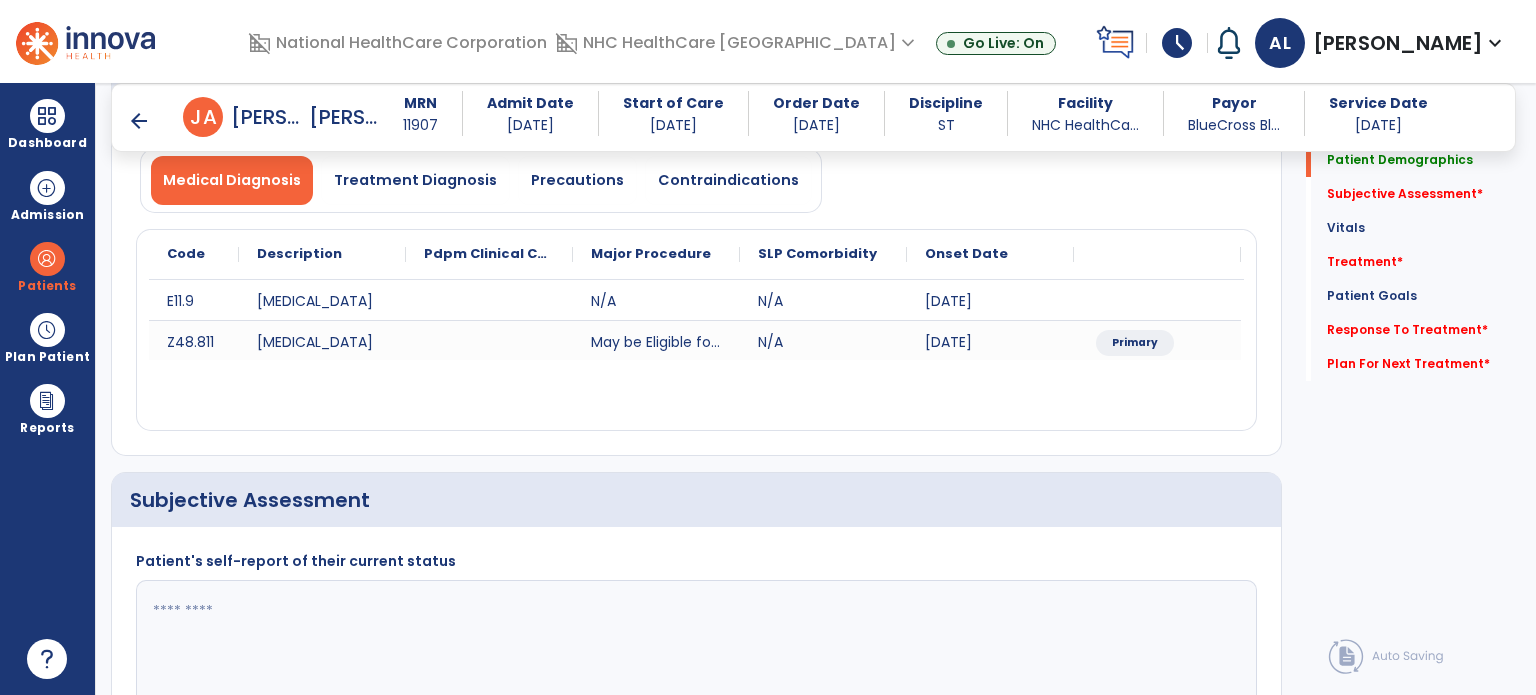 scroll, scrollTop: 400, scrollLeft: 0, axis: vertical 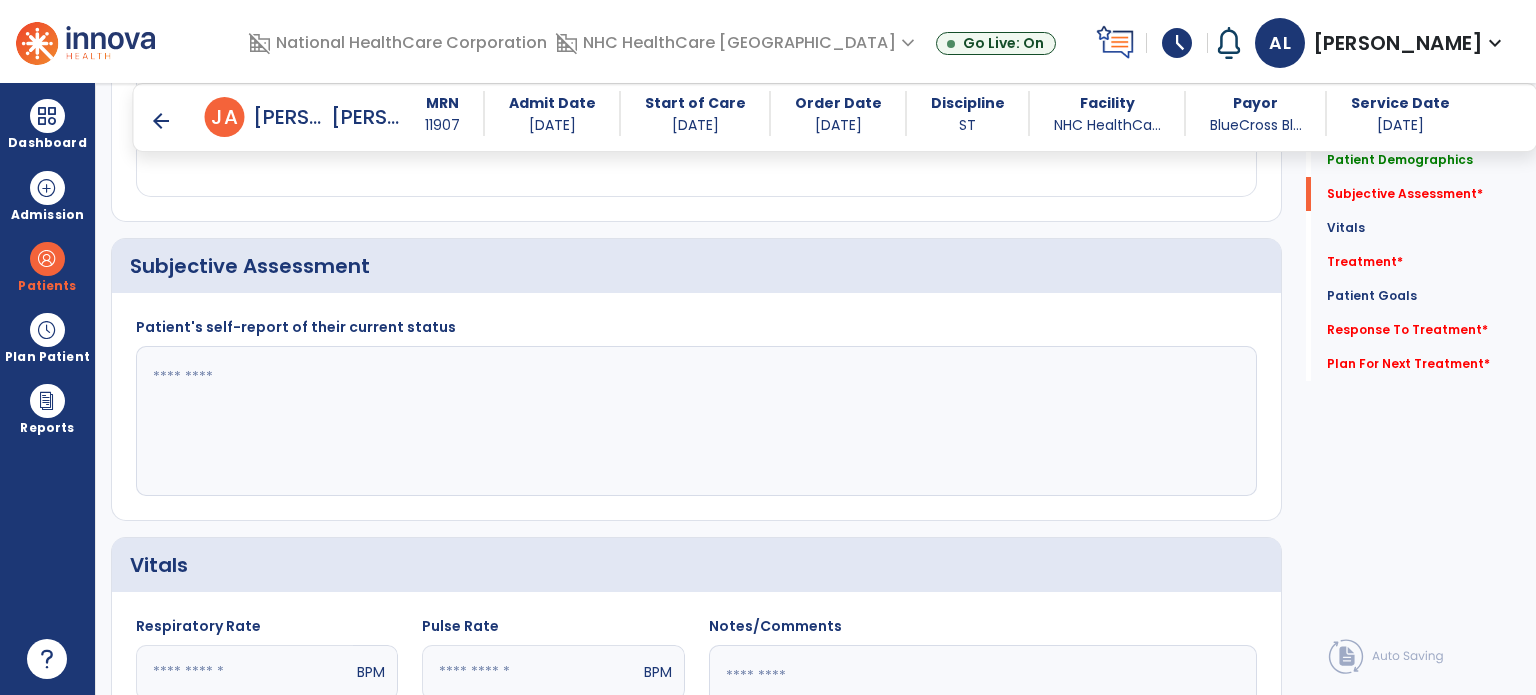 click 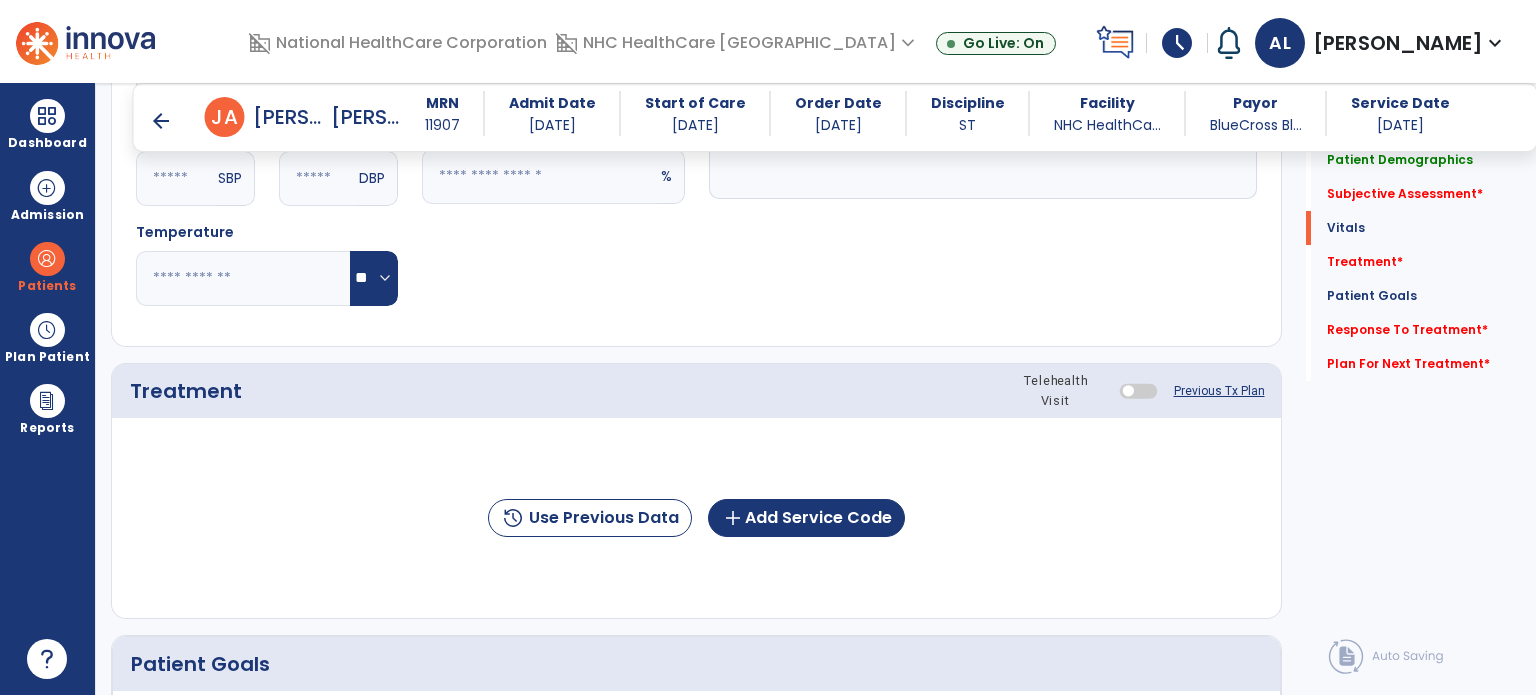 scroll, scrollTop: 1000, scrollLeft: 0, axis: vertical 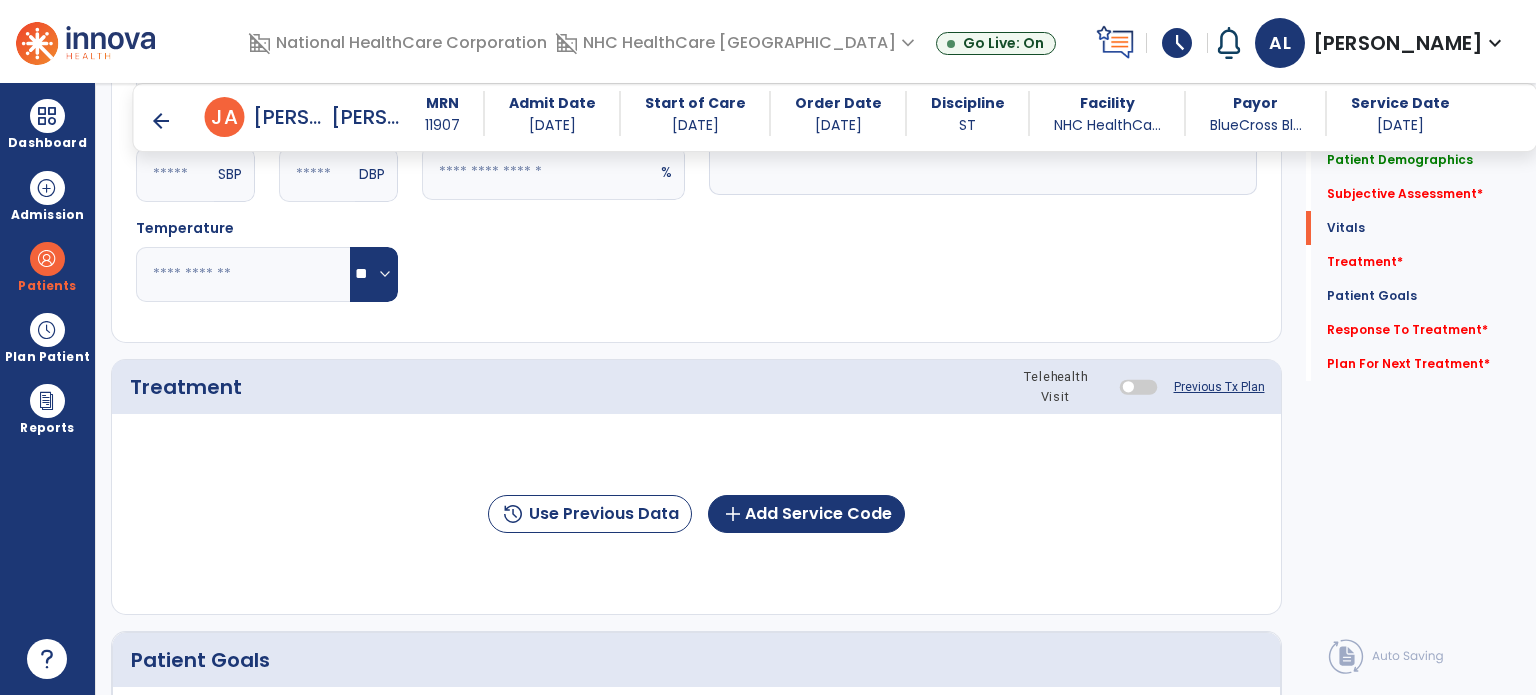 type on "**********" 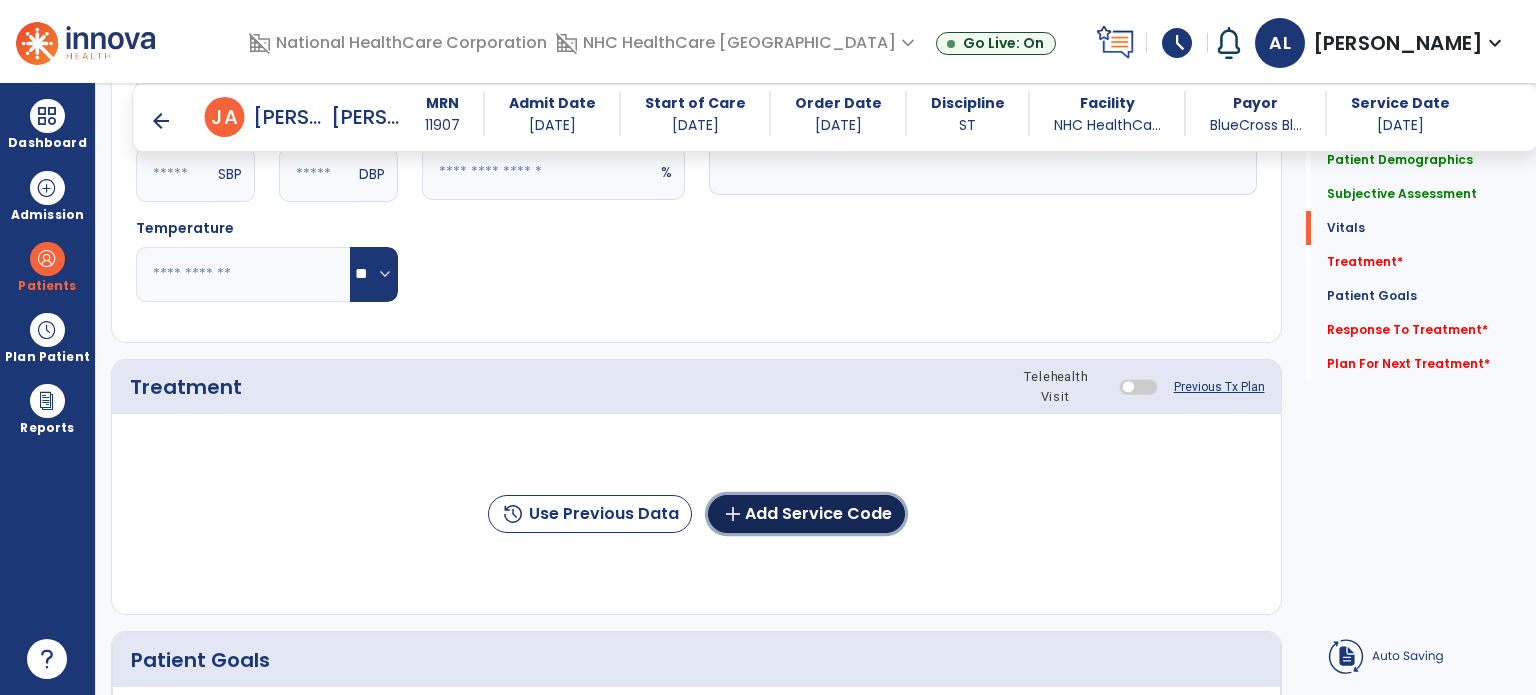 click on "add  Add Service Code" 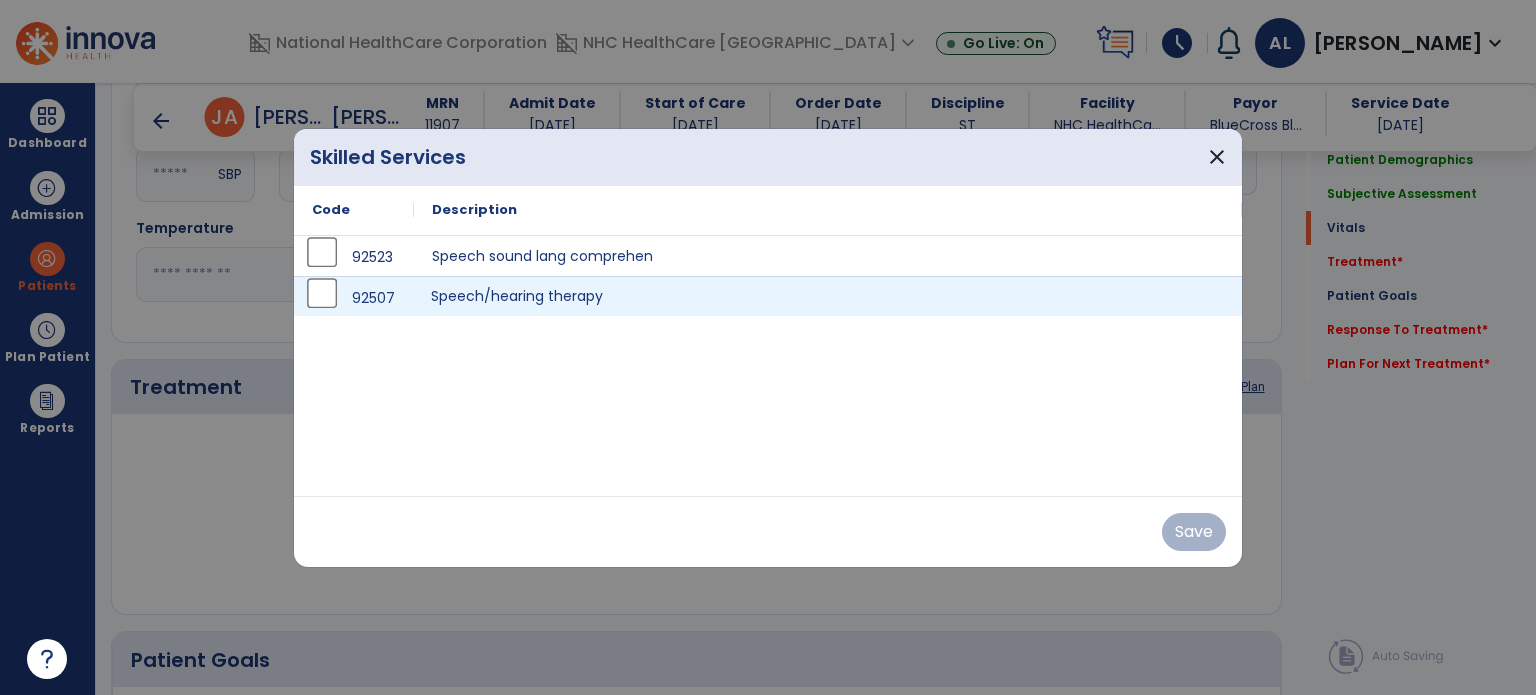 click on "Speech/hearing therapy" at bounding box center [828, 296] 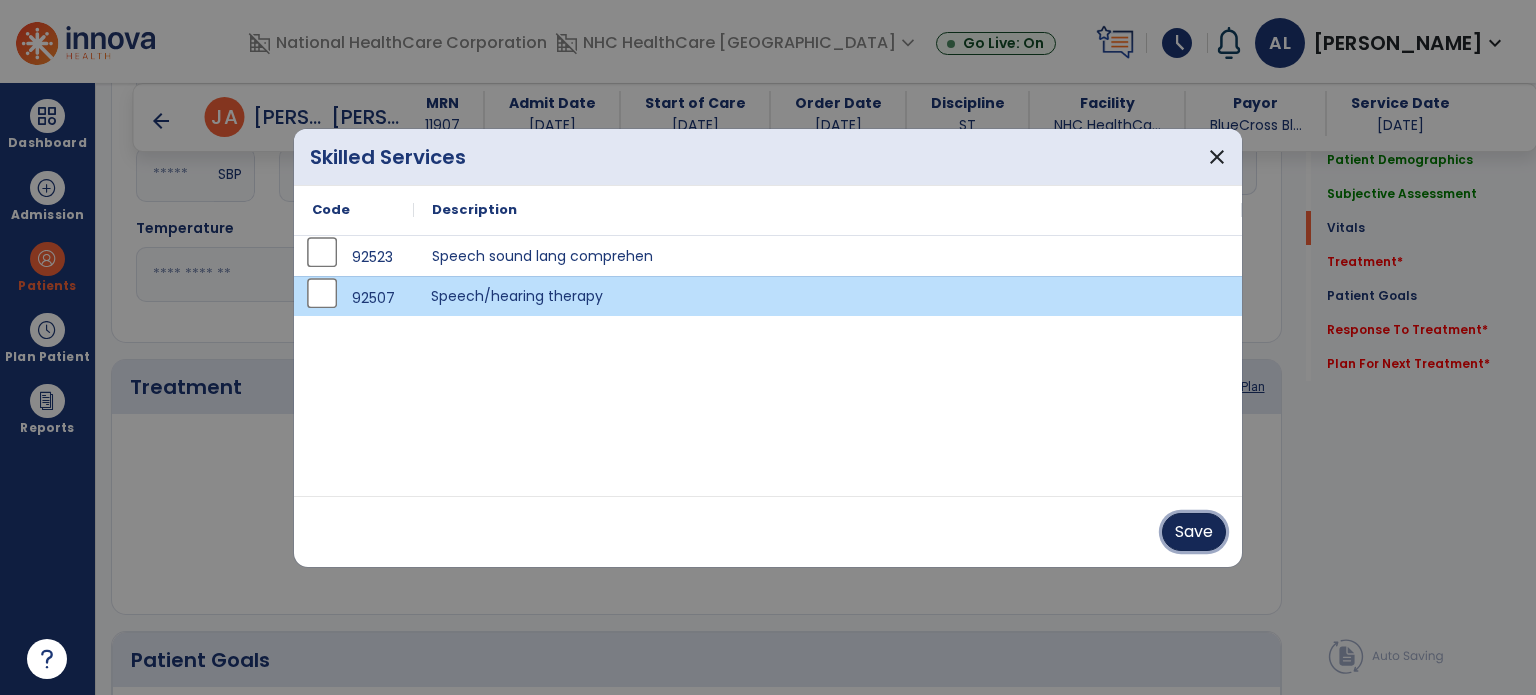 click on "Save" at bounding box center (1194, 532) 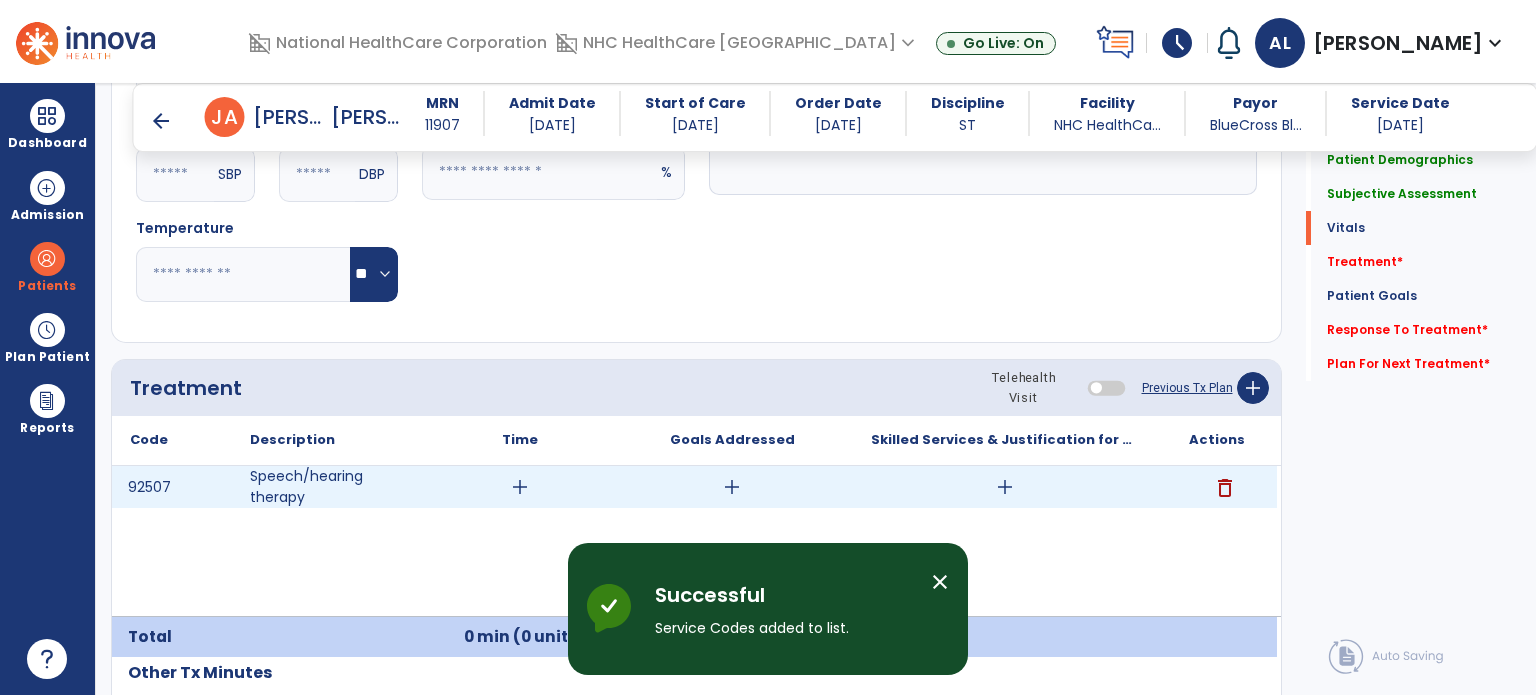 click on "add" at bounding box center (520, 487) 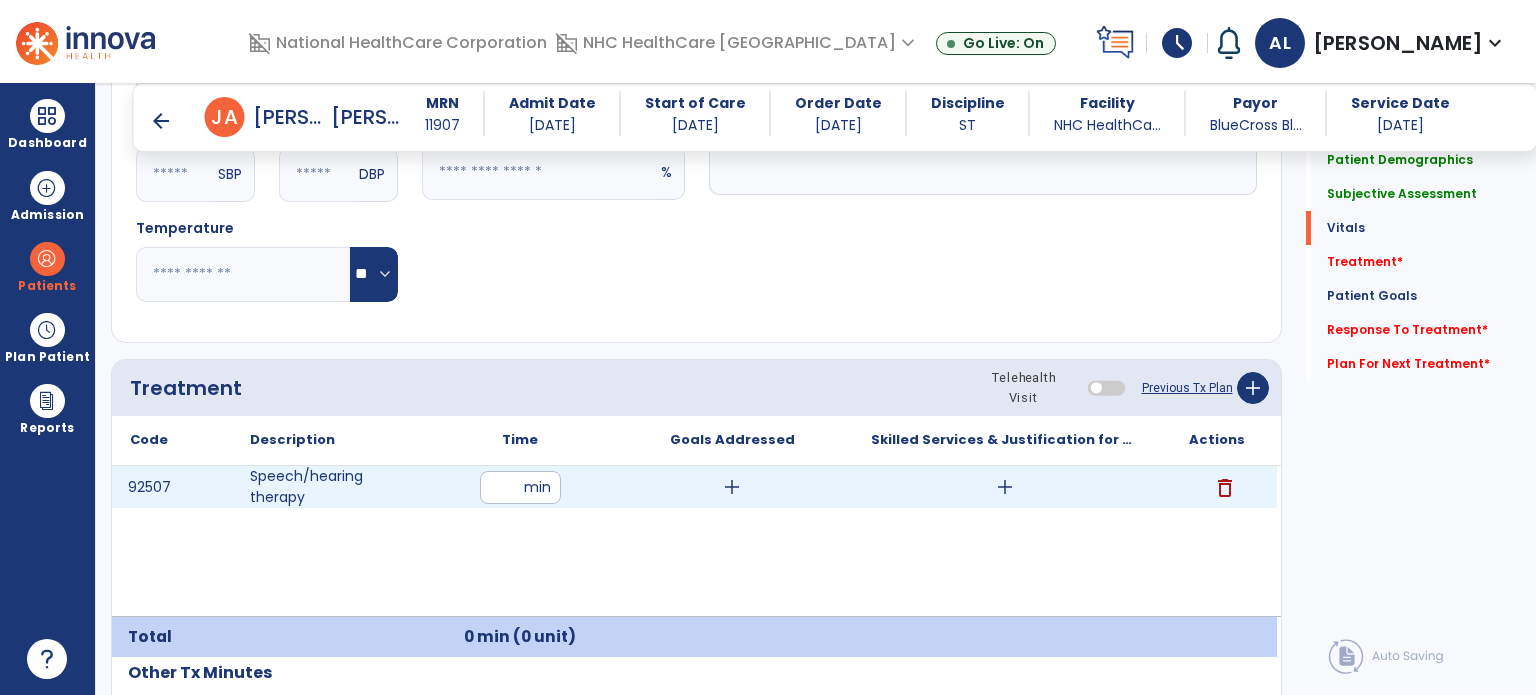 type on "**" 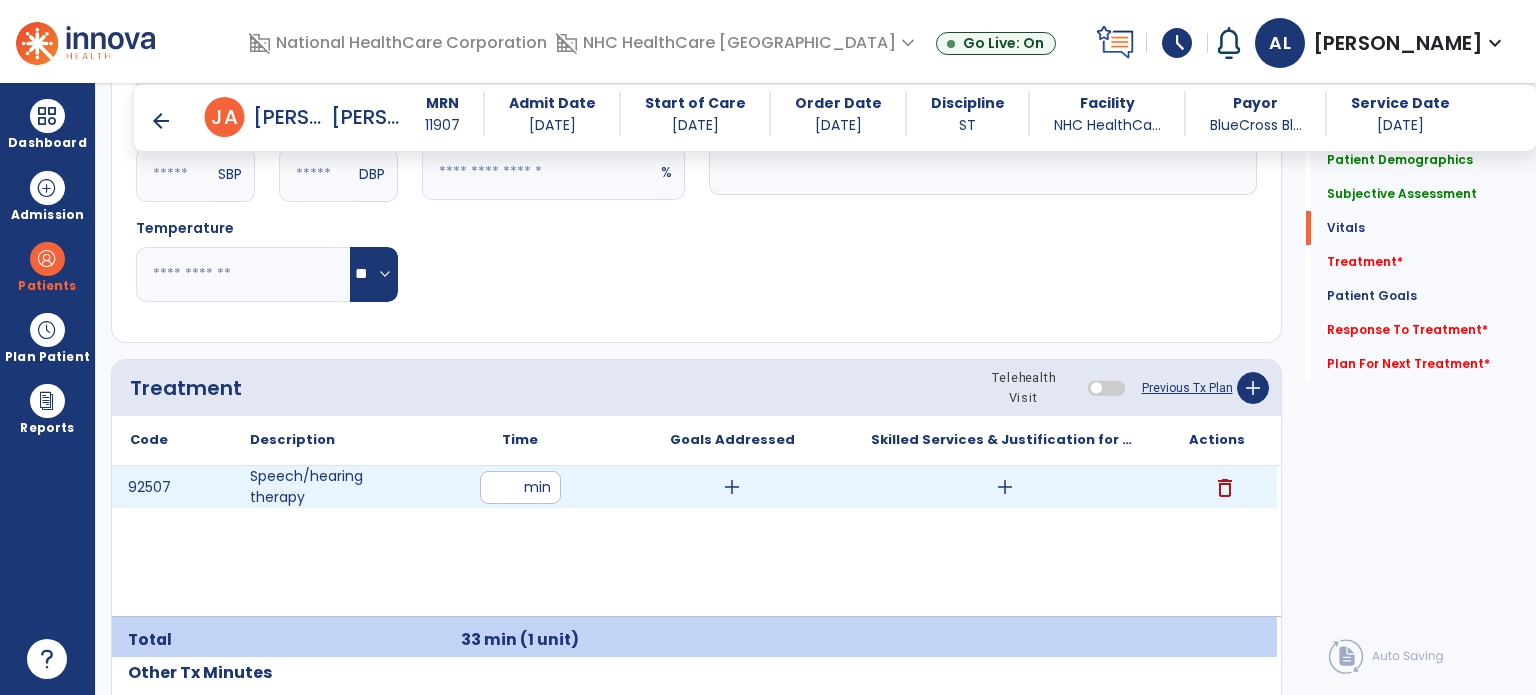 click on "add" at bounding box center [732, 487] 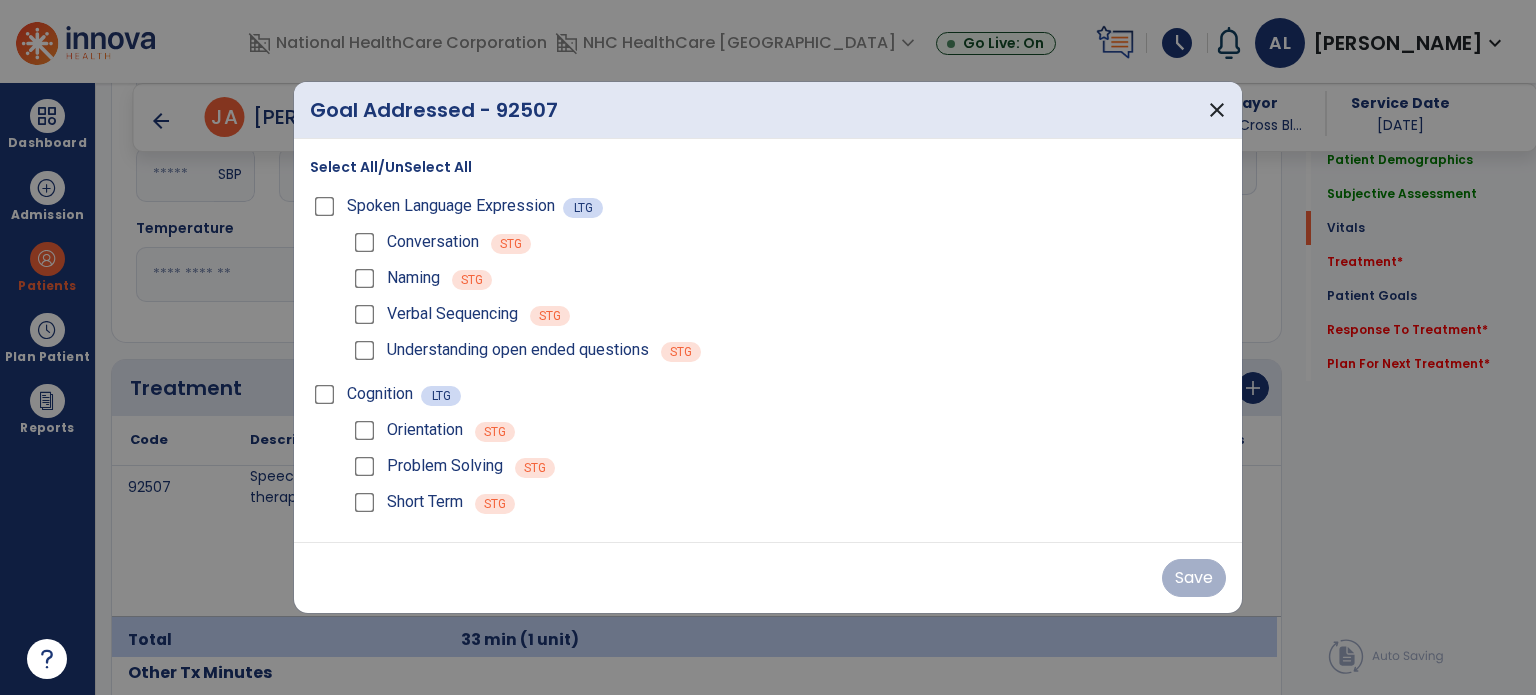 click on "Select All/UnSelect All" at bounding box center [391, 167] 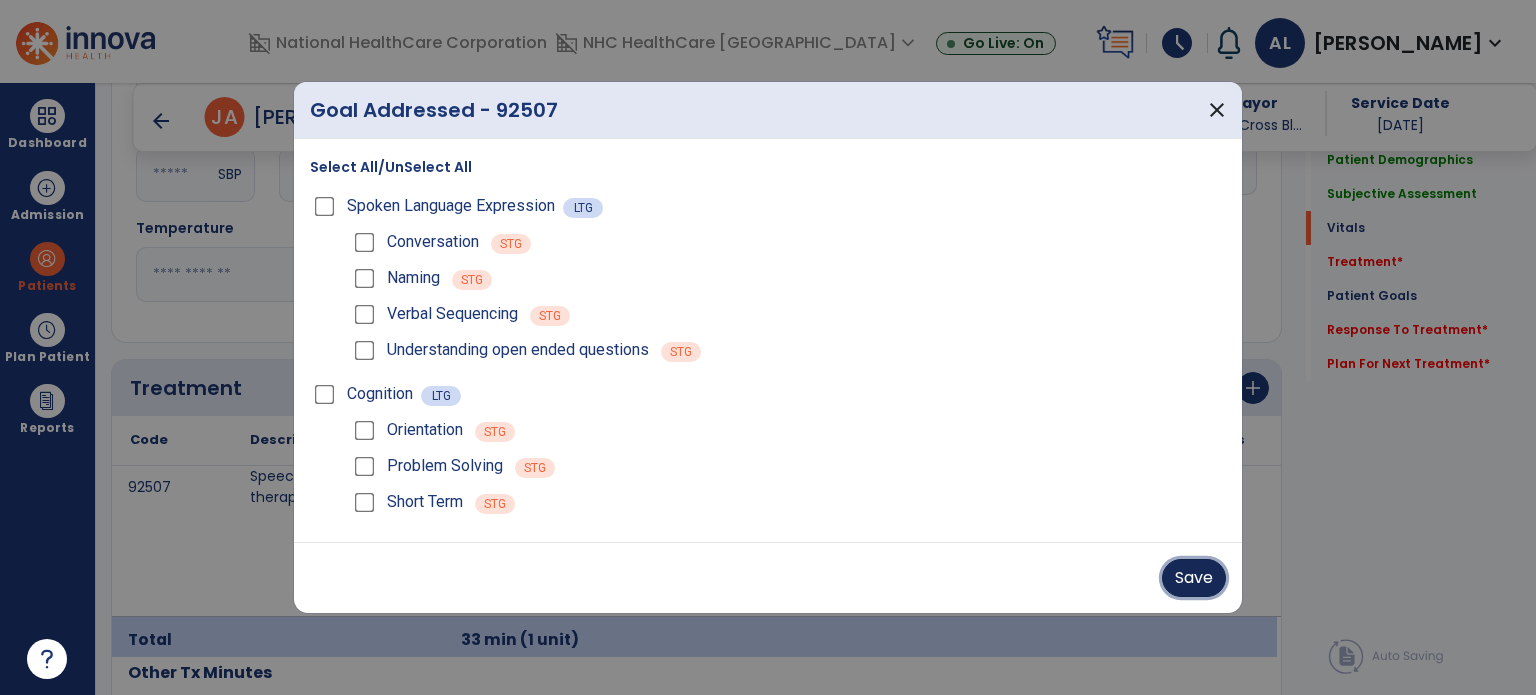 click on "Save" at bounding box center (1194, 578) 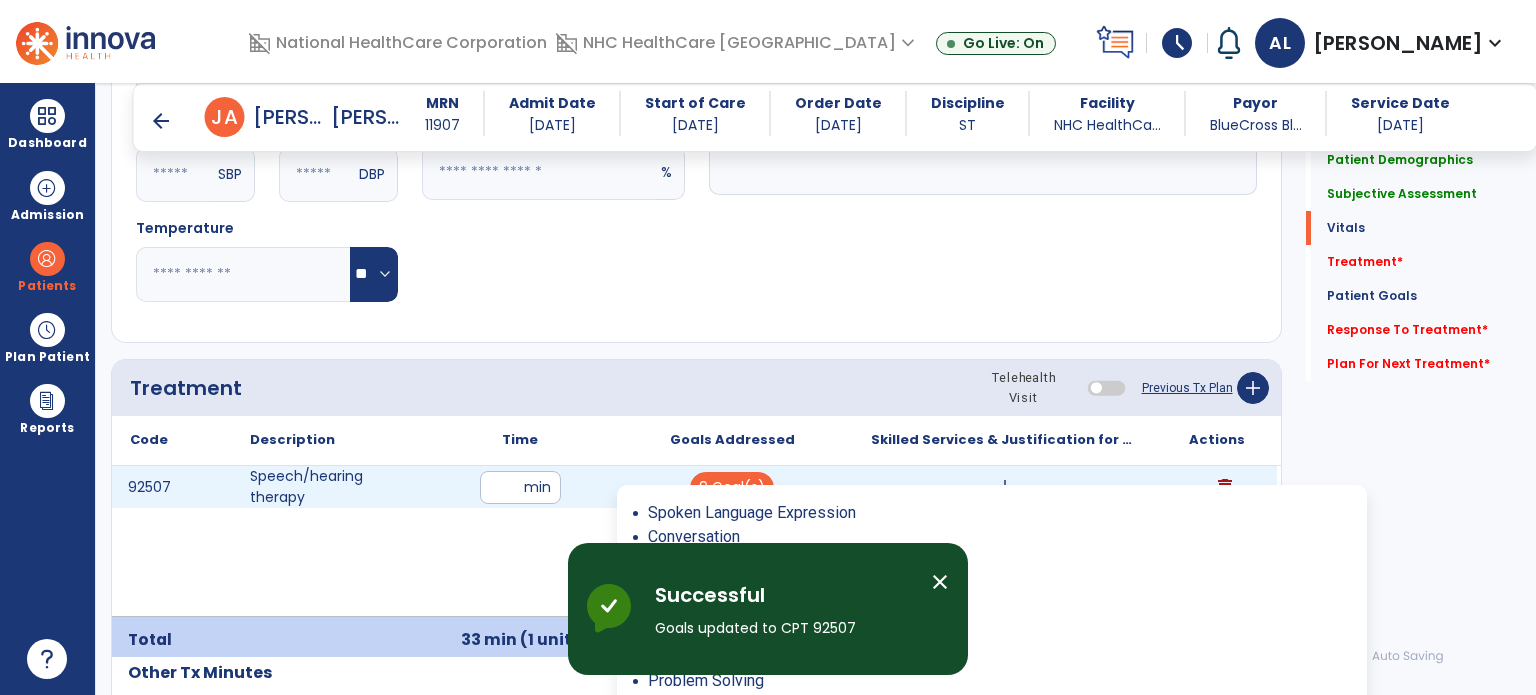 click on "9 Goal(s)" at bounding box center (732, 487) 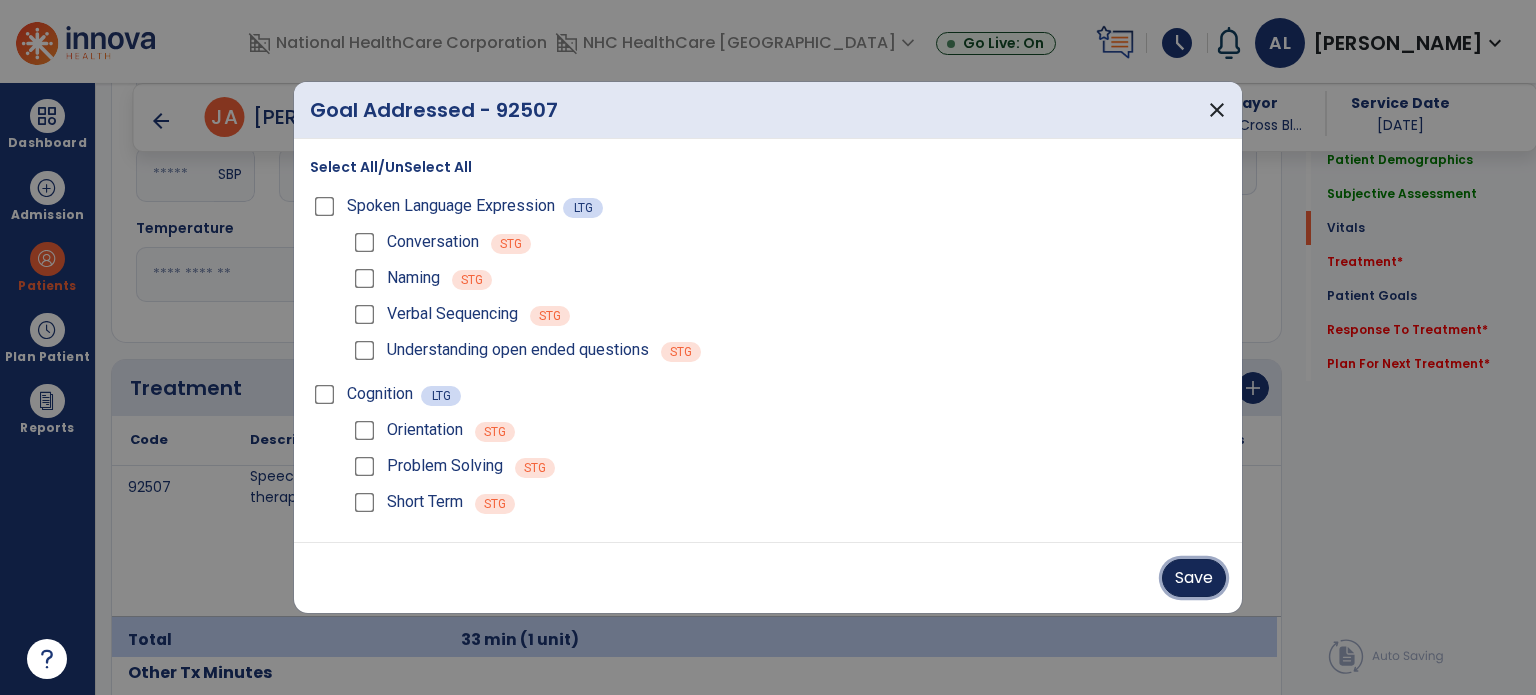 click on "Save" at bounding box center [1194, 578] 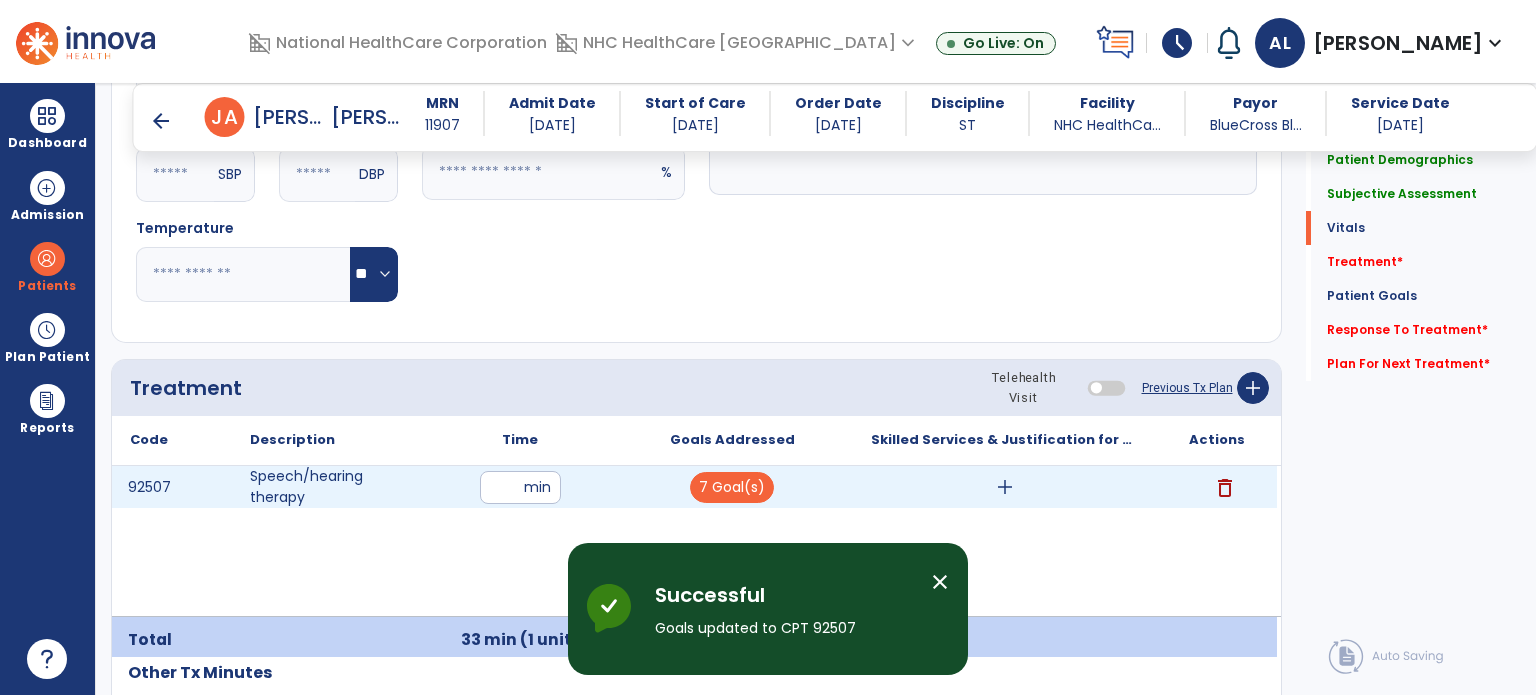 click on "add" at bounding box center (1005, 487) 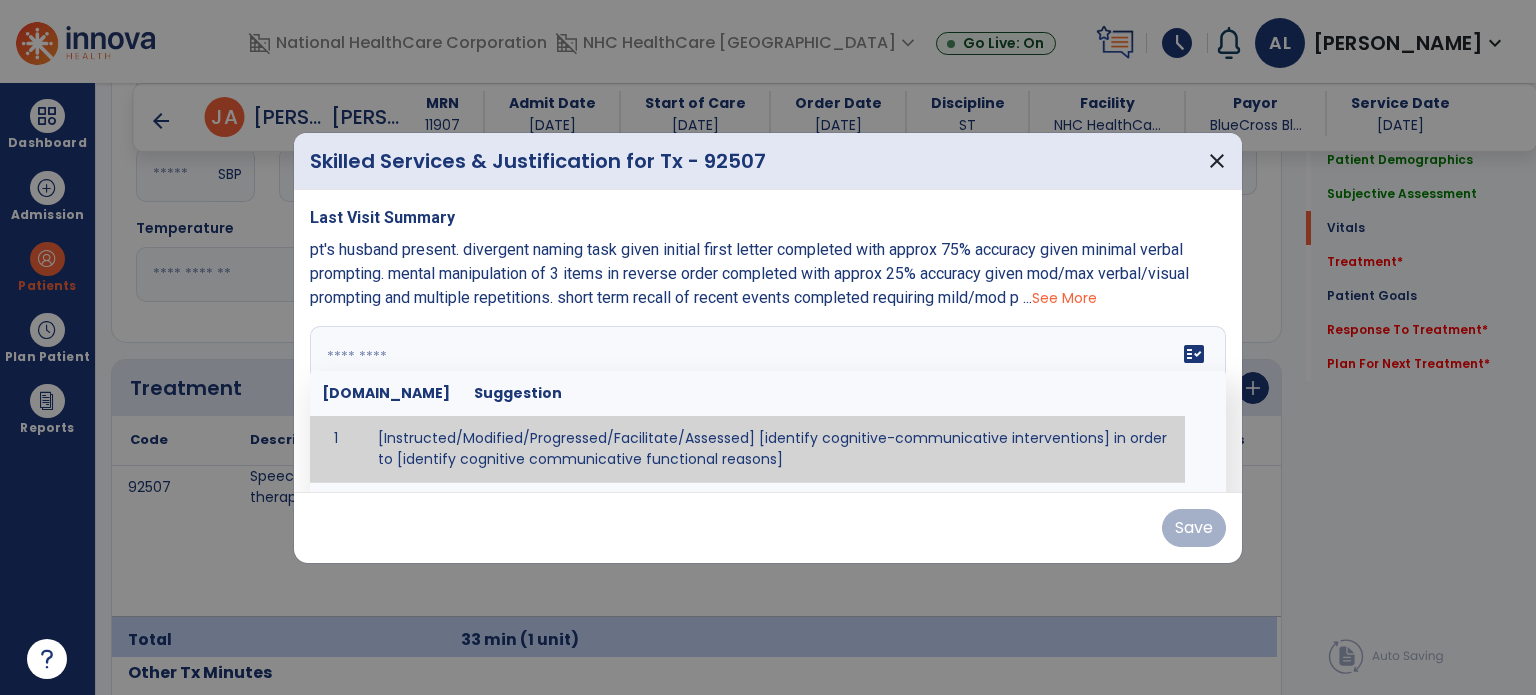 click on "fact_check  Sr.No Suggestion 1 [Instructed/Modified/Progressed/Facilitate/Assessed] [identify cognitive-communicative interventions] in order to [identify cognitive communicative functional reasons] 2 Assessed cognitive-communicative skills using [identify test]." at bounding box center (768, 401) 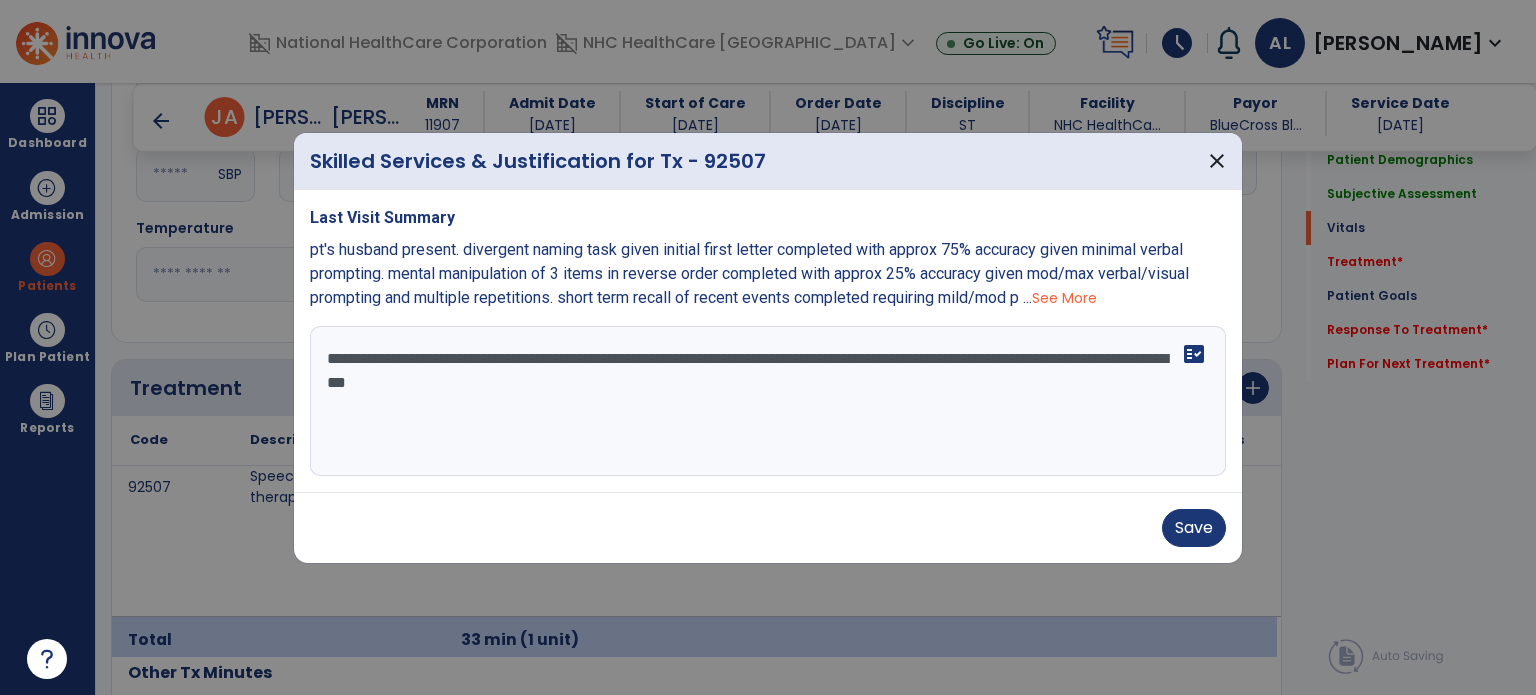 click on "**********" at bounding box center (768, 401) 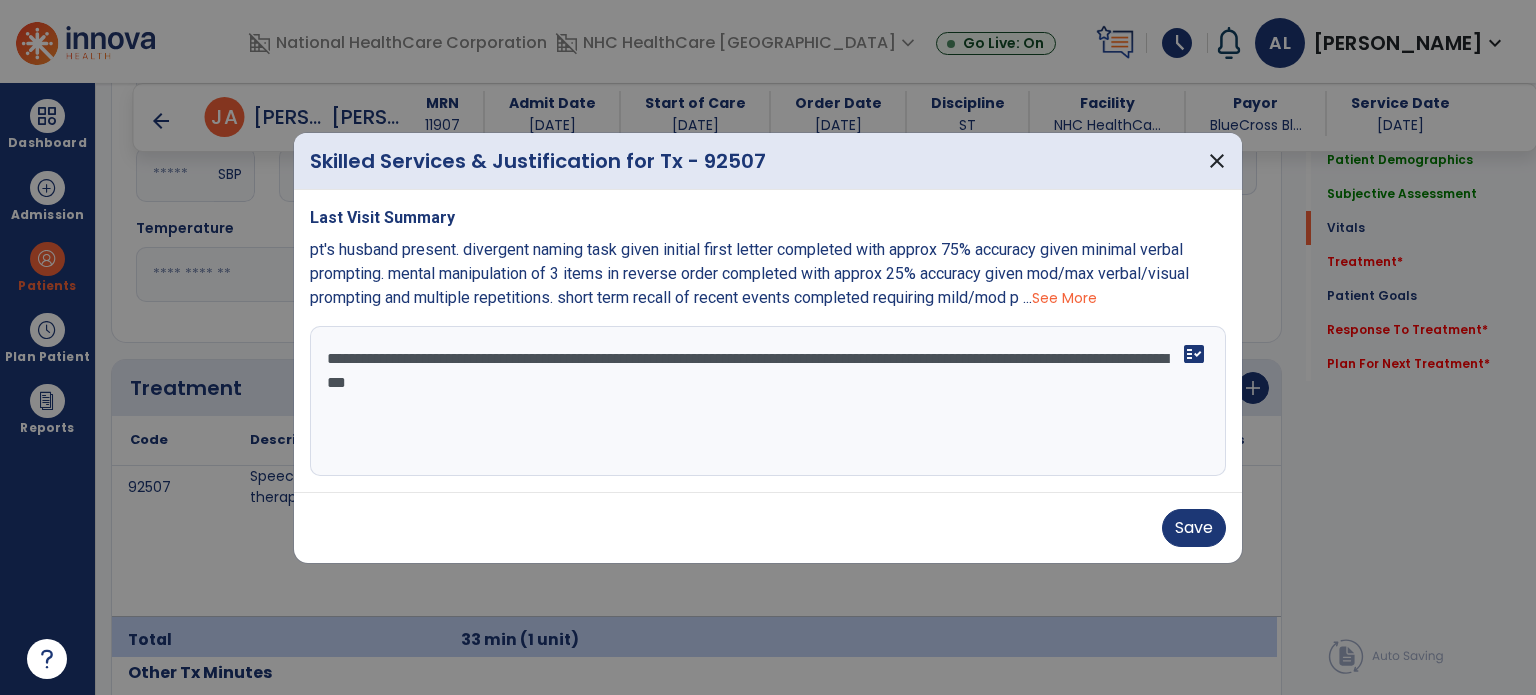 click on "**********" at bounding box center [768, 401] 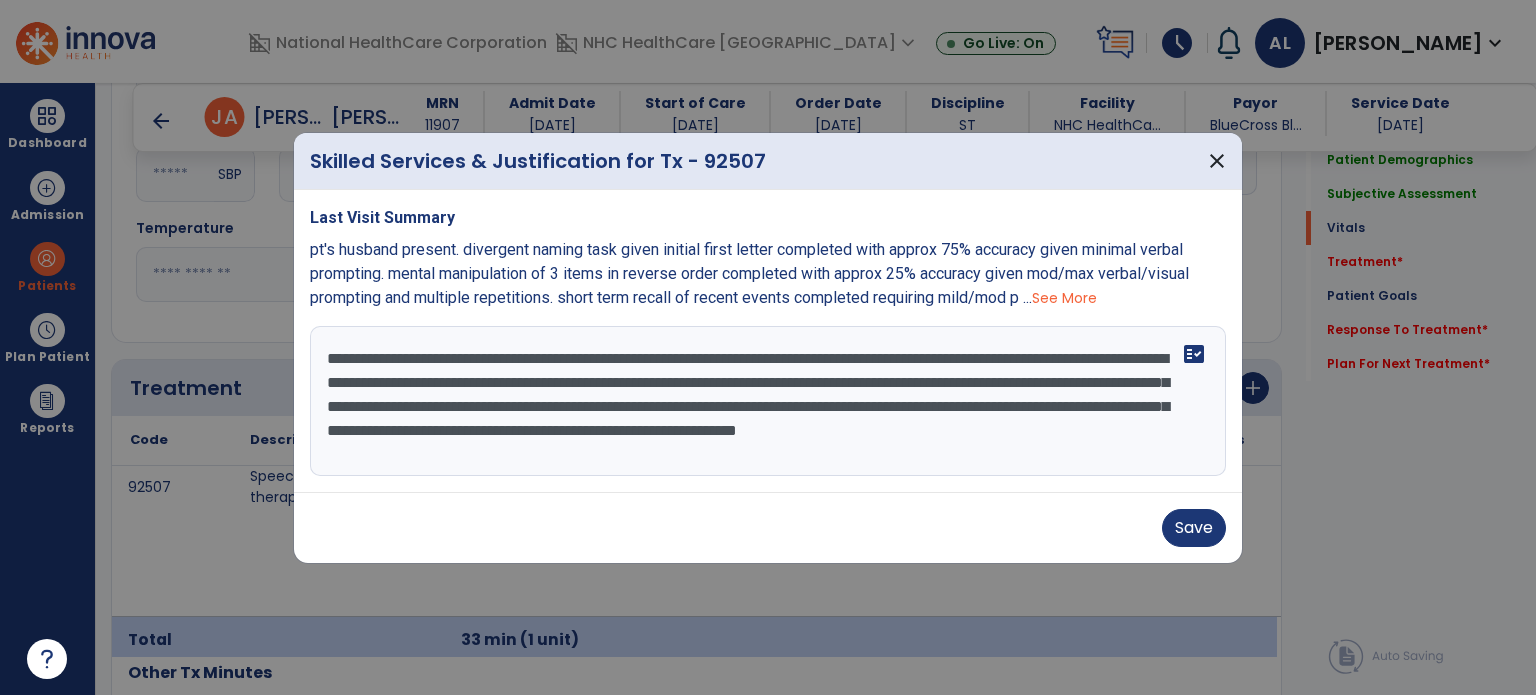 drag, startPoint x: 984, startPoint y: 462, endPoint x: 1079, endPoint y: 28, distance: 444.27582 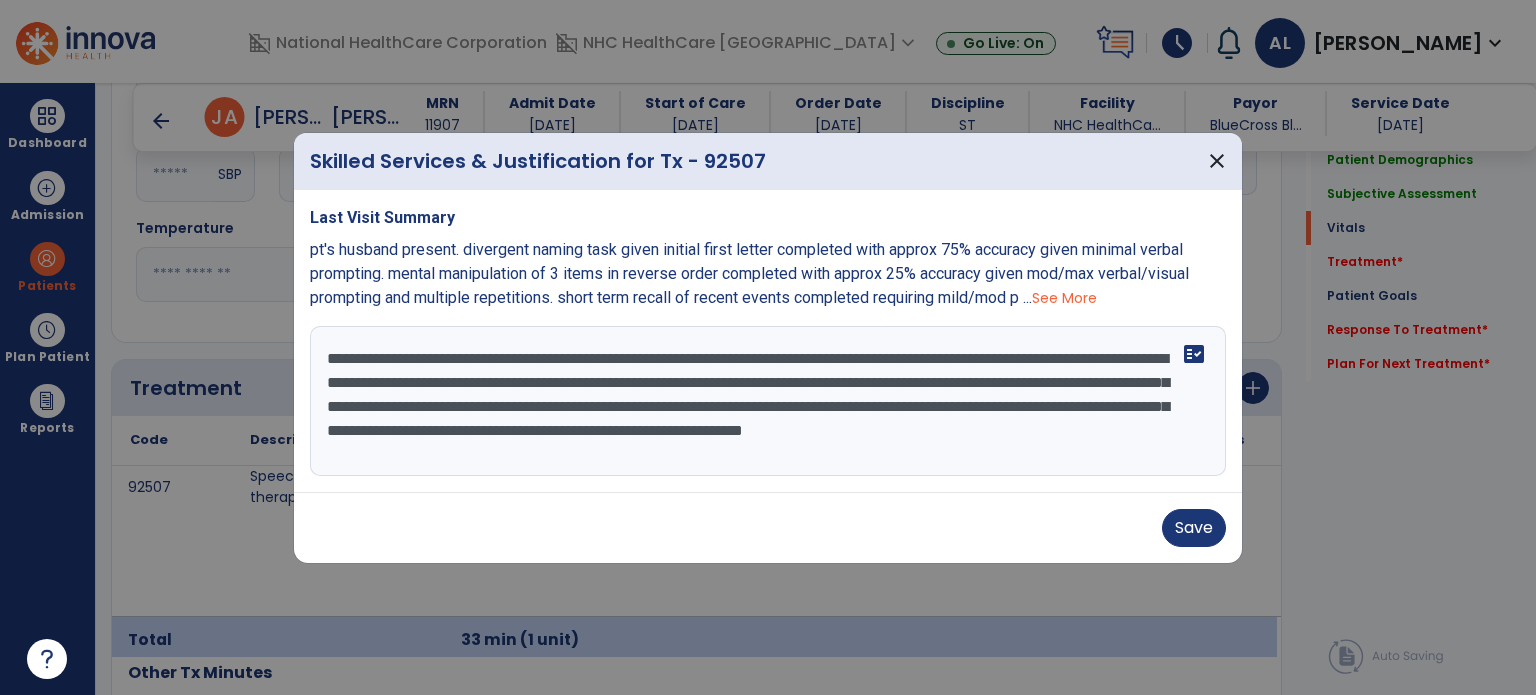 click on "**********" at bounding box center (768, 401) 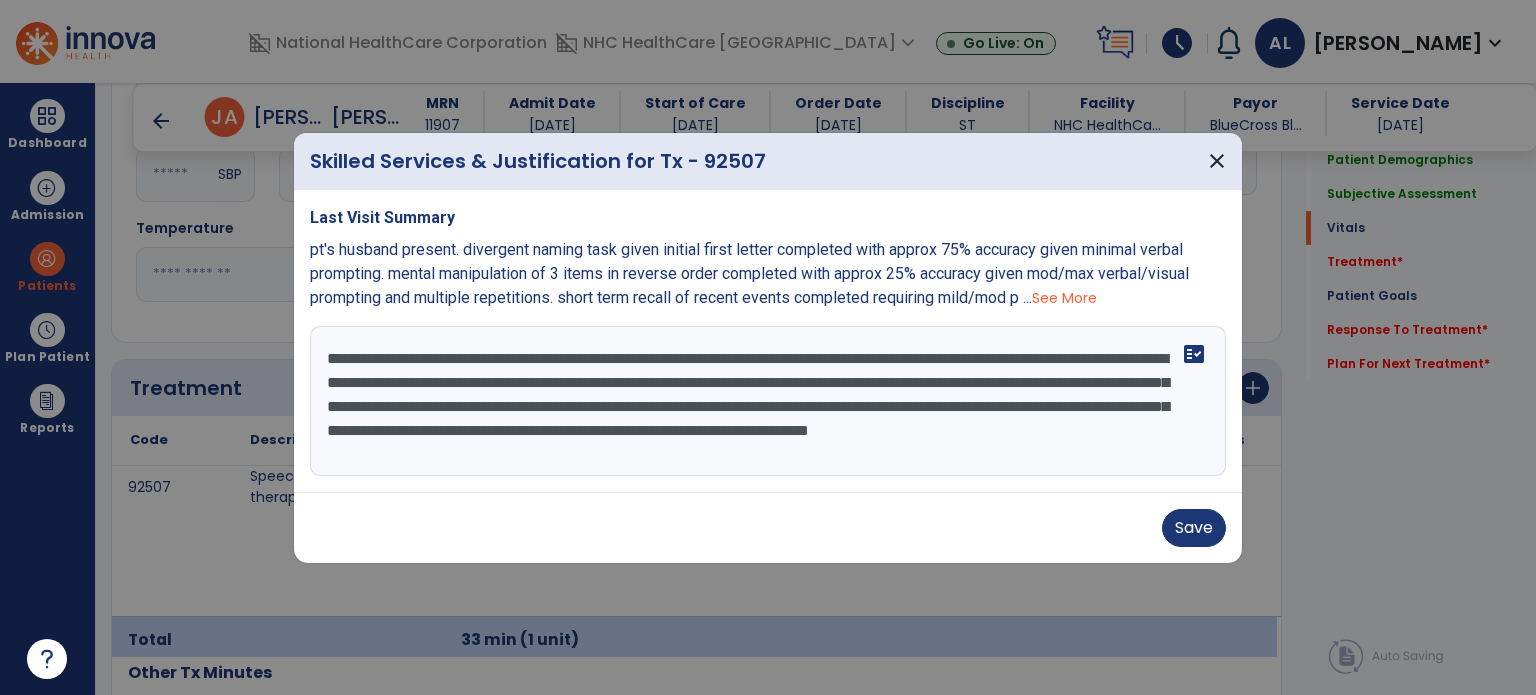scroll, scrollTop: 15, scrollLeft: 0, axis: vertical 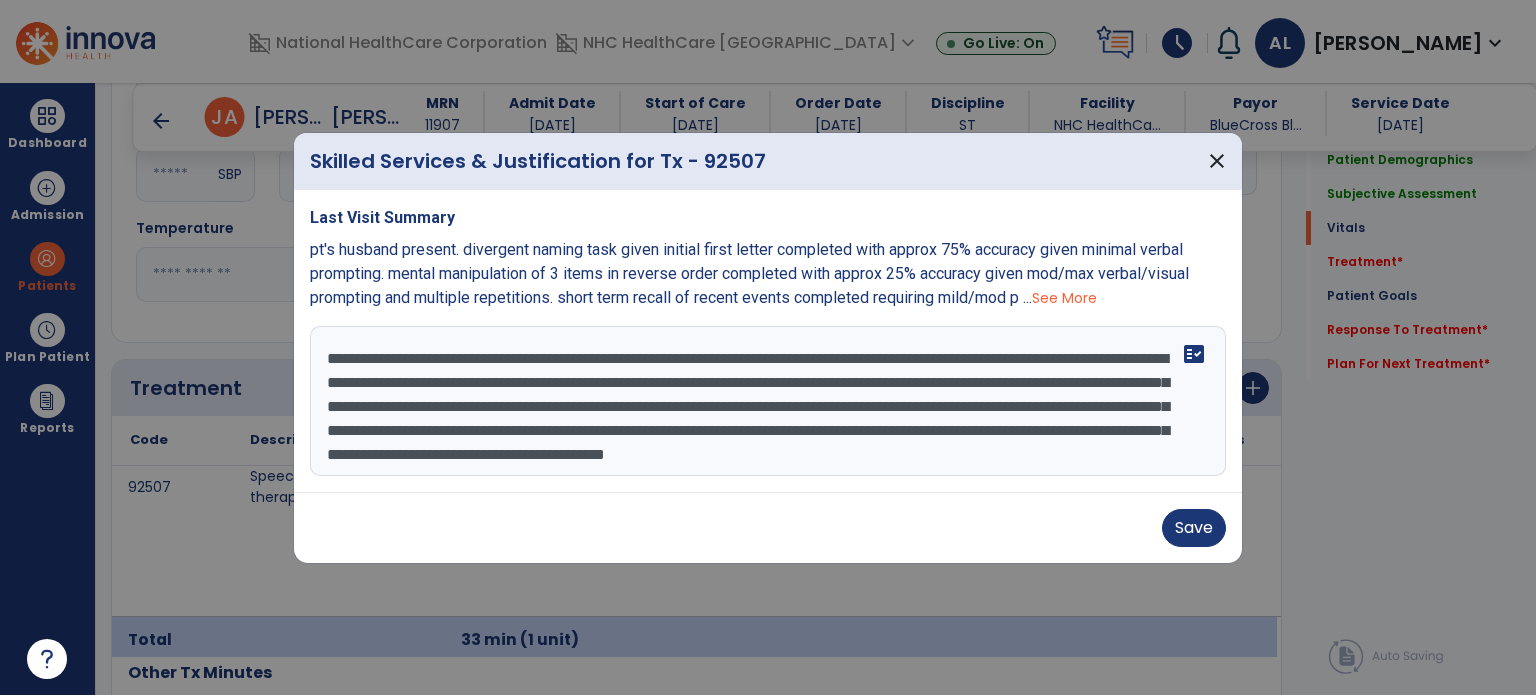 click on "**********" at bounding box center (768, 401) 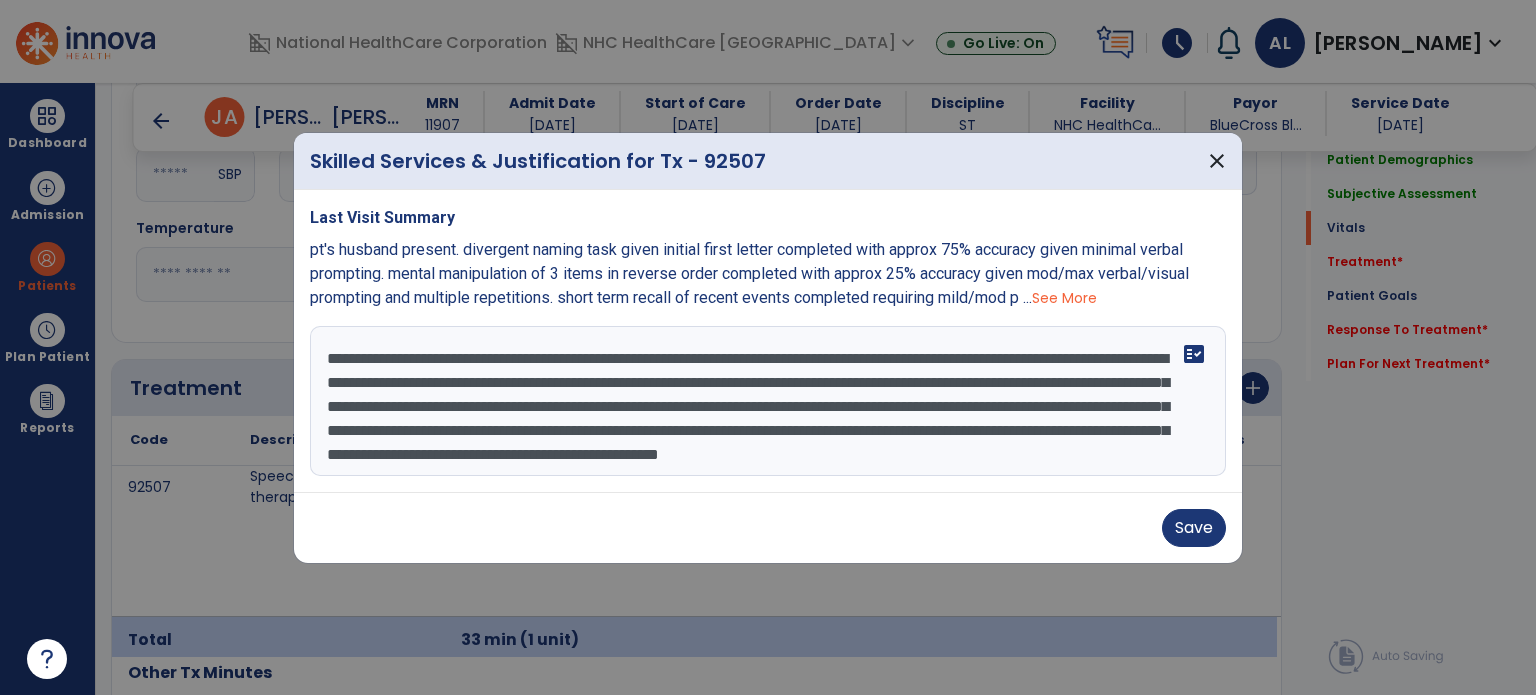 click on "**********" at bounding box center (768, 401) 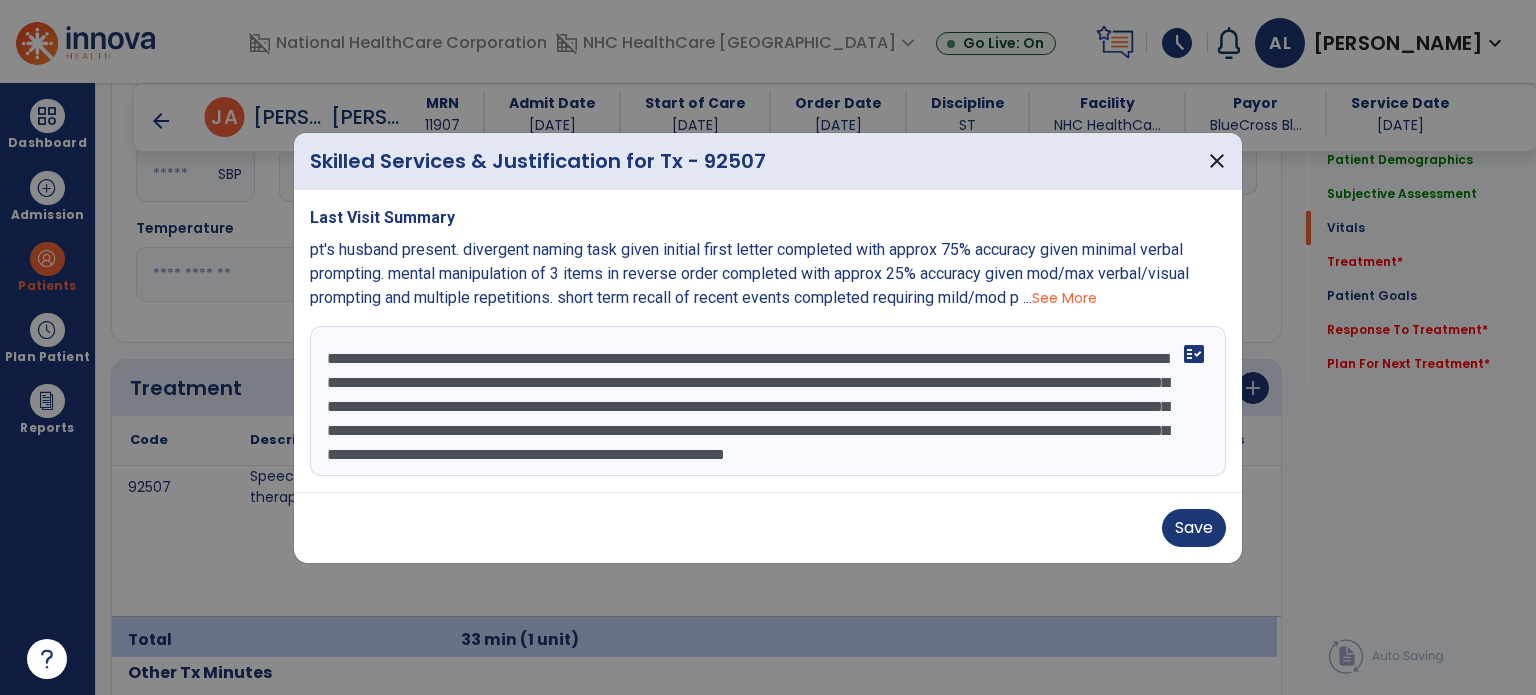 type on "**********" 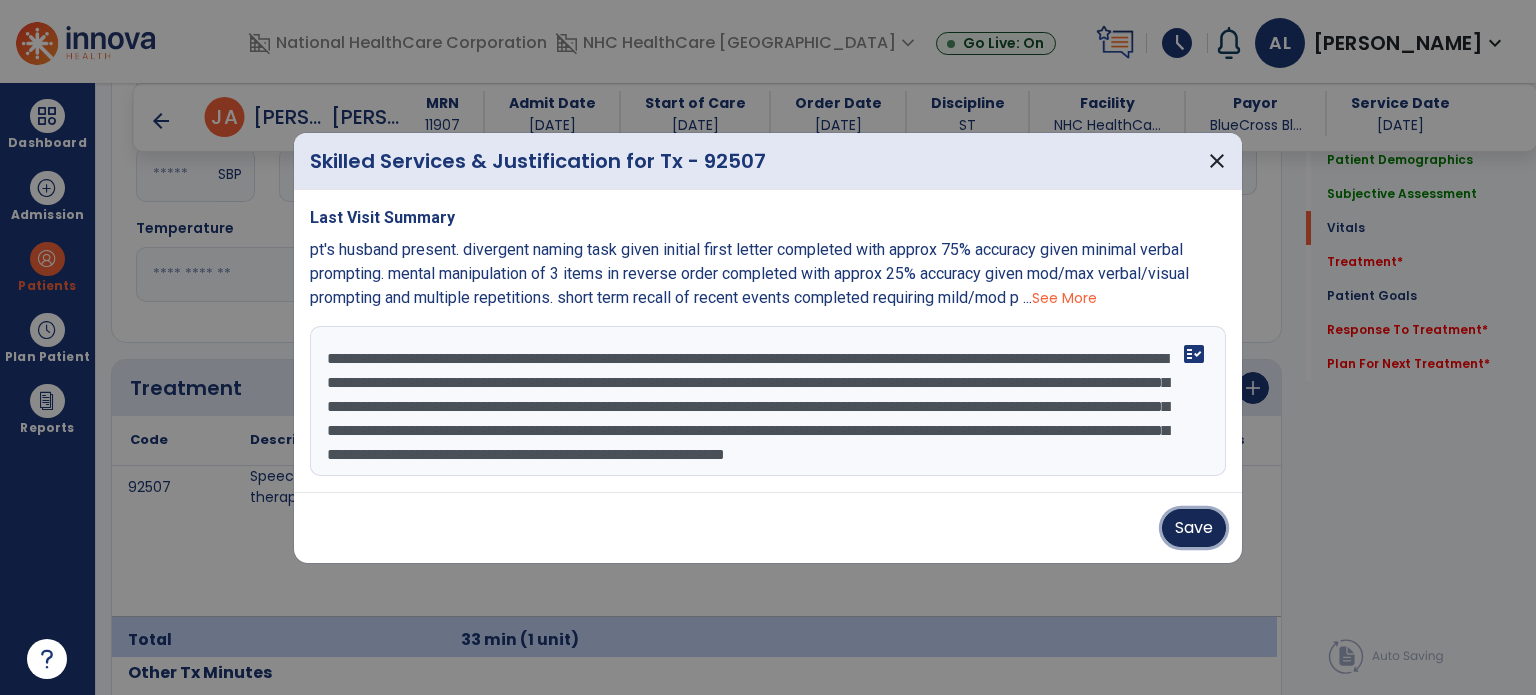 click on "Save" at bounding box center (1194, 528) 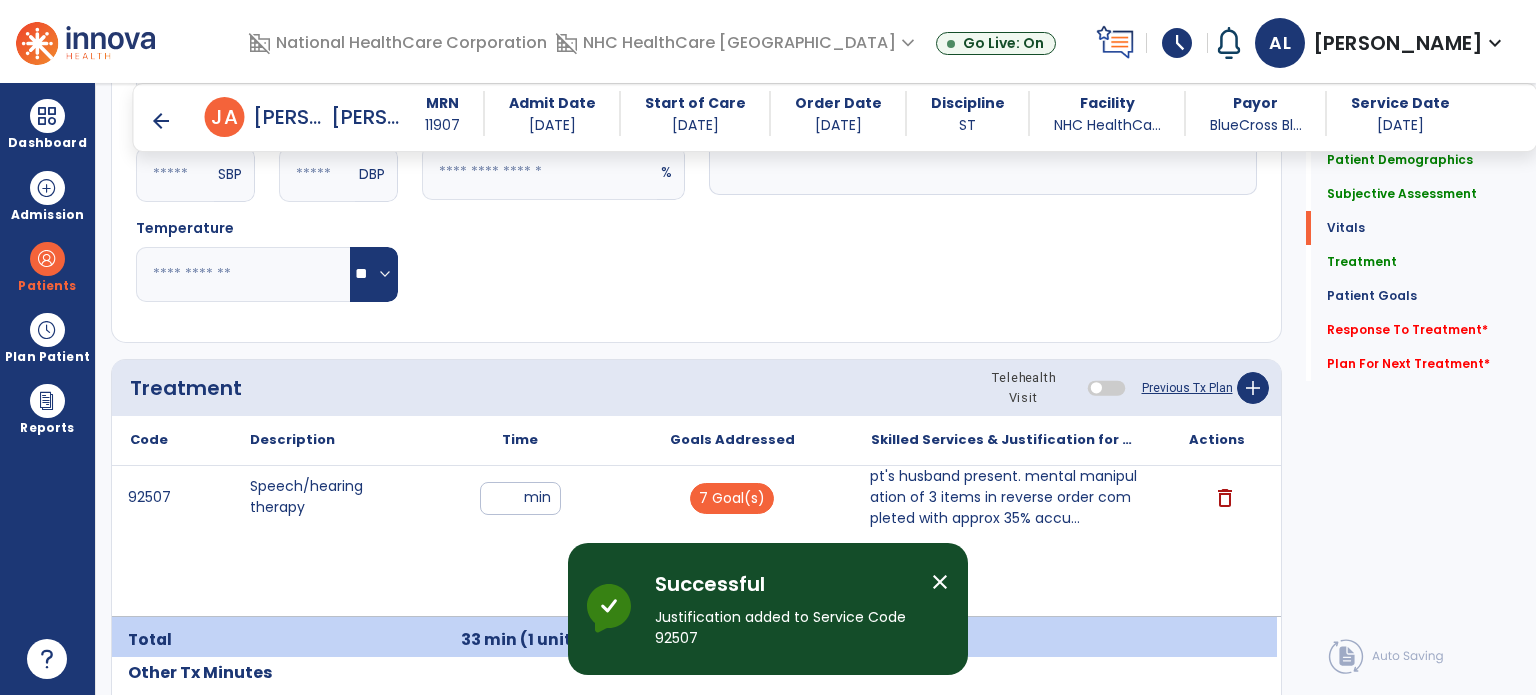 click on "close" at bounding box center [940, 582] 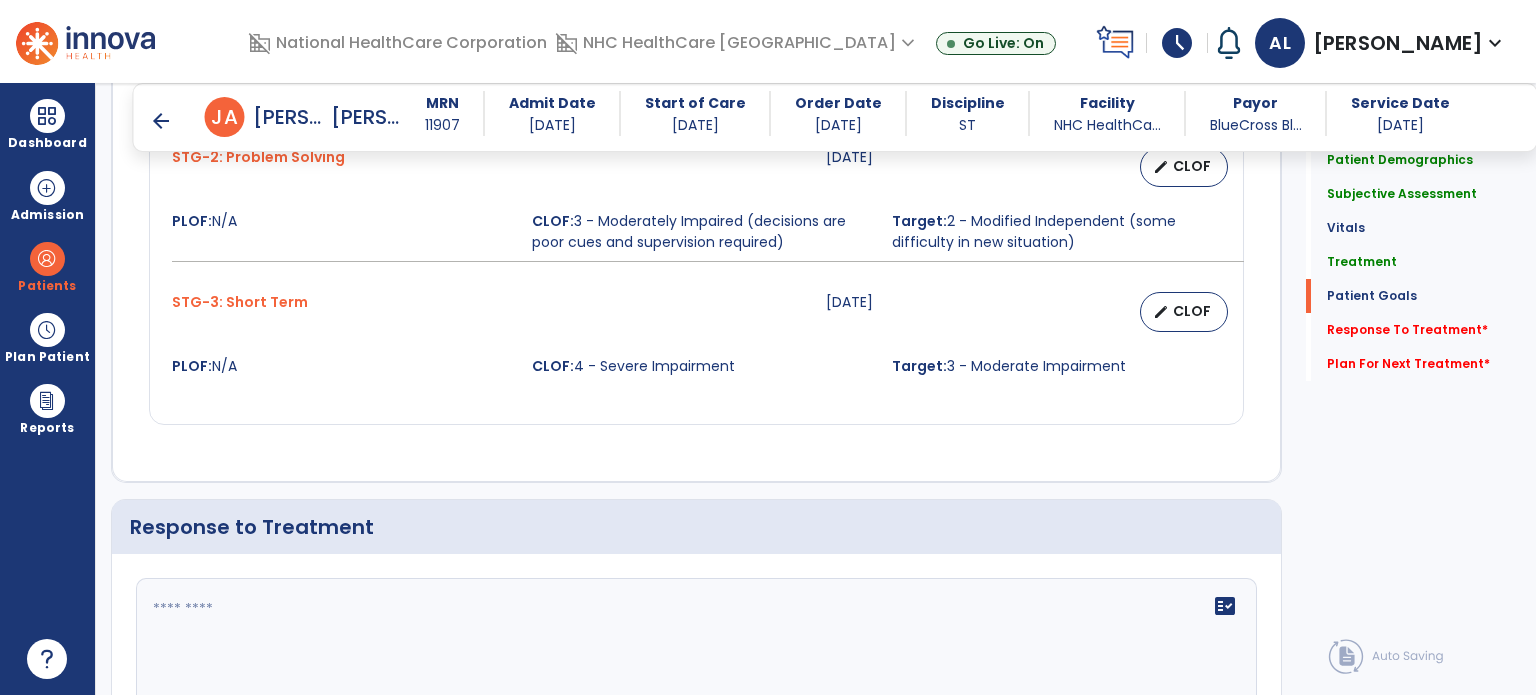 scroll, scrollTop: 3187, scrollLeft: 0, axis: vertical 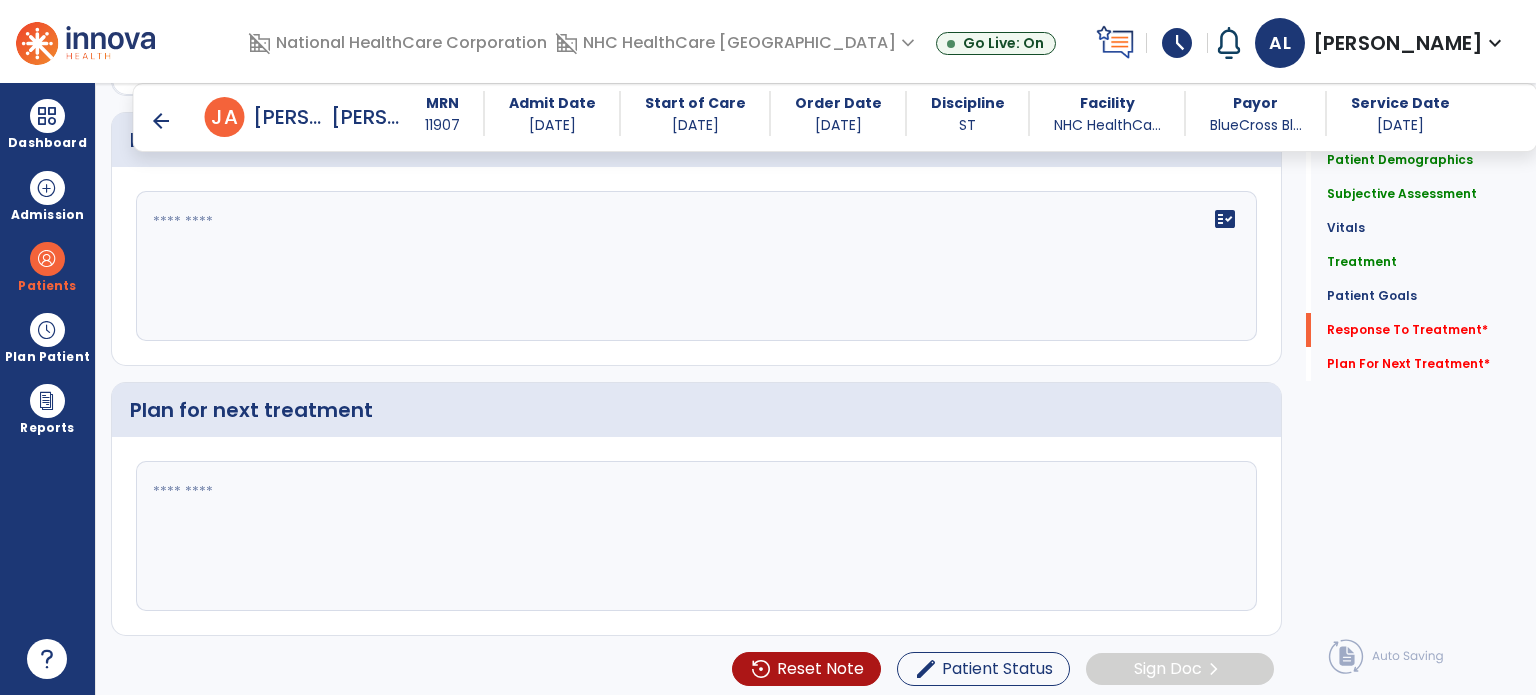 click on "fact_check" 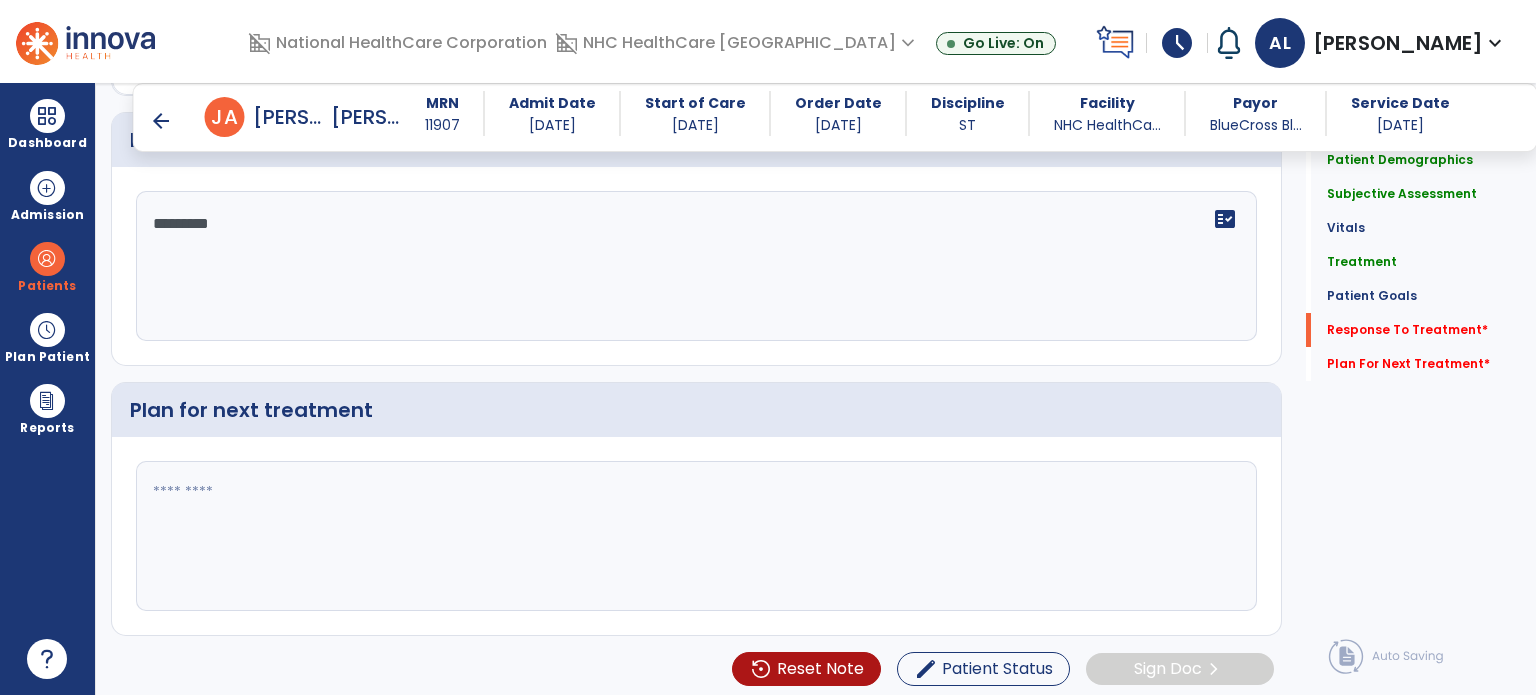 type on "*********" 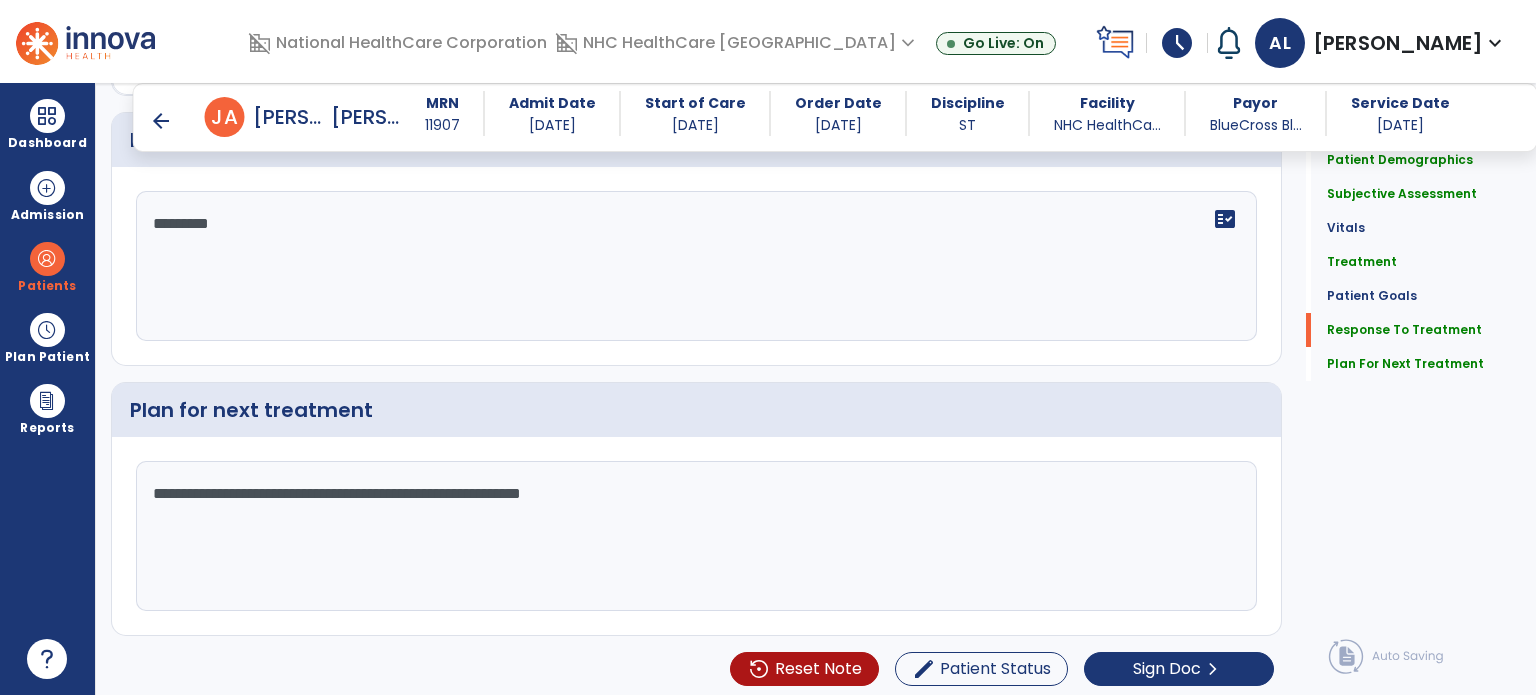 drag, startPoint x: 720, startPoint y: 507, endPoint x: 14, endPoint y: 507, distance: 706 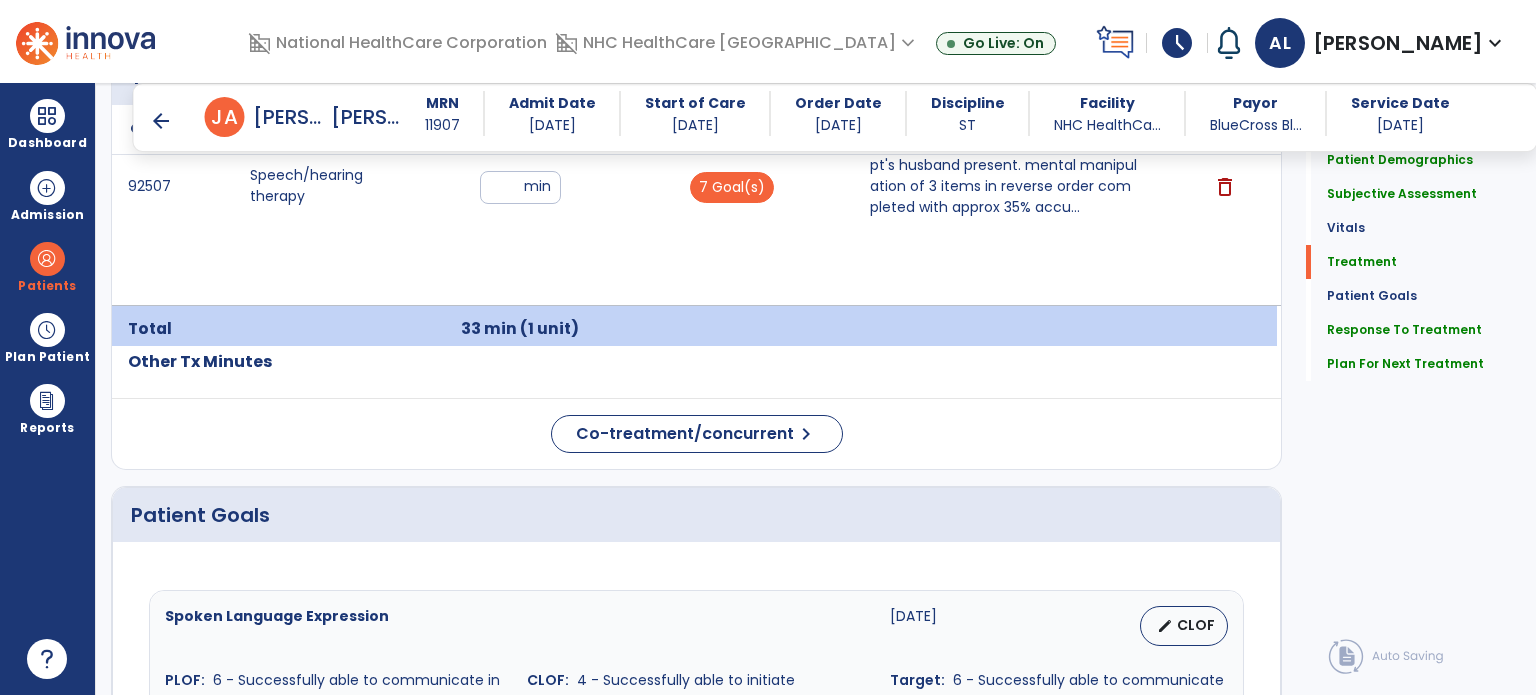 scroll, scrollTop: 1287, scrollLeft: 0, axis: vertical 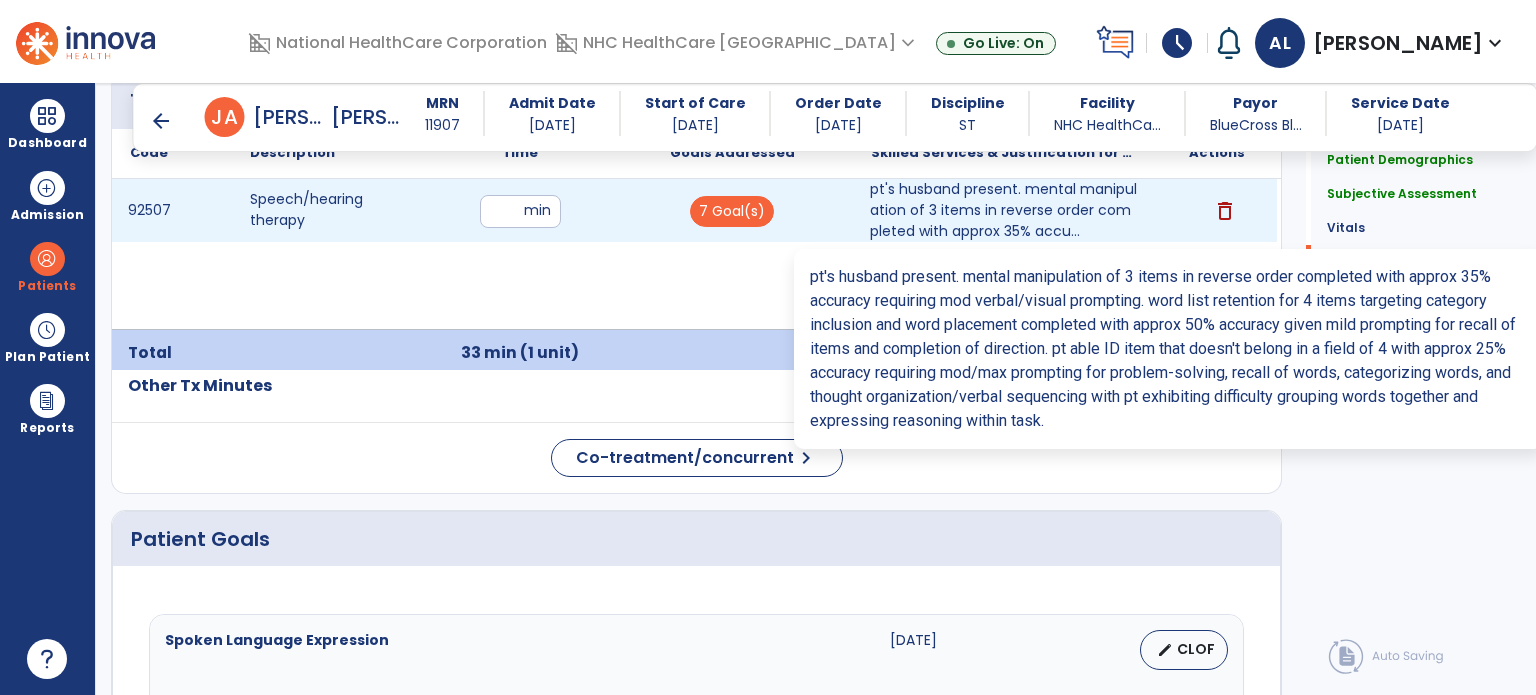 type on "**********" 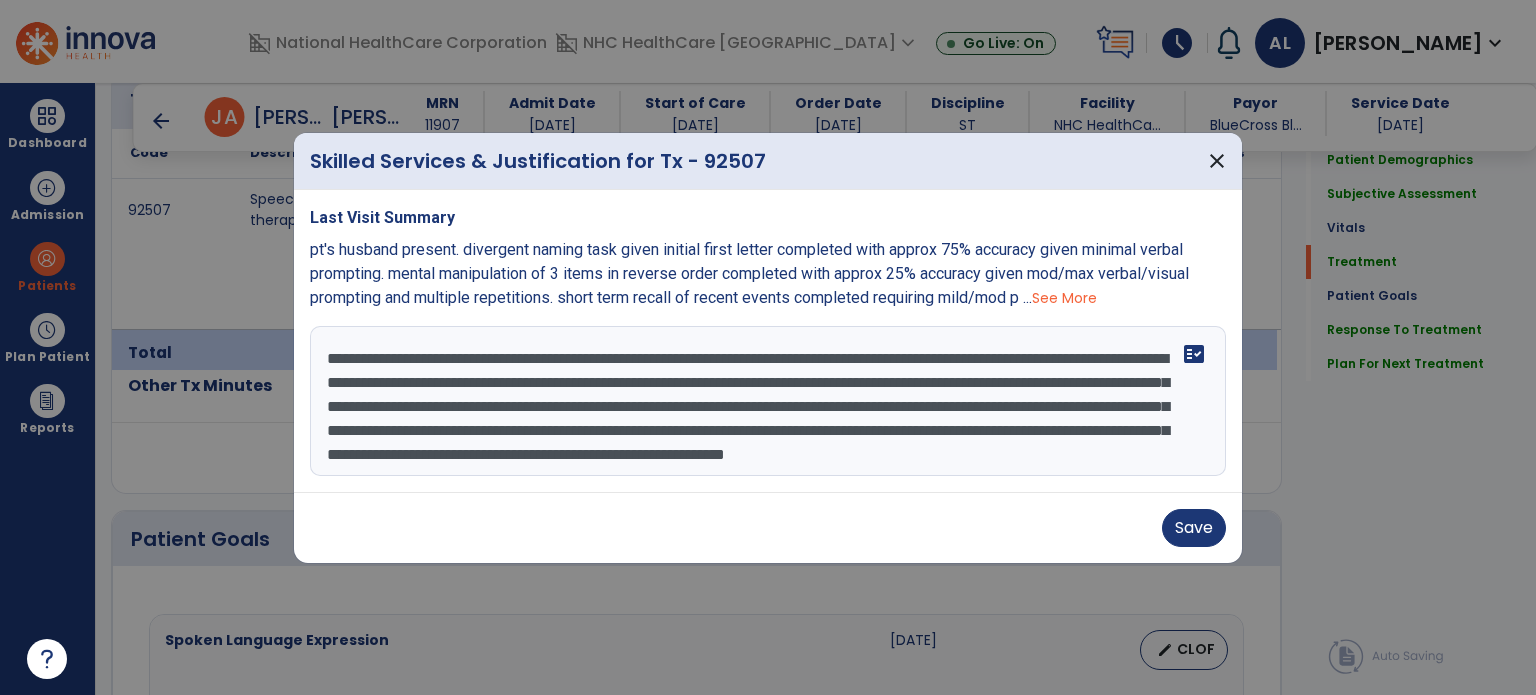 scroll, scrollTop: 31, scrollLeft: 0, axis: vertical 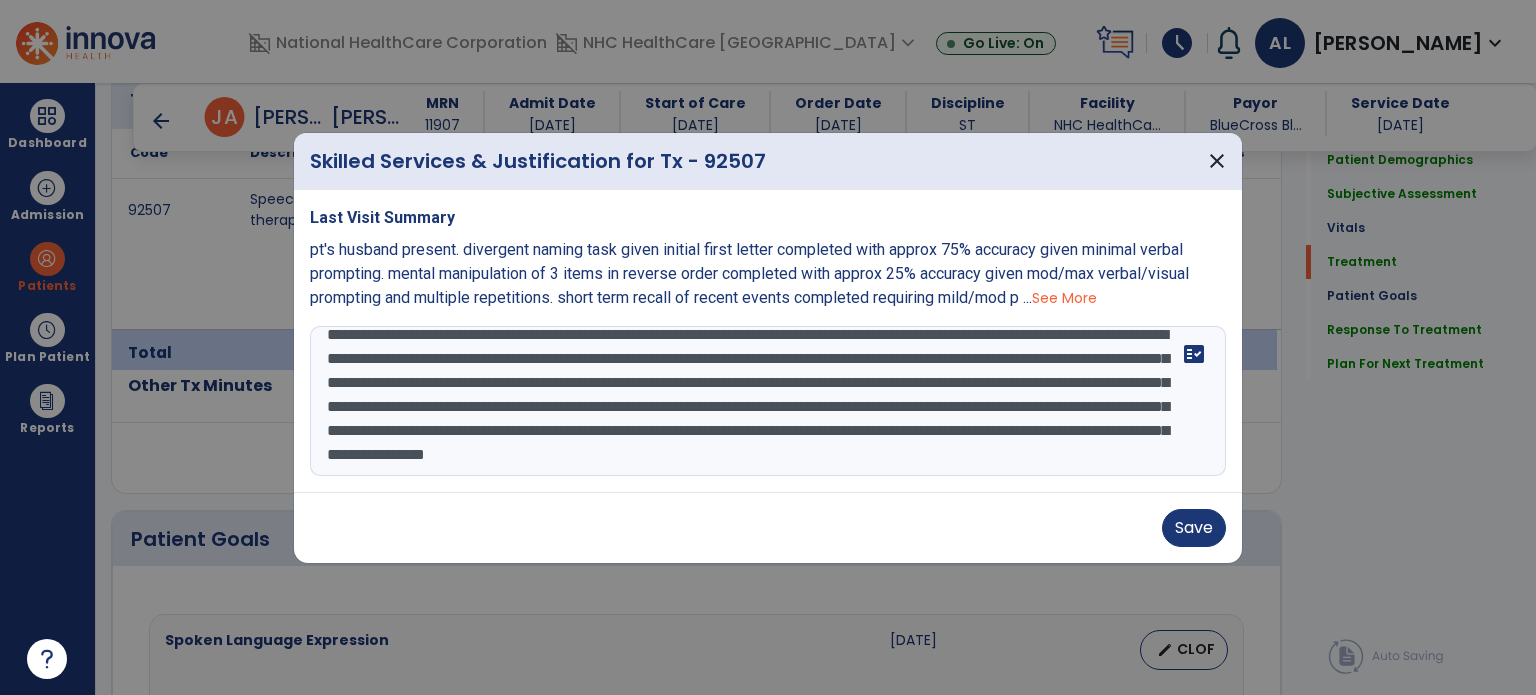 type on "**********" 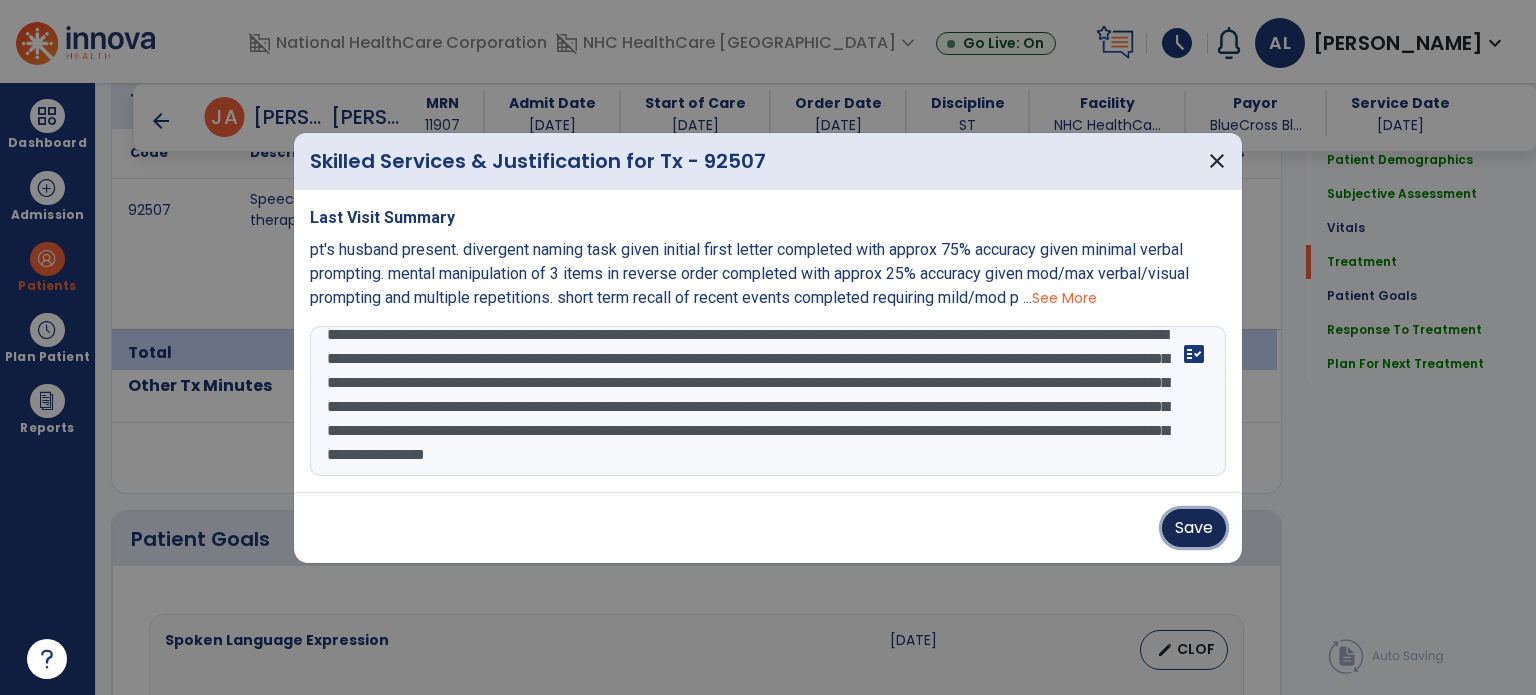 click on "Save" at bounding box center (1194, 528) 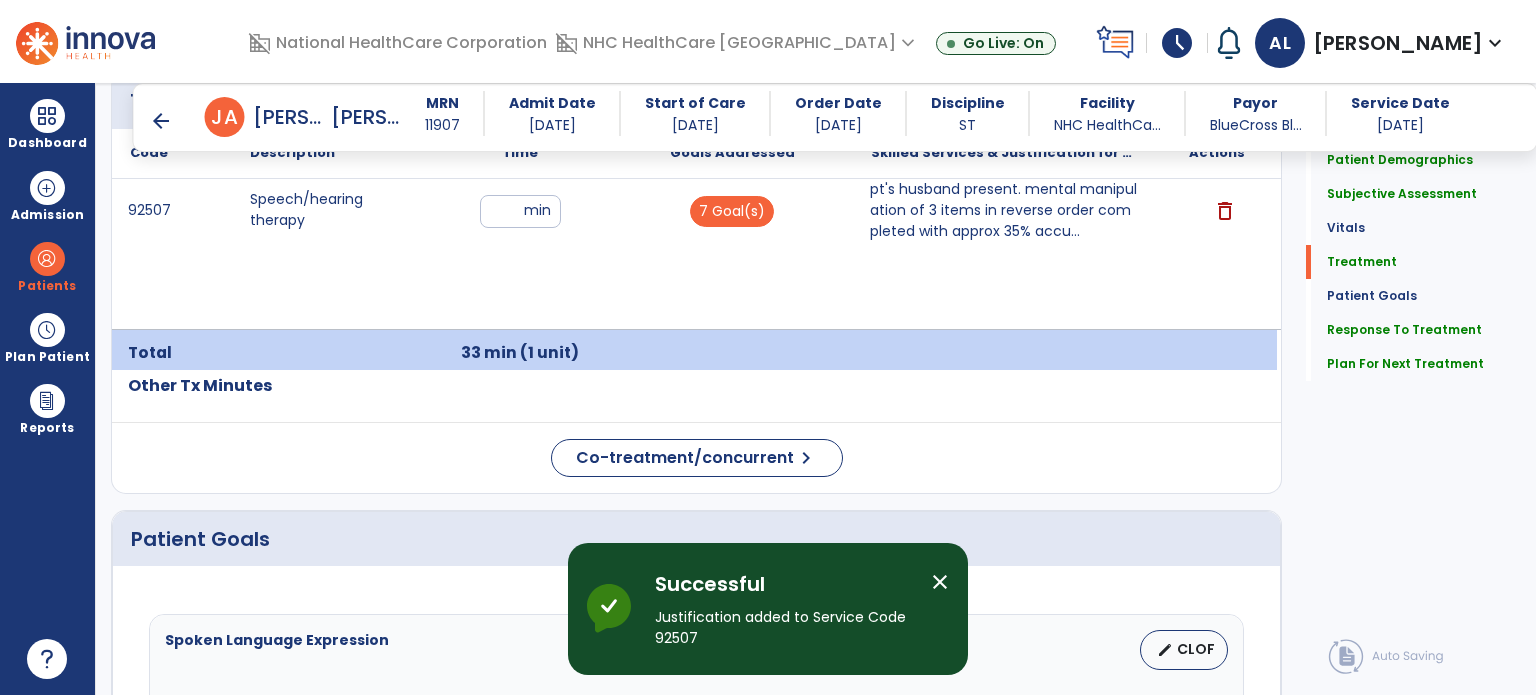 click on "close" at bounding box center (940, 582) 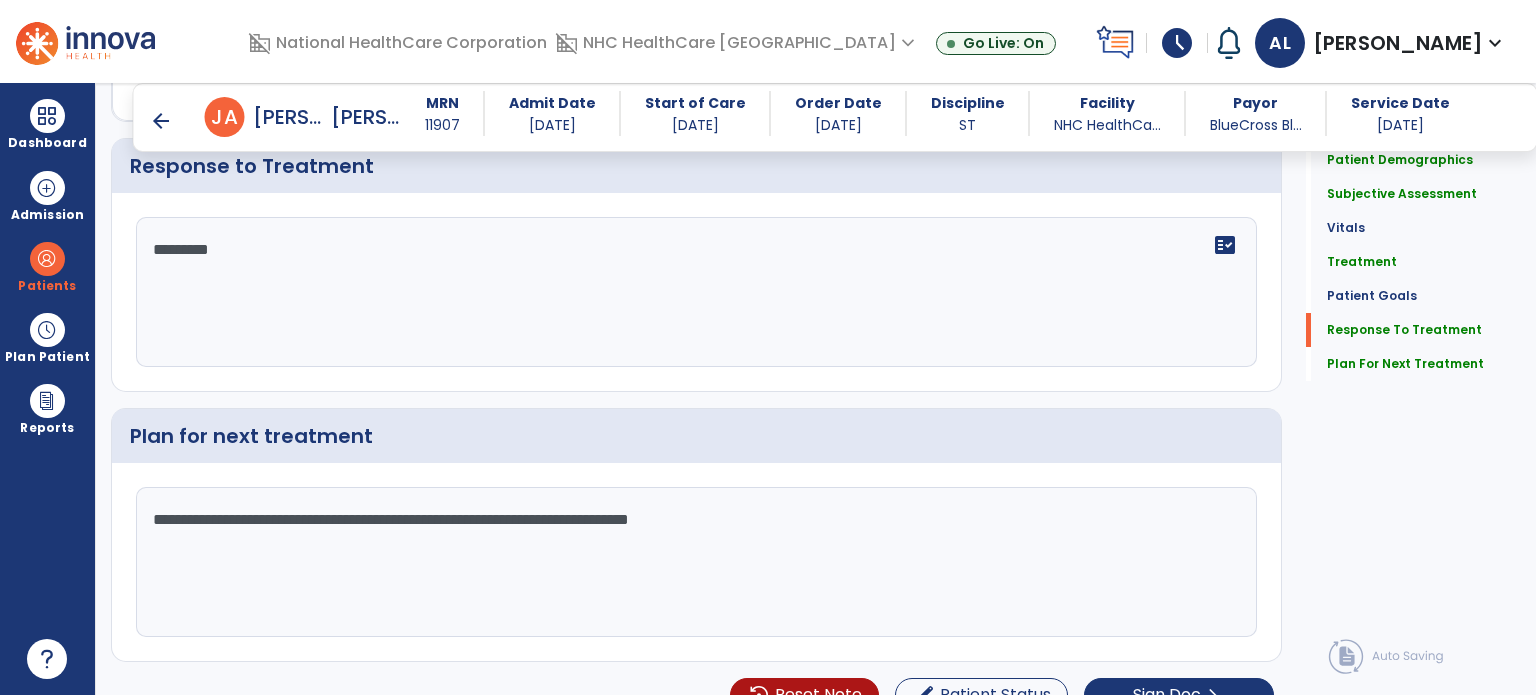 scroll, scrollTop: 3187, scrollLeft: 0, axis: vertical 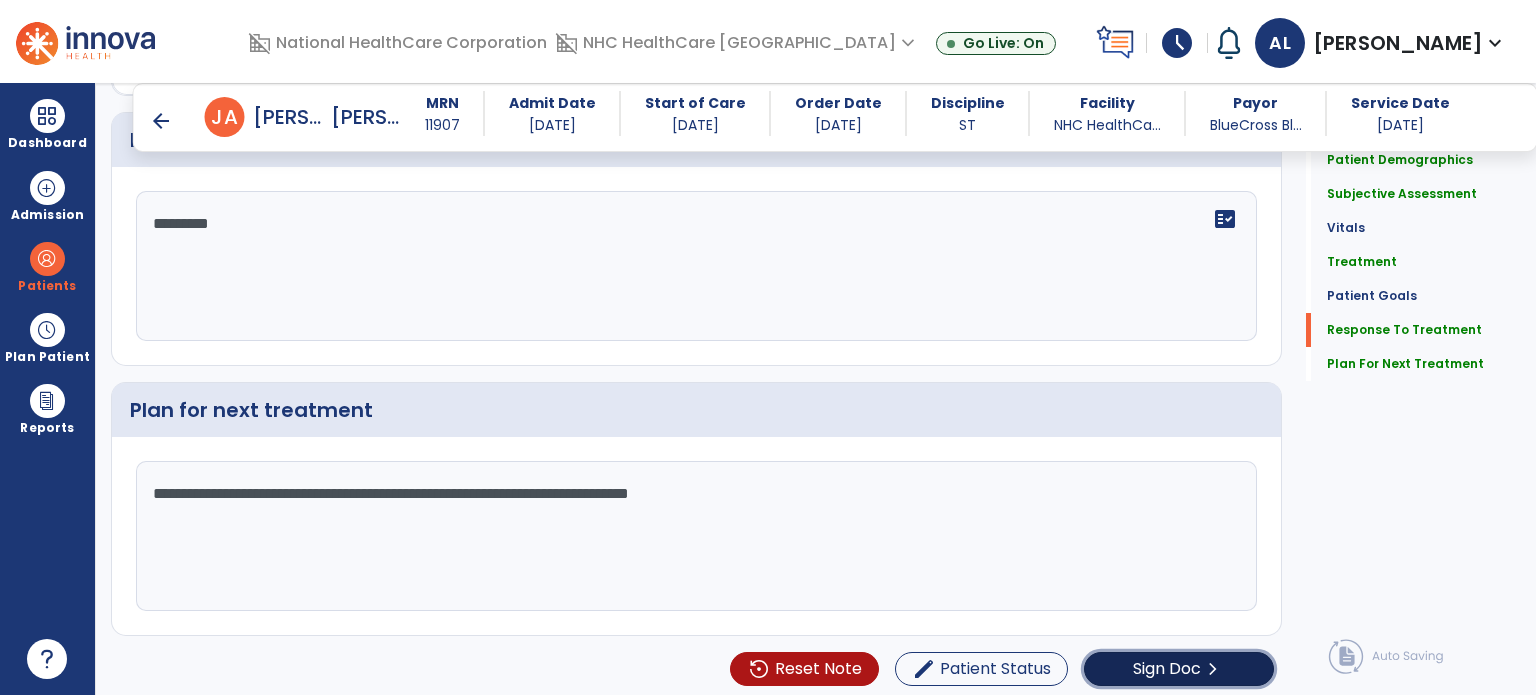 click on "Sign Doc" 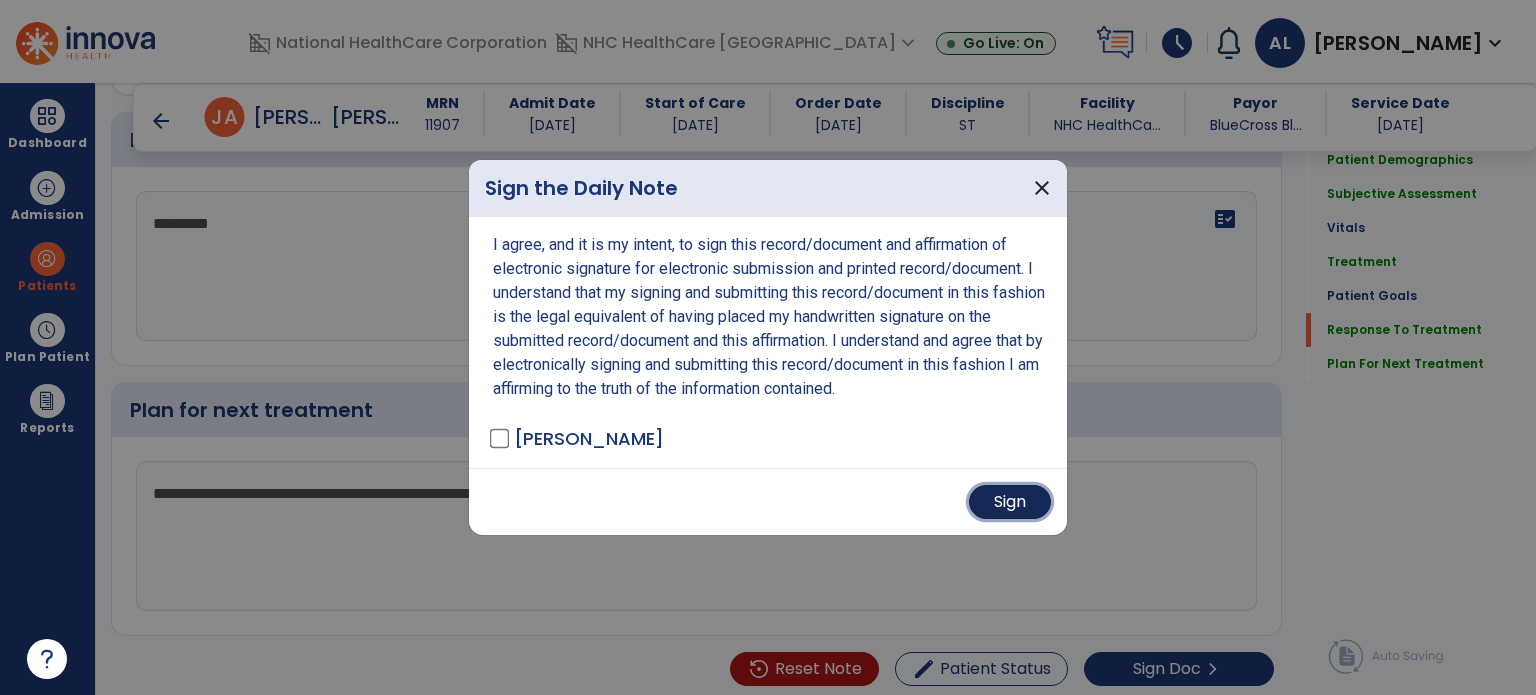 click on "Sign" at bounding box center (1010, 502) 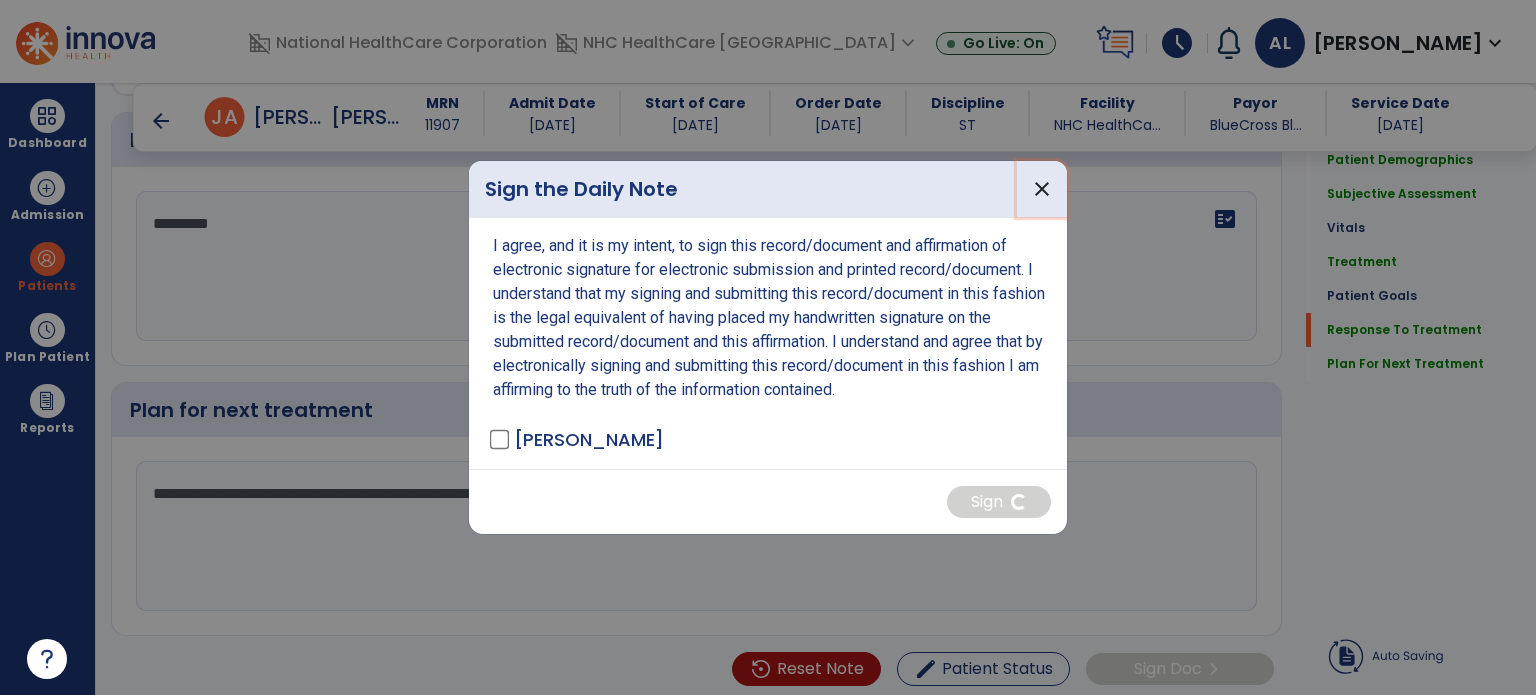 click on "close" at bounding box center (1042, 189) 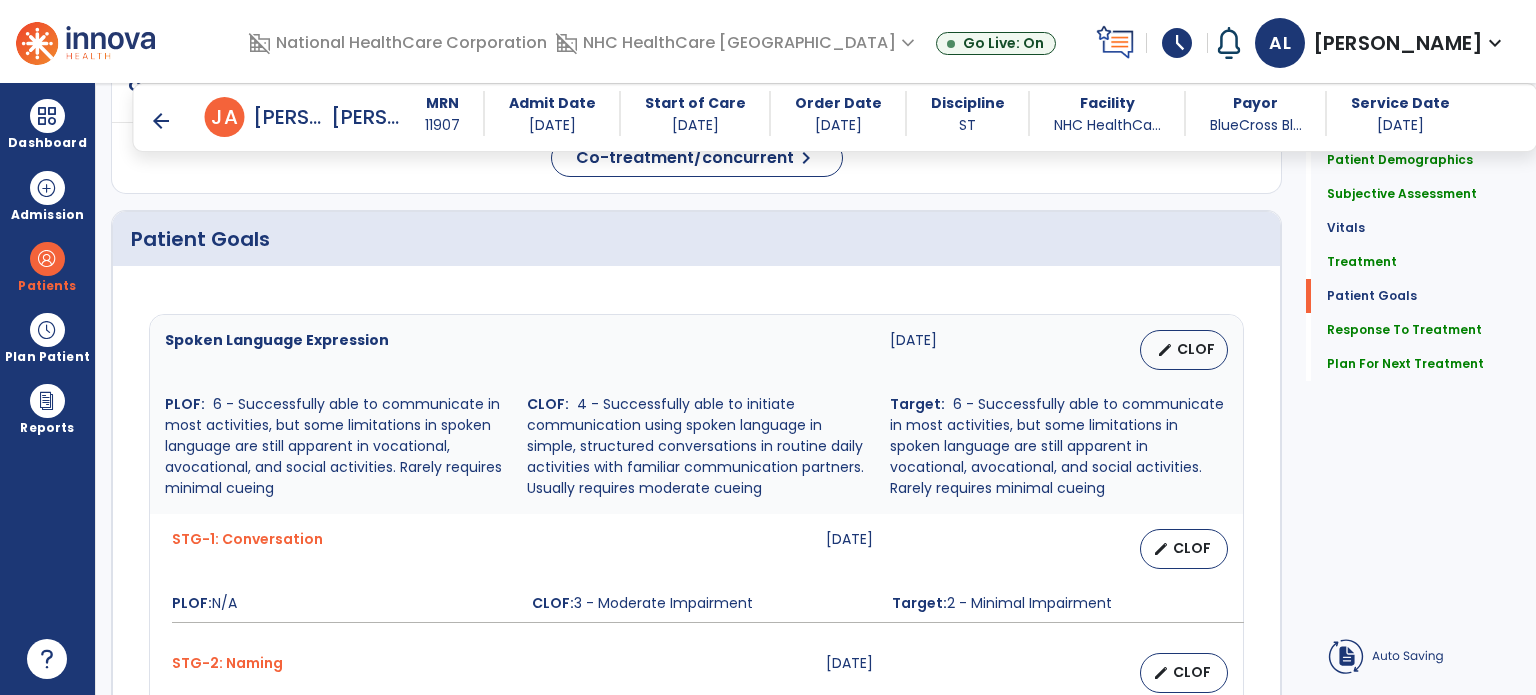 scroll, scrollTop: 1187, scrollLeft: 0, axis: vertical 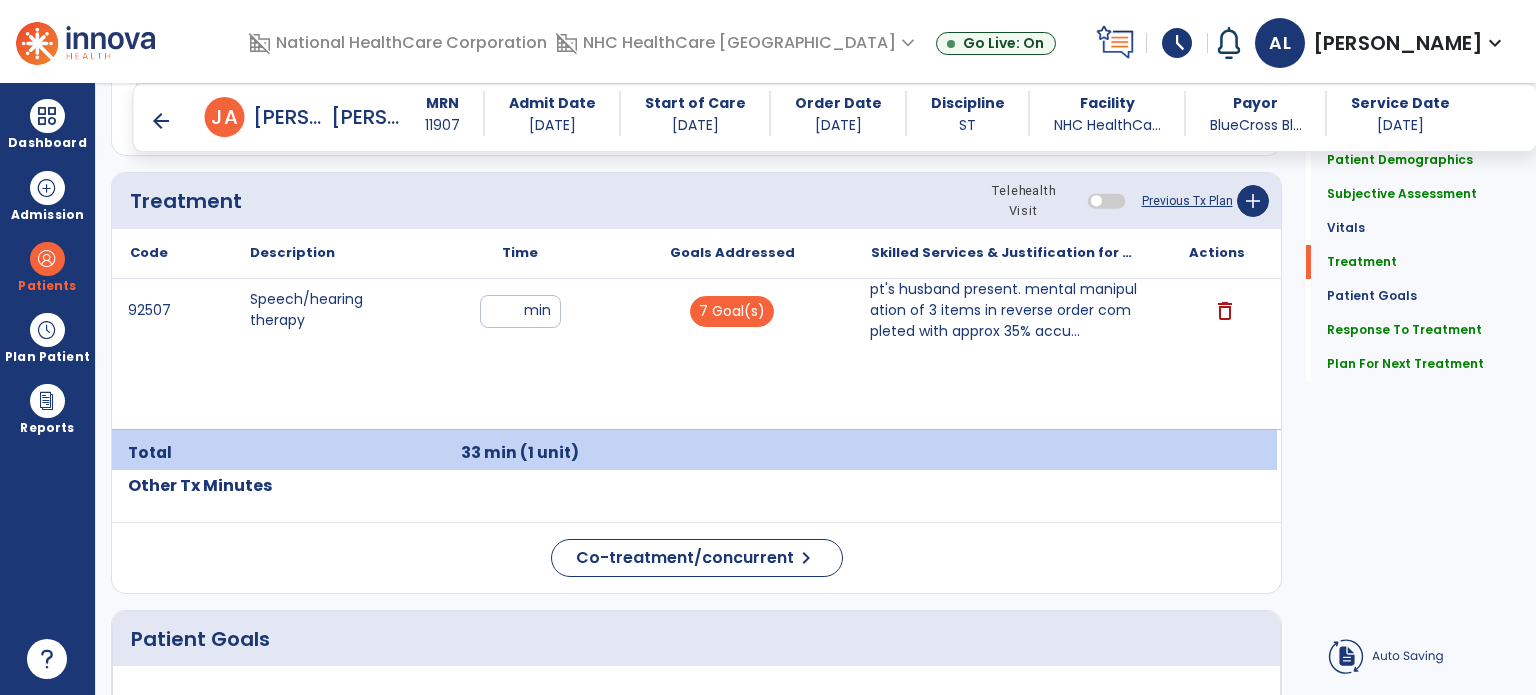 click on "92507  Speech/hearing therapy  ** min  7 Goal(s)  pt's husband present. mental manipulation of 3 items in reverse order completed with approx 35% accu...  delete" at bounding box center [694, 354] 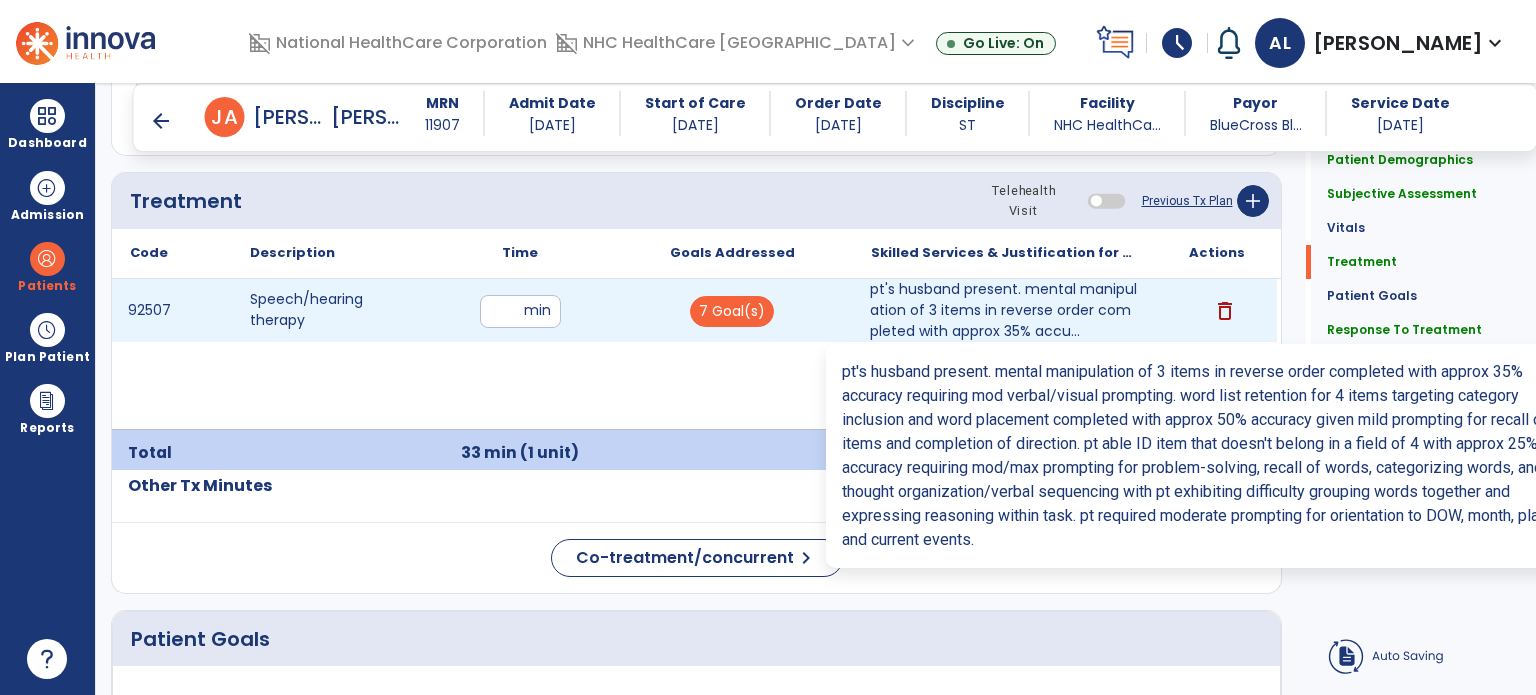 click on "pt's husband present. mental manipulation of 3 items in reverse order completed with approx 35% accu..." at bounding box center (1004, 310) 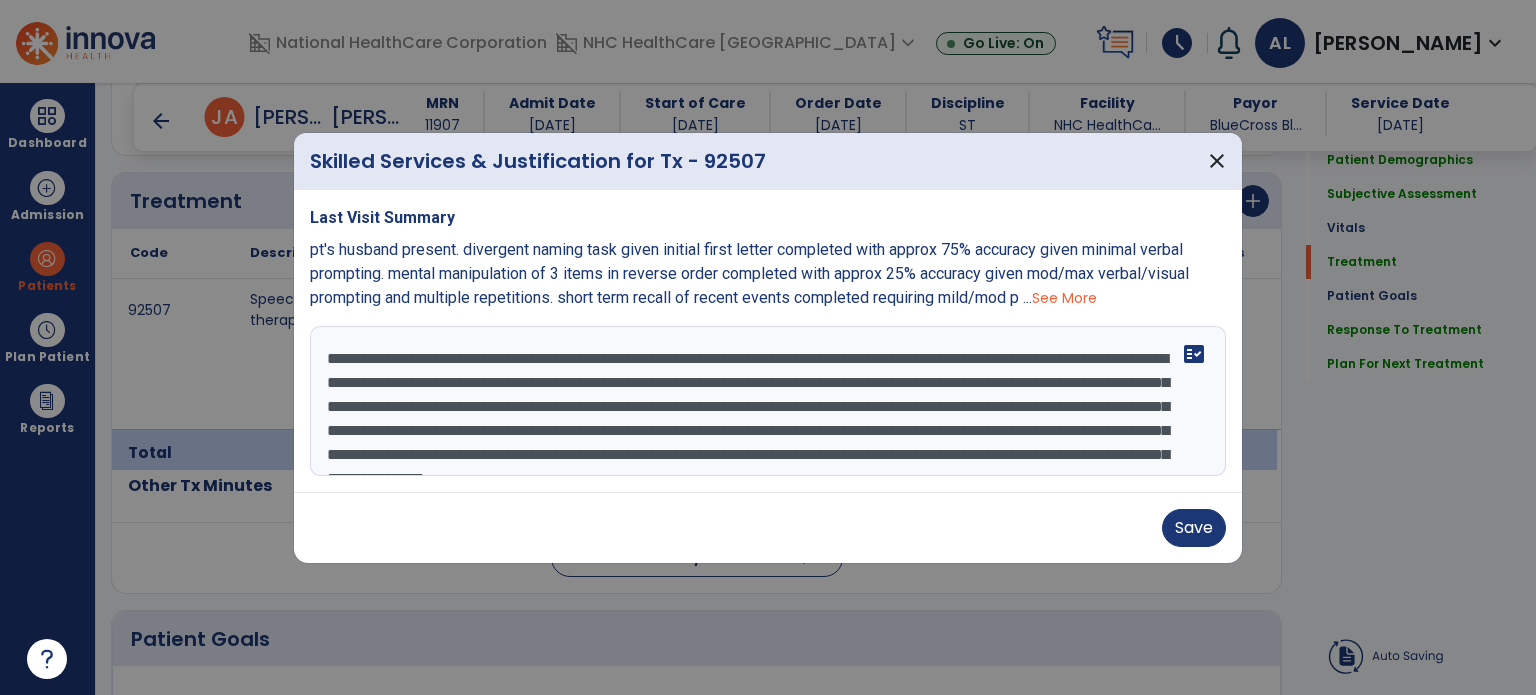 scroll, scrollTop: 57, scrollLeft: 0, axis: vertical 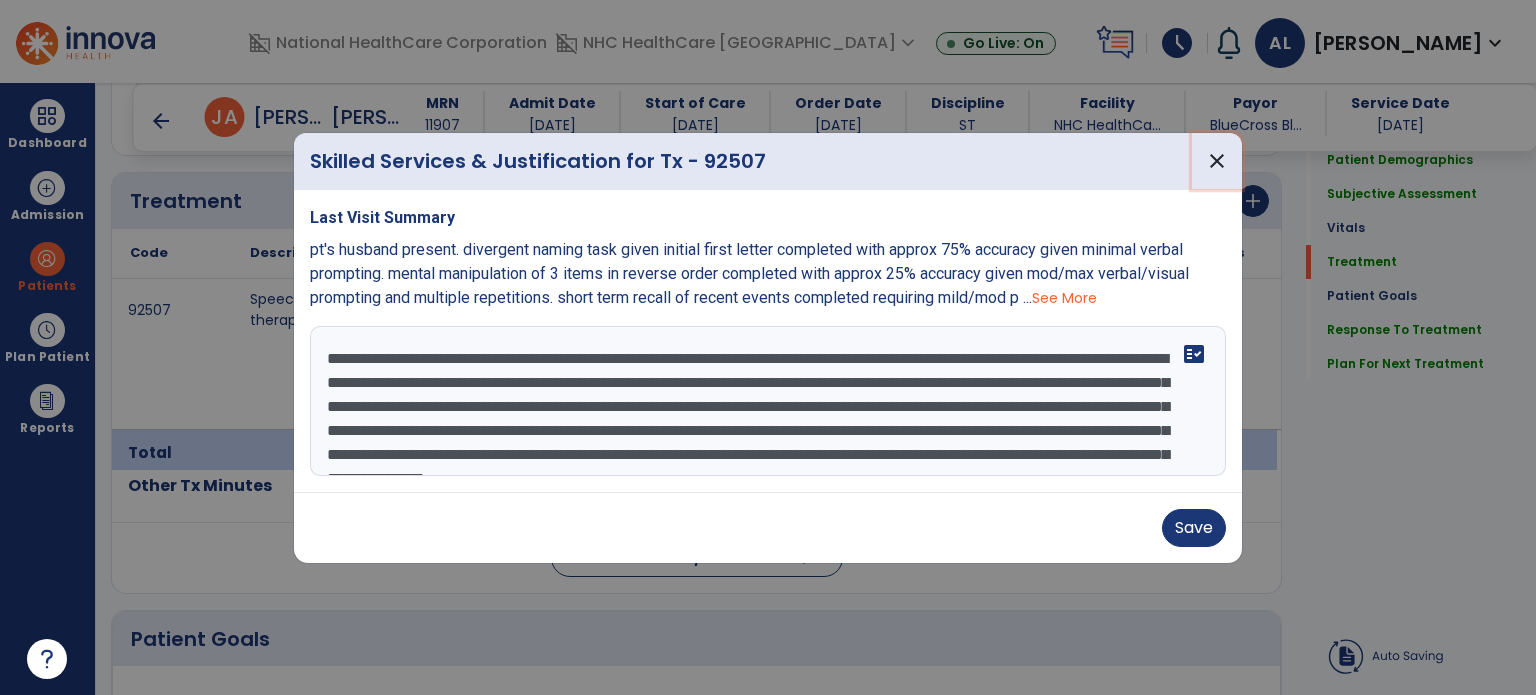 click on "close" at bounding box center (1217, 161) 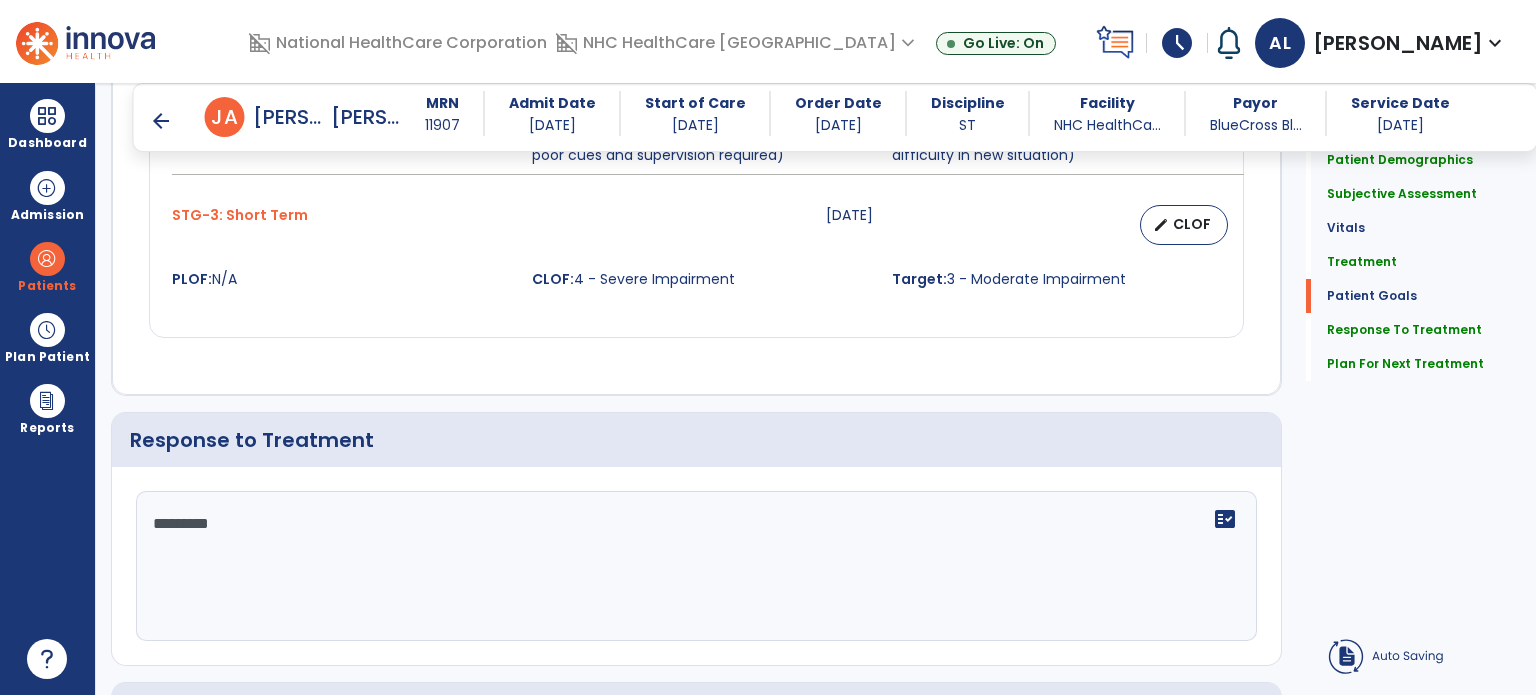 scroll, scrollTop: 3187, scrollLeft: 0, axis: vertical 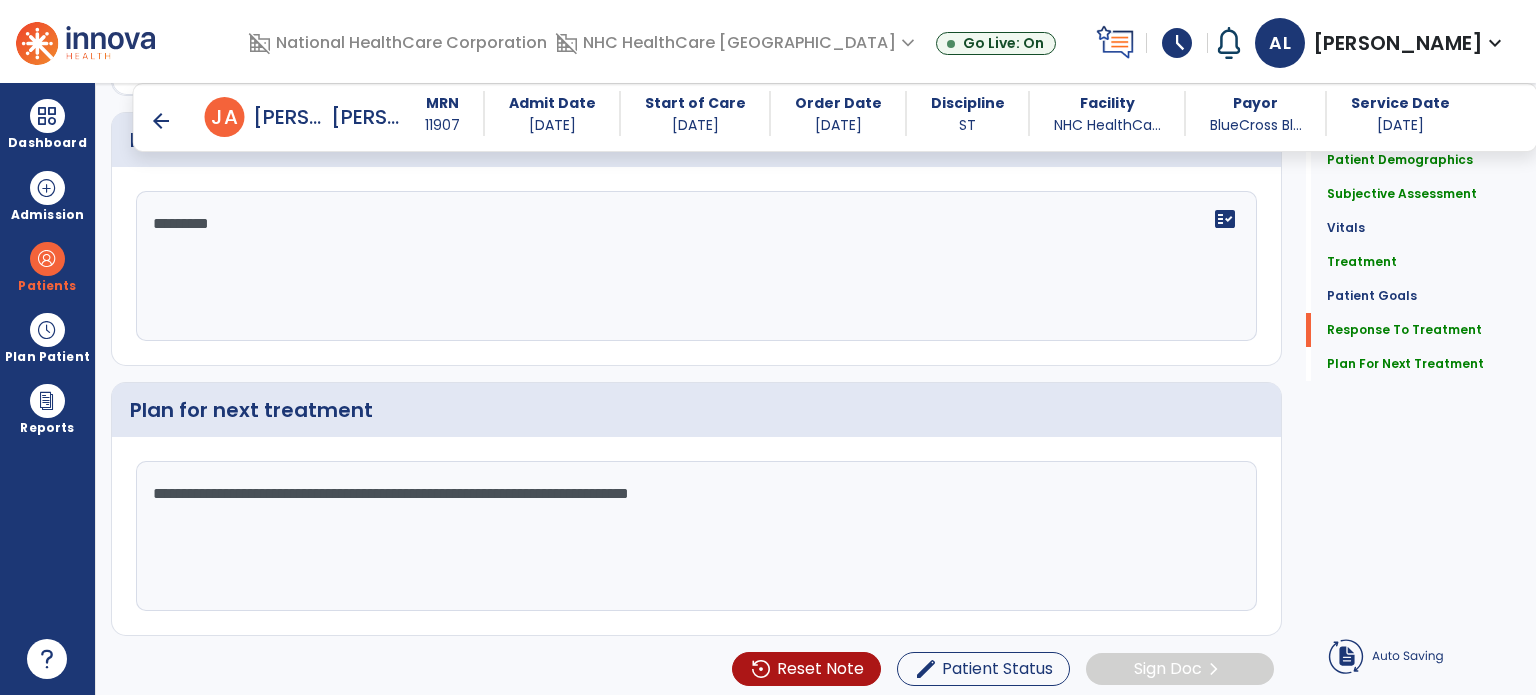 click on "arrow_back" at bounding box center [161, 121] 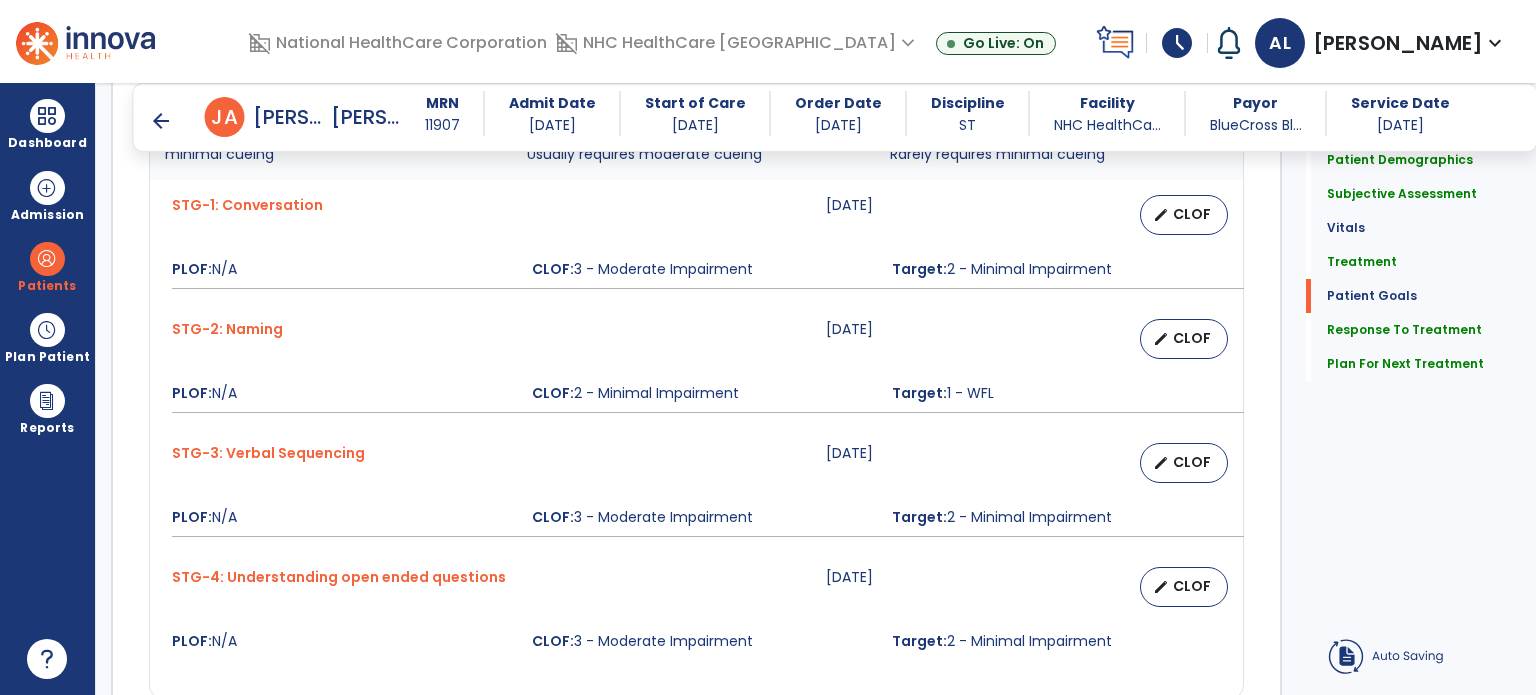 scroll, scrollTop: 1787, scrollLeft: 0, axis: vertical 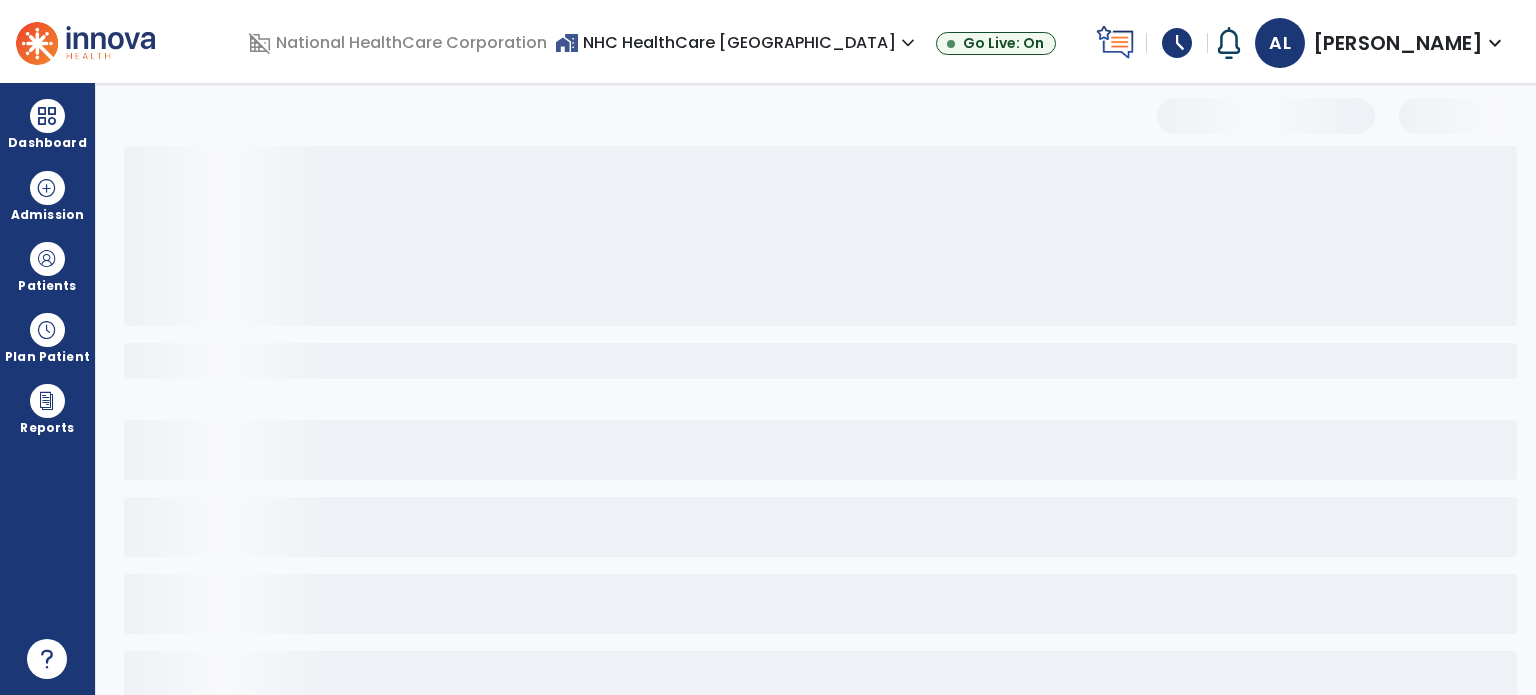 select on "*" 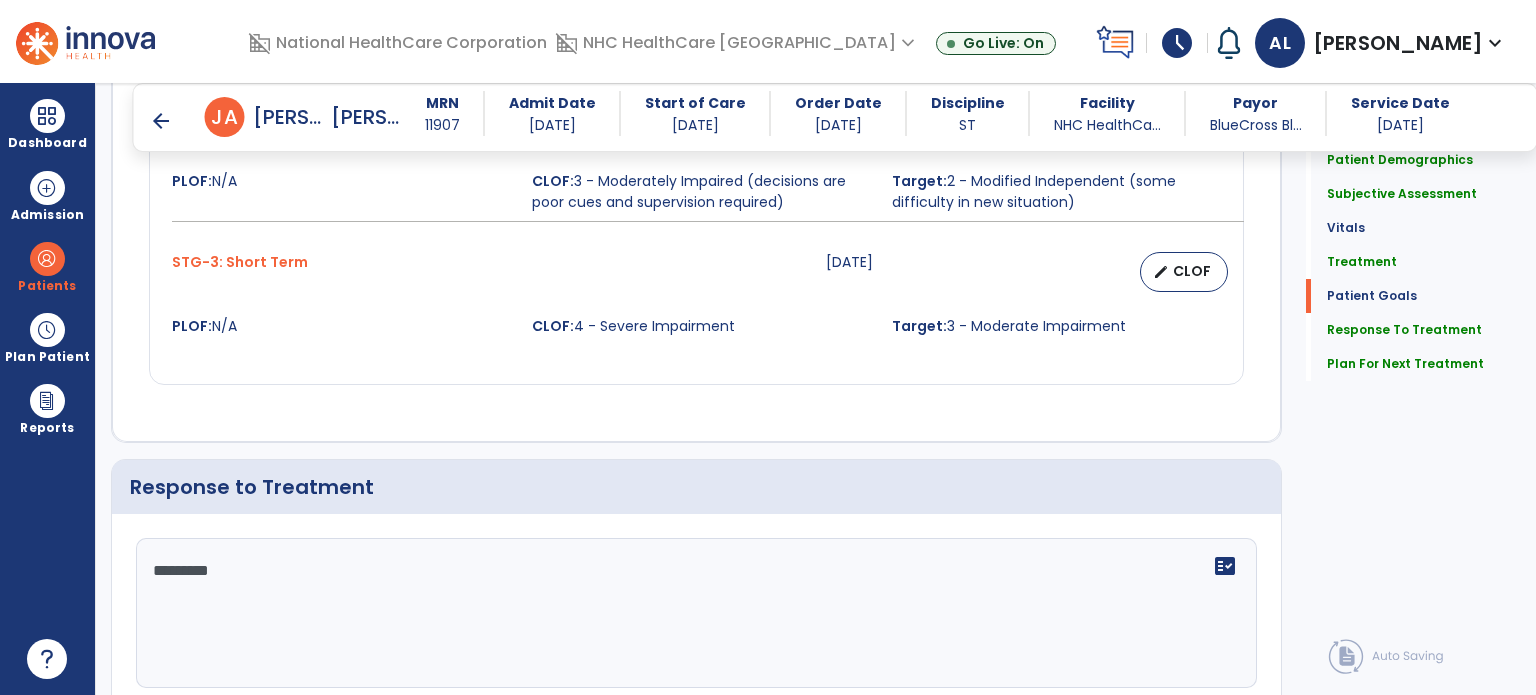 scroll, scrollTop: 3187, scrollLeft: 0, axis: vertical 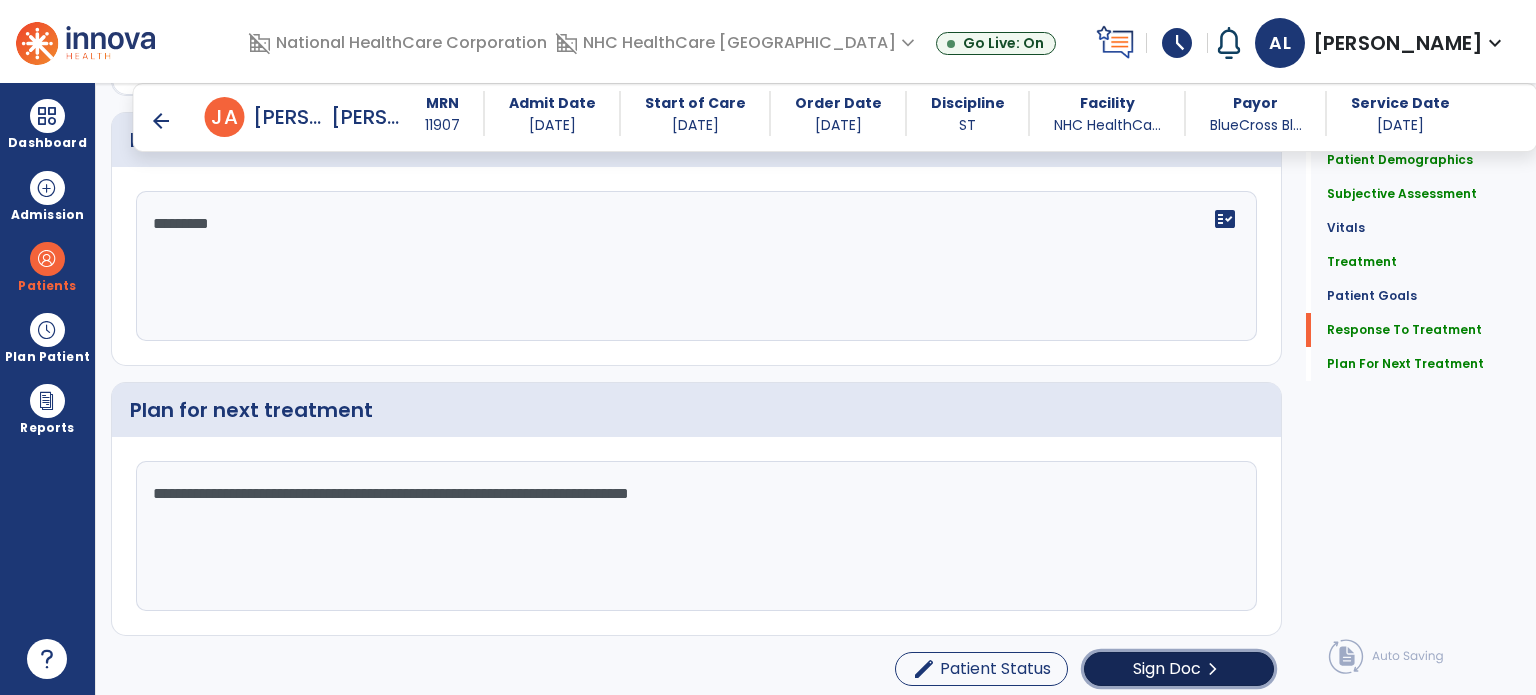 click on "Sign Doc" 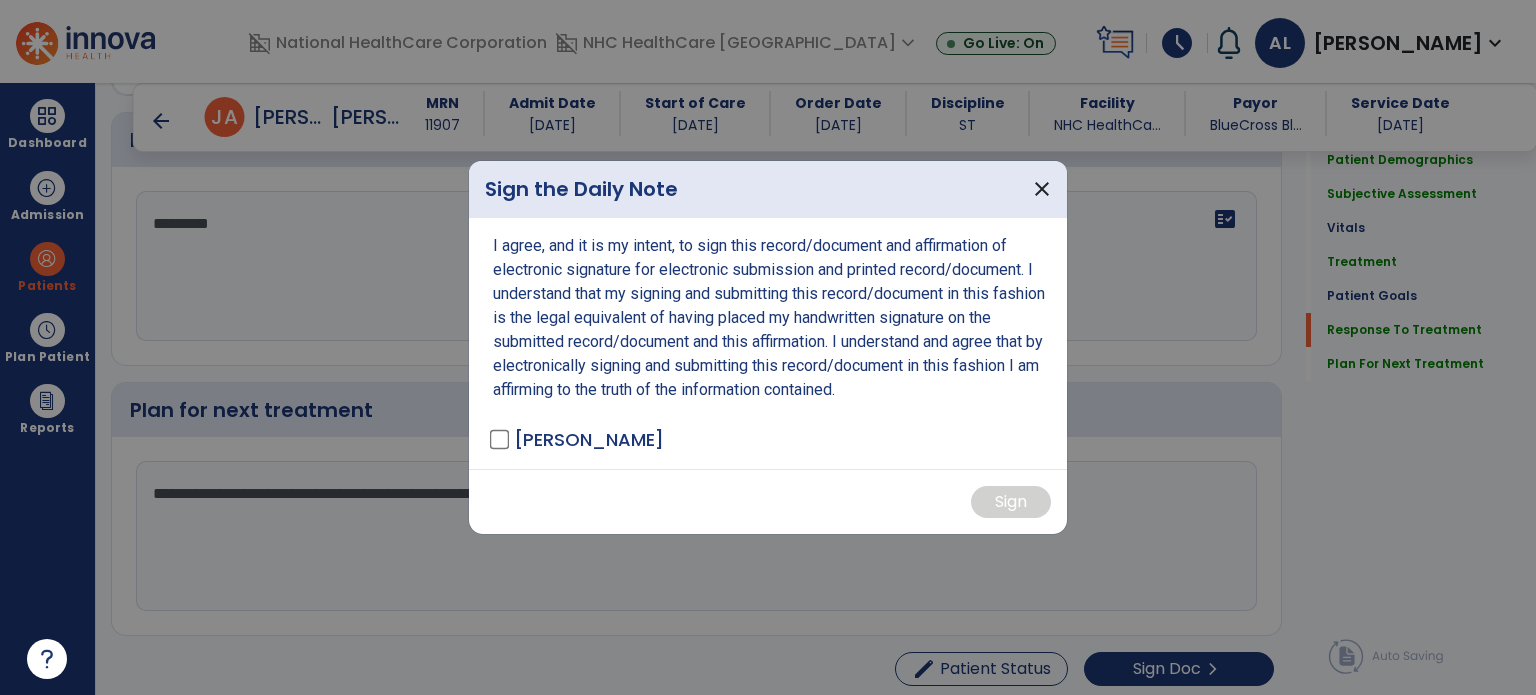 click on "[PERSON_NAME]" at bounding box center [578, 439] 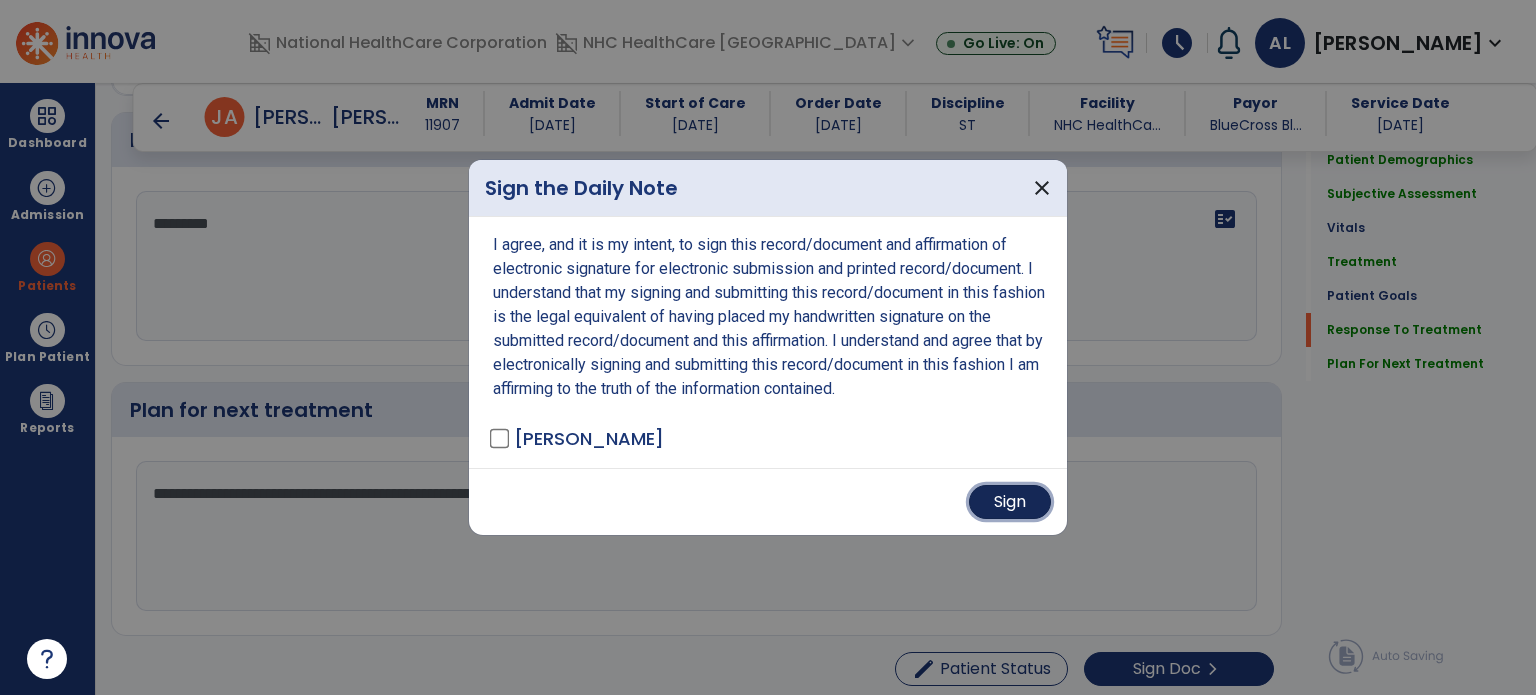 click on "Sign" at bounding box center (1010, 502) 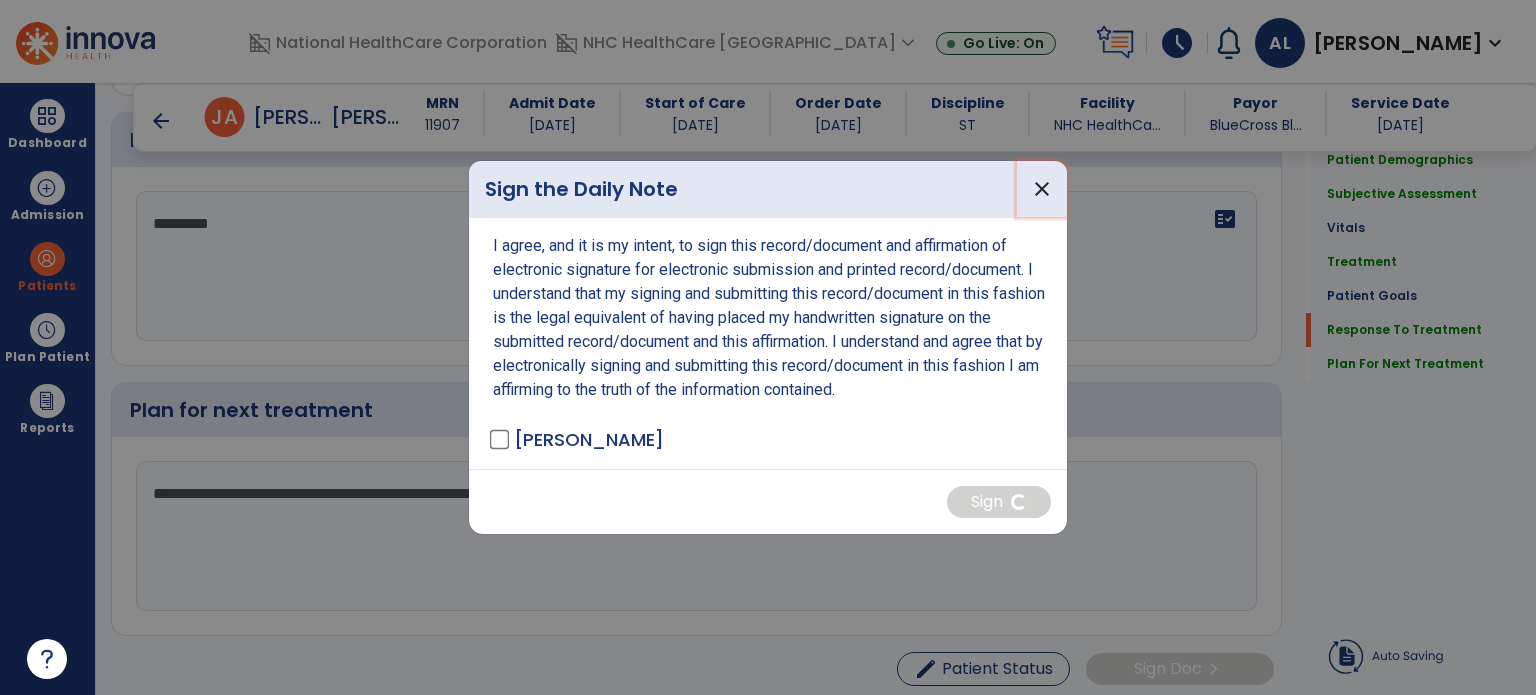 click on "close" at bounding box center [1042, 189] 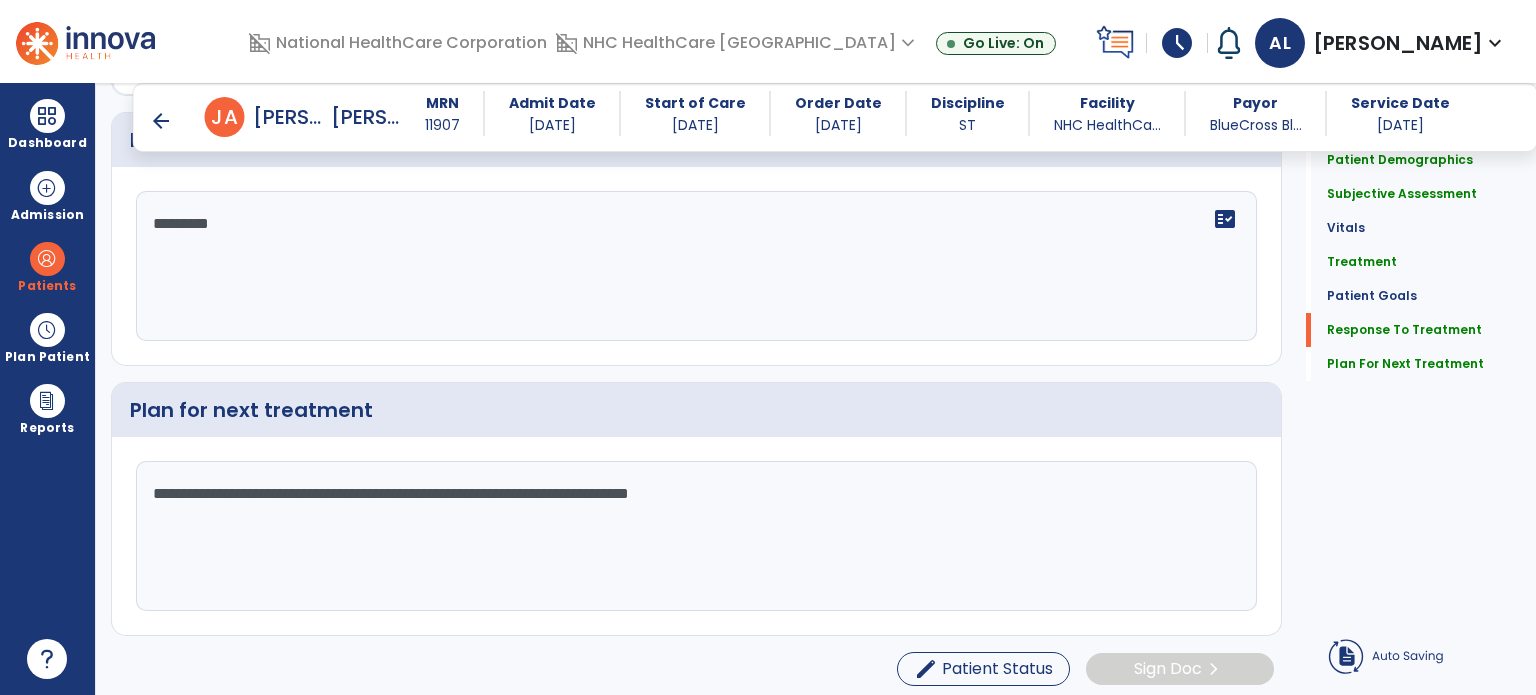 click on "Dashboard" at bounding box center [47, 124] 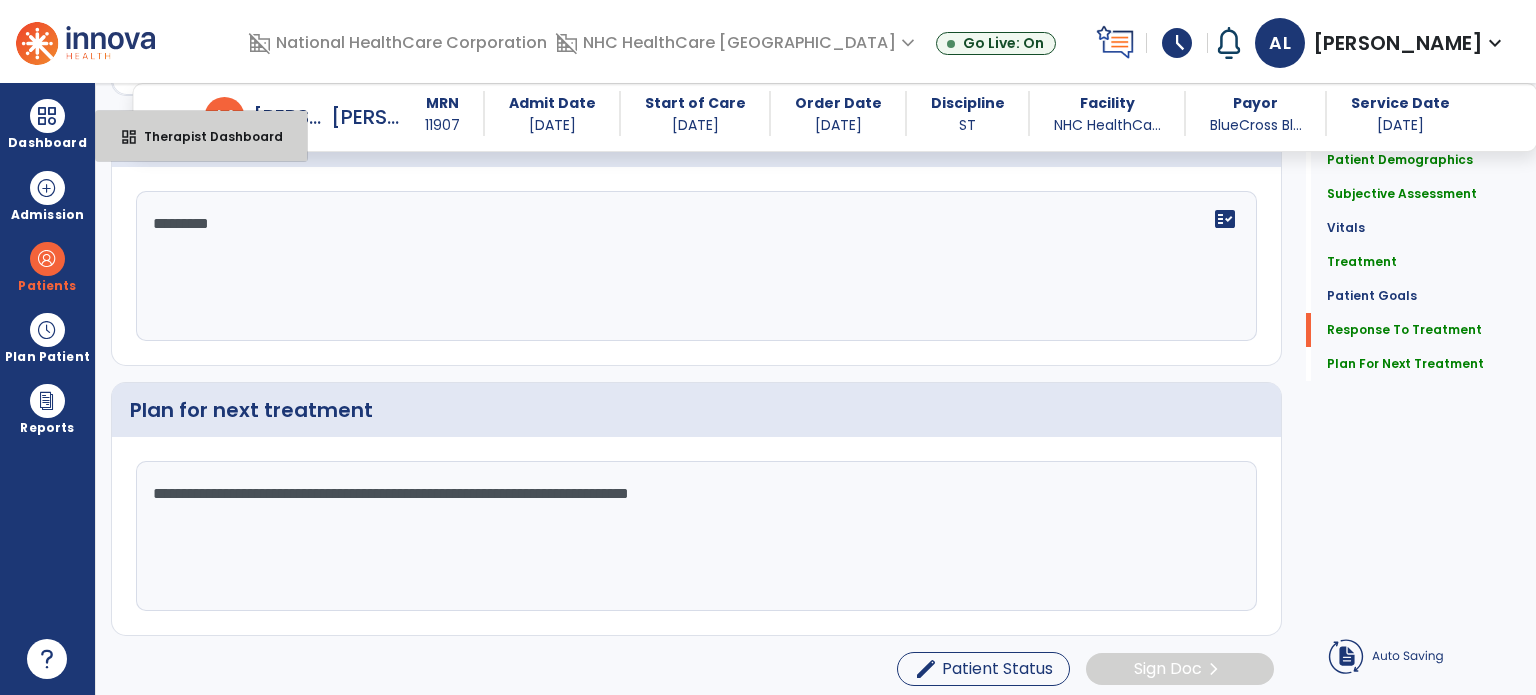 click on "dashboard  Therapist Dashboard" at bounding box center [201, 136] 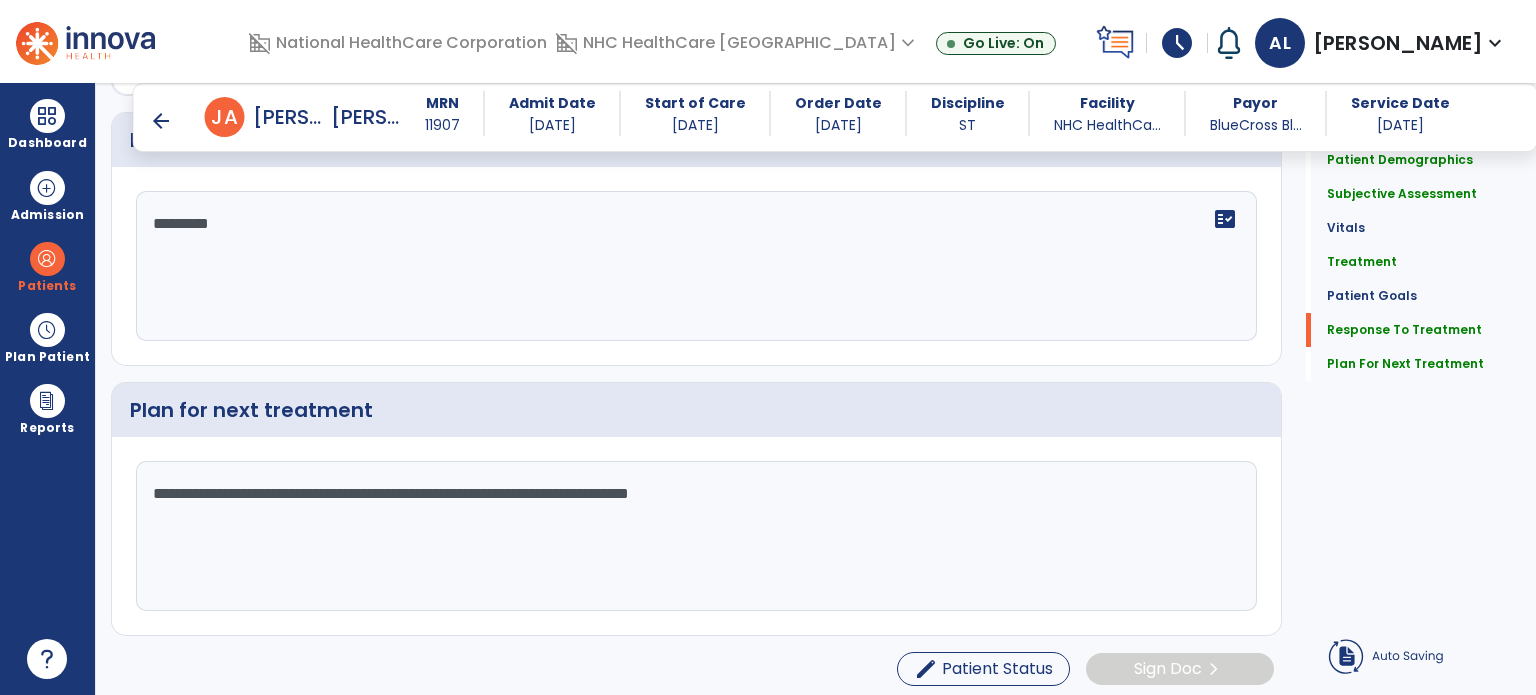 click on "[PERSON_NAME]" at bounding box center (1398, 43) 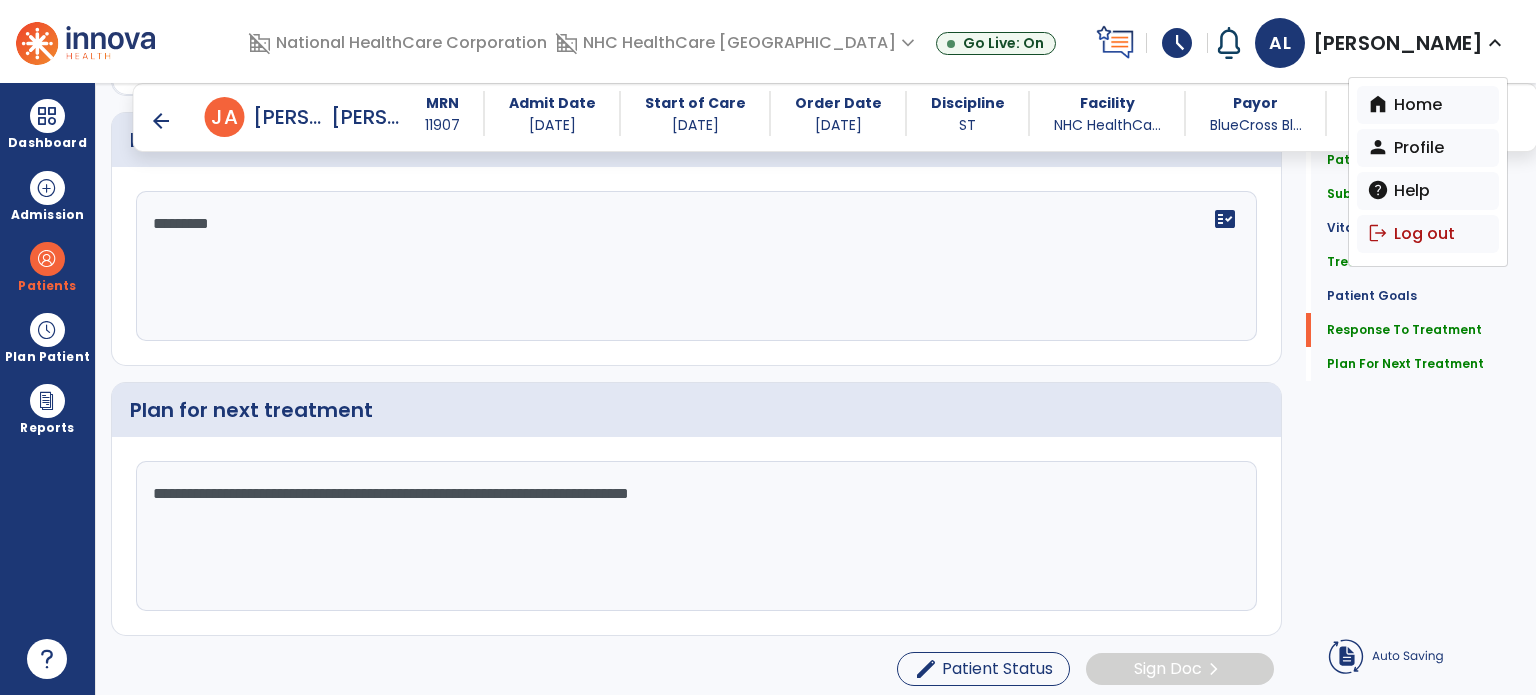 click on "logout   Log out" at bounding box center [1428, 234] 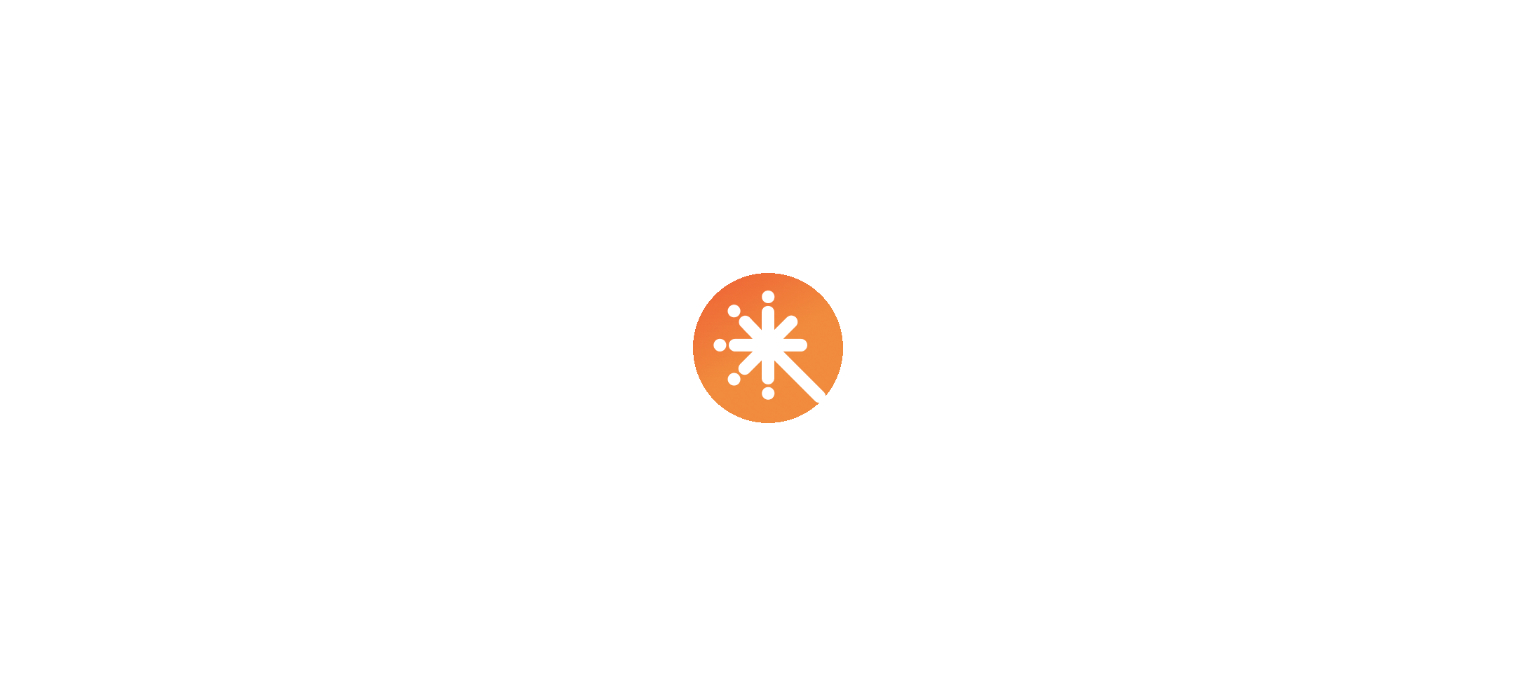 scroll, scrollTop: 0, scrollLeft: 0, axis: both 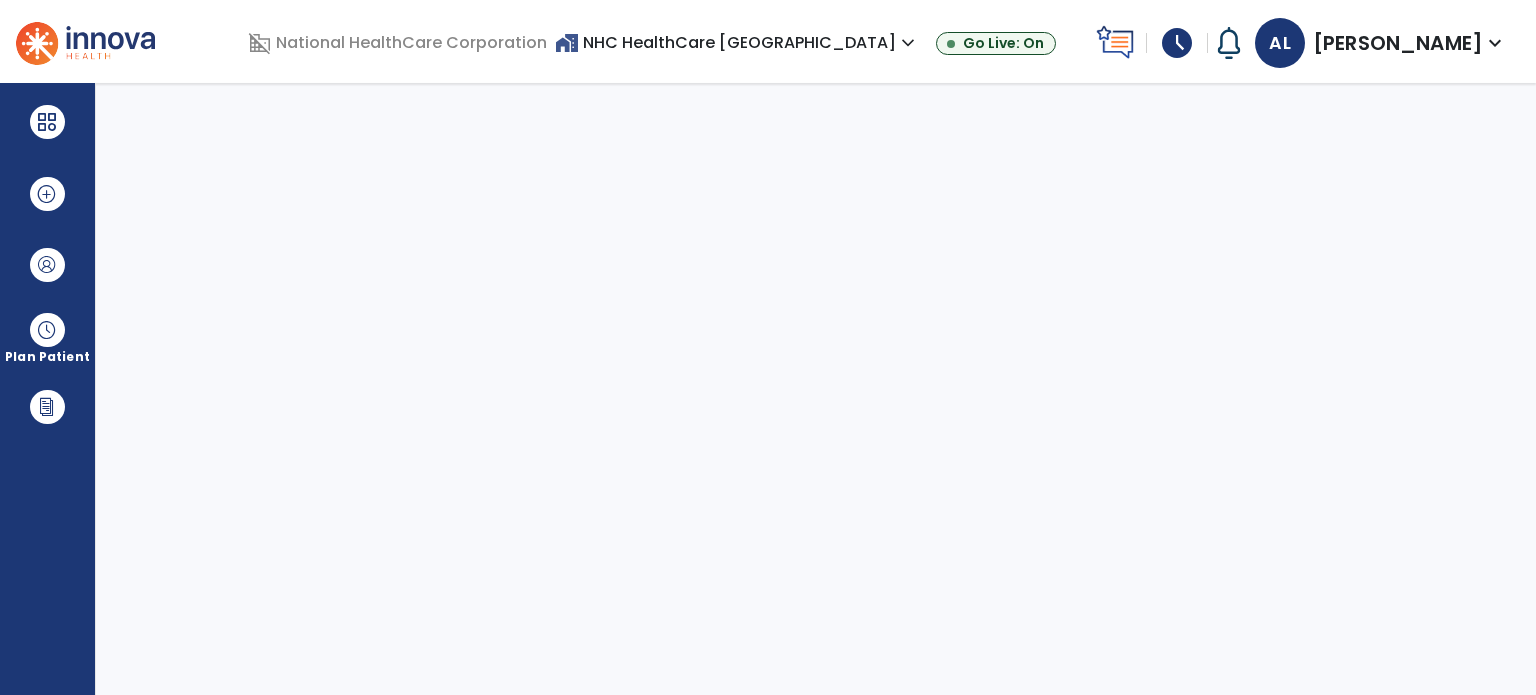 select on "****" 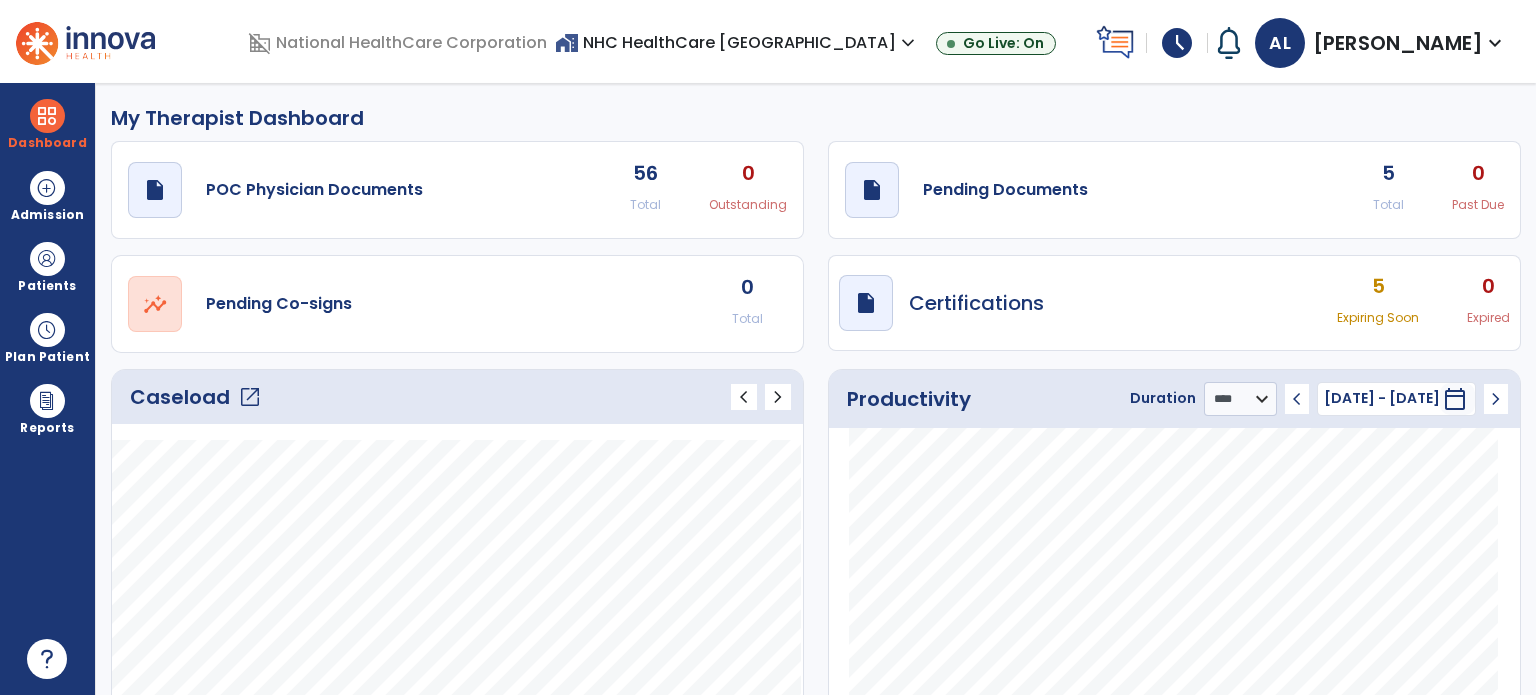 click on "Pending Documents" 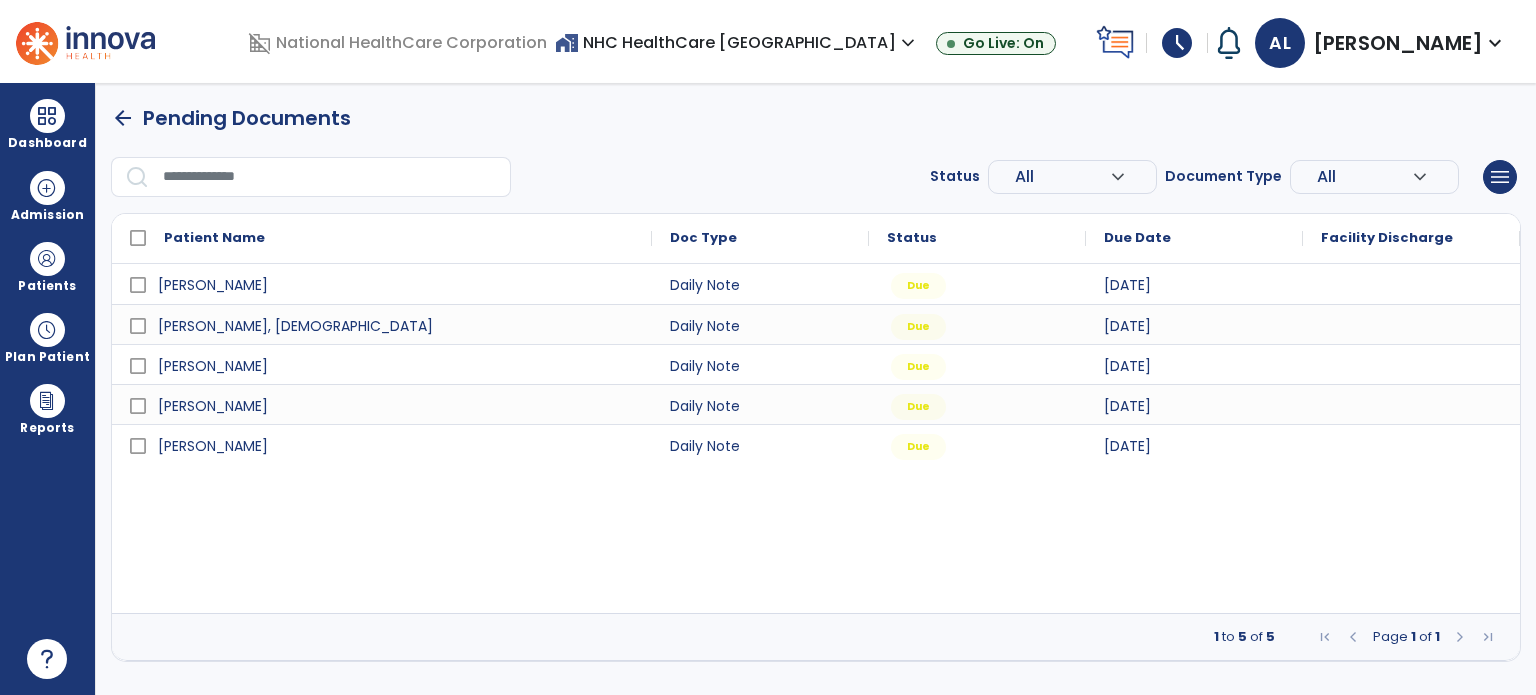 click on "Patients" at bounding box center [47, 286] 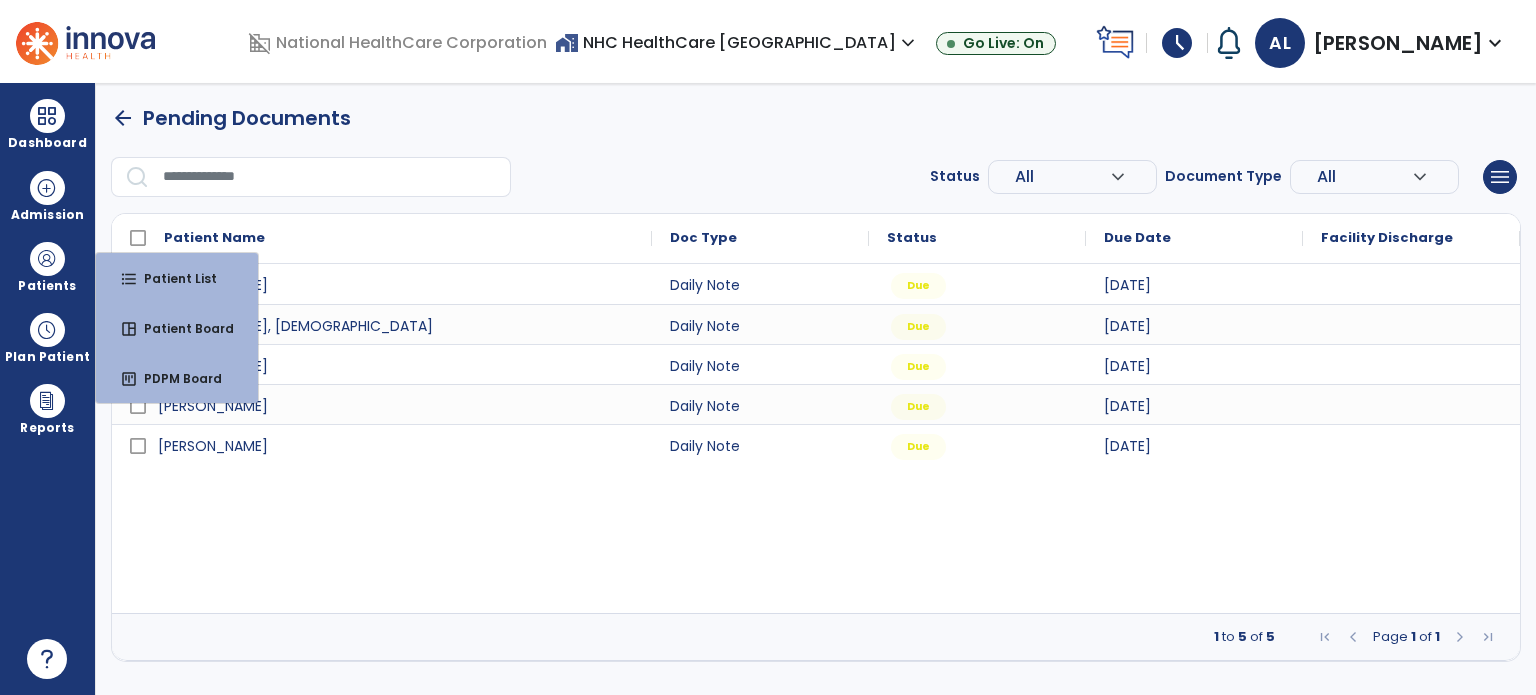 click on "Plan Patient" at bounding box center (47, 266) 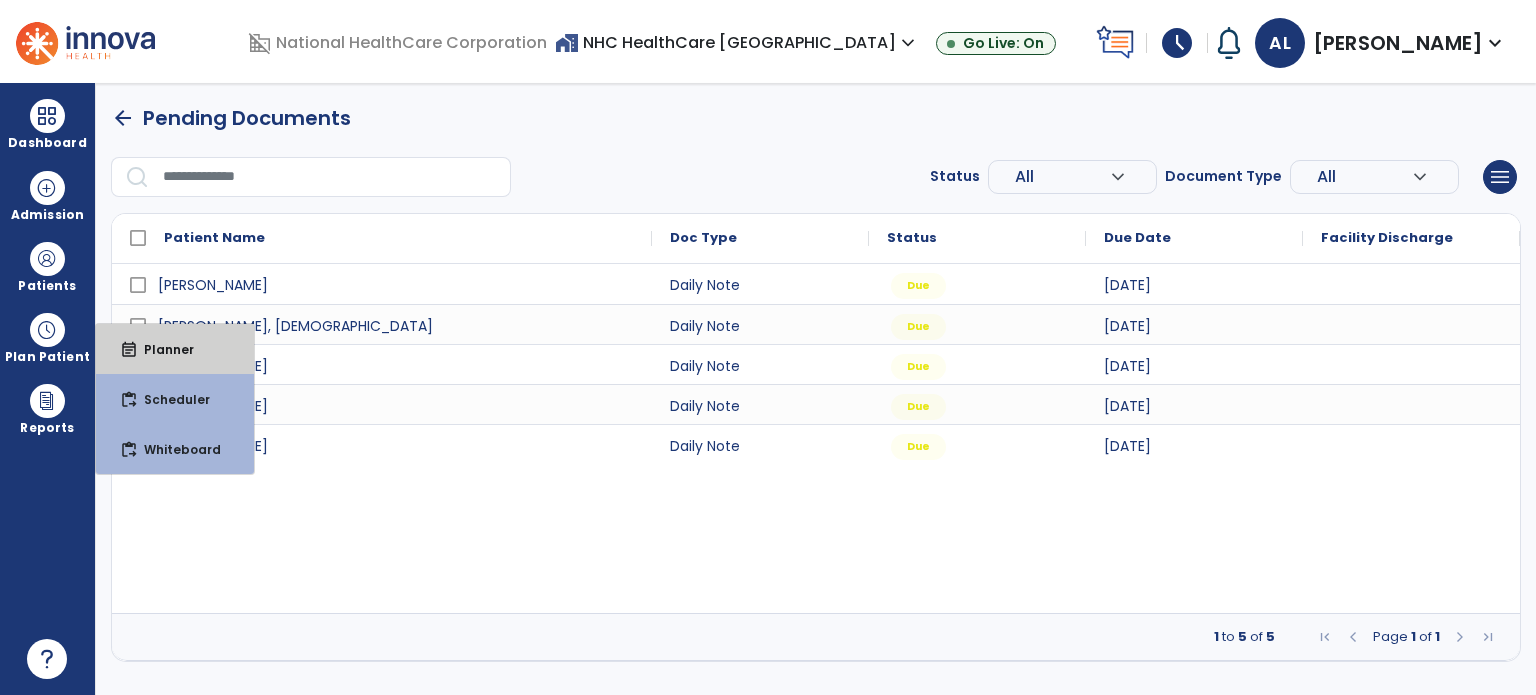 click on "Planner" at bounding box center [161, 349] 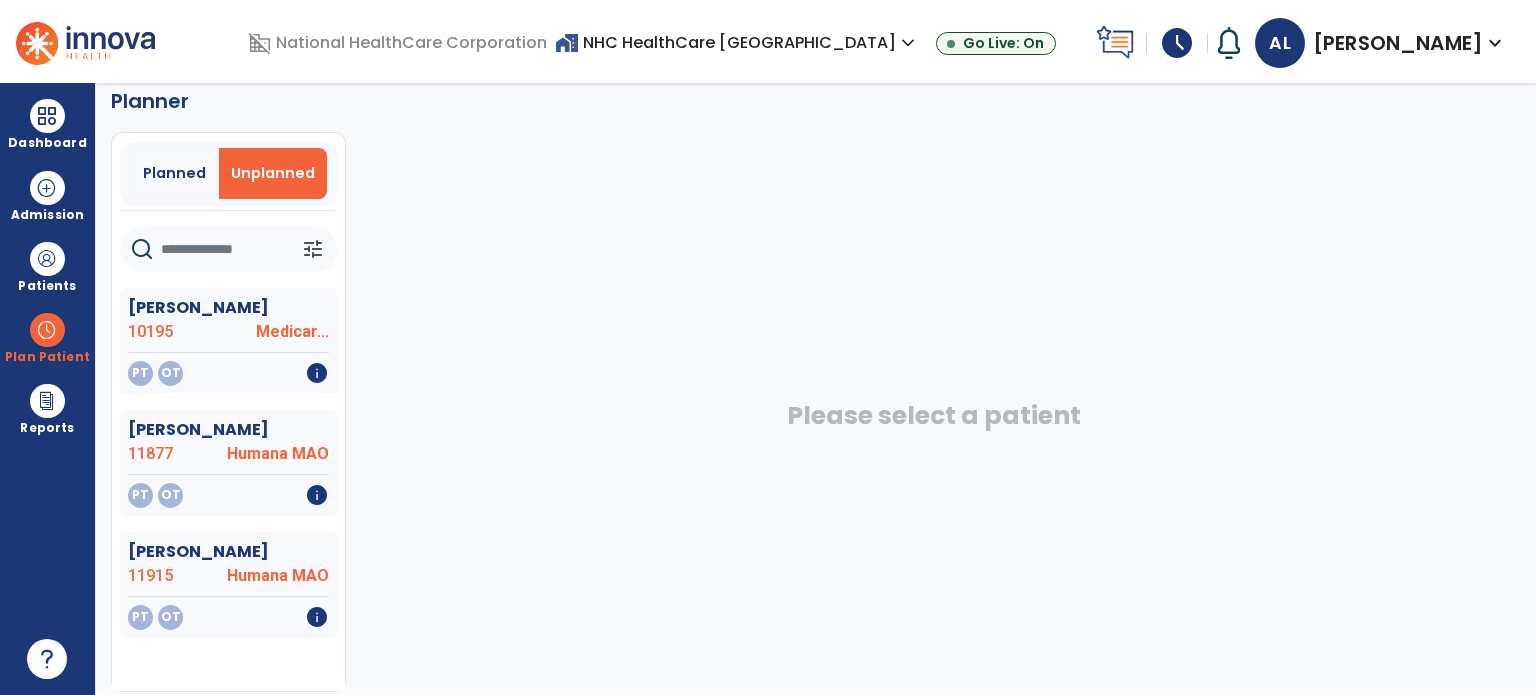 scroll, scrollTop: 36, scrollLeft: 0, axis: vertical 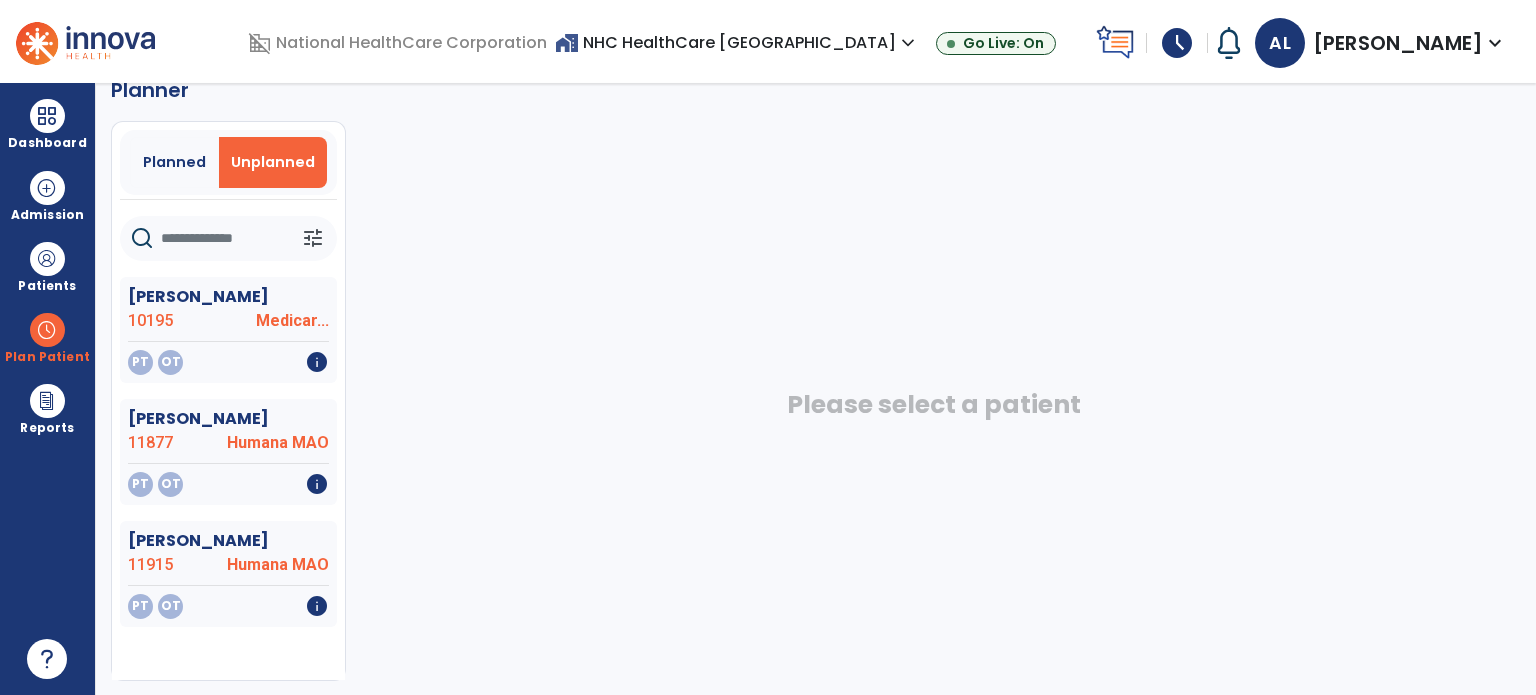 click on "Planned" at bounding box center [174, 162] 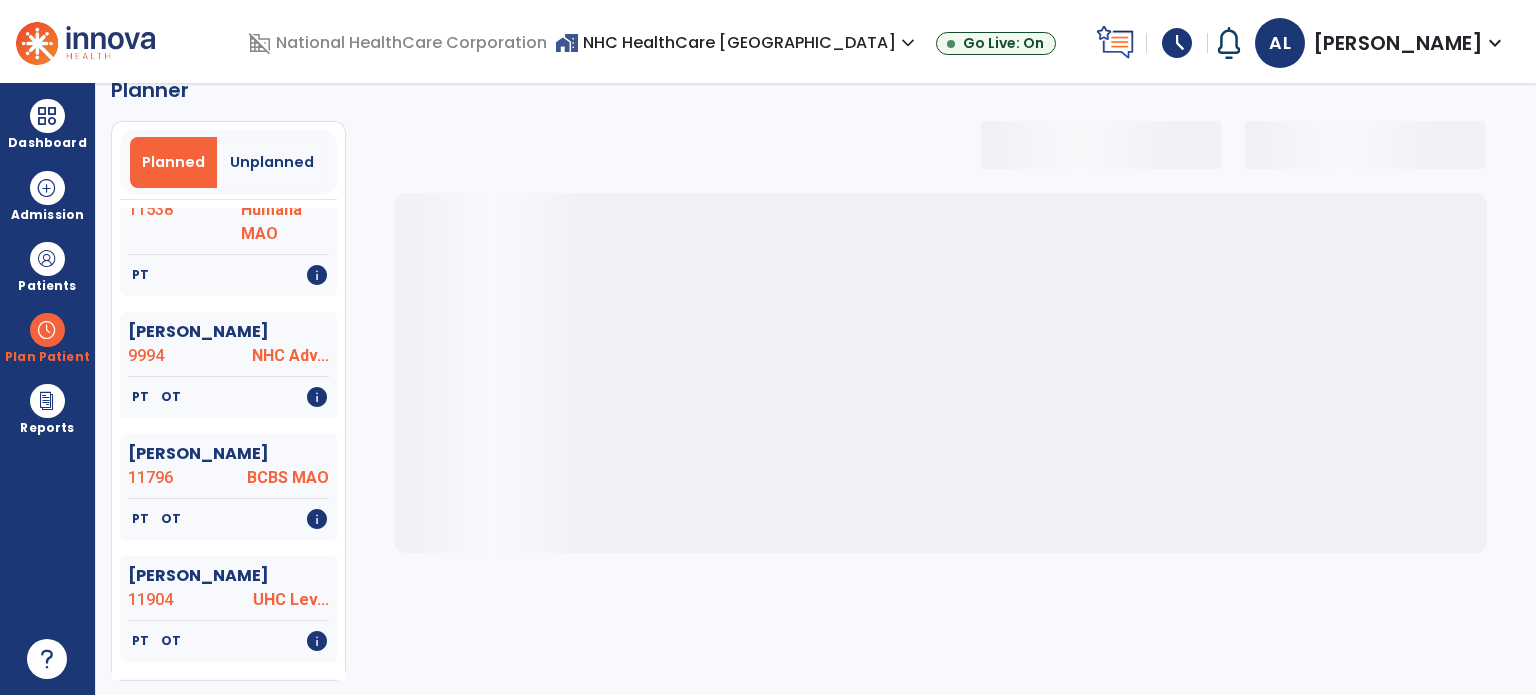 select on "***" 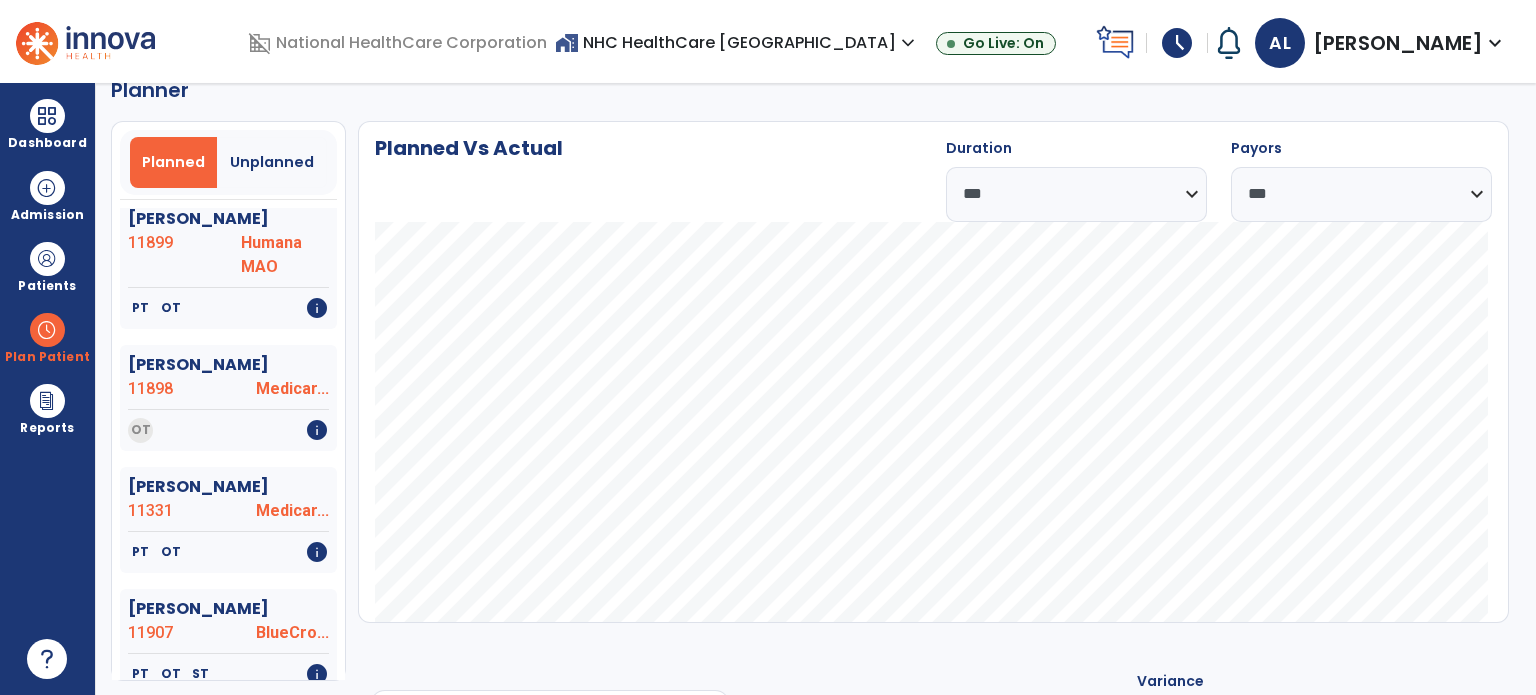 scroll, scrollTop: 1800, scrollLeft: 0, axis: vertical 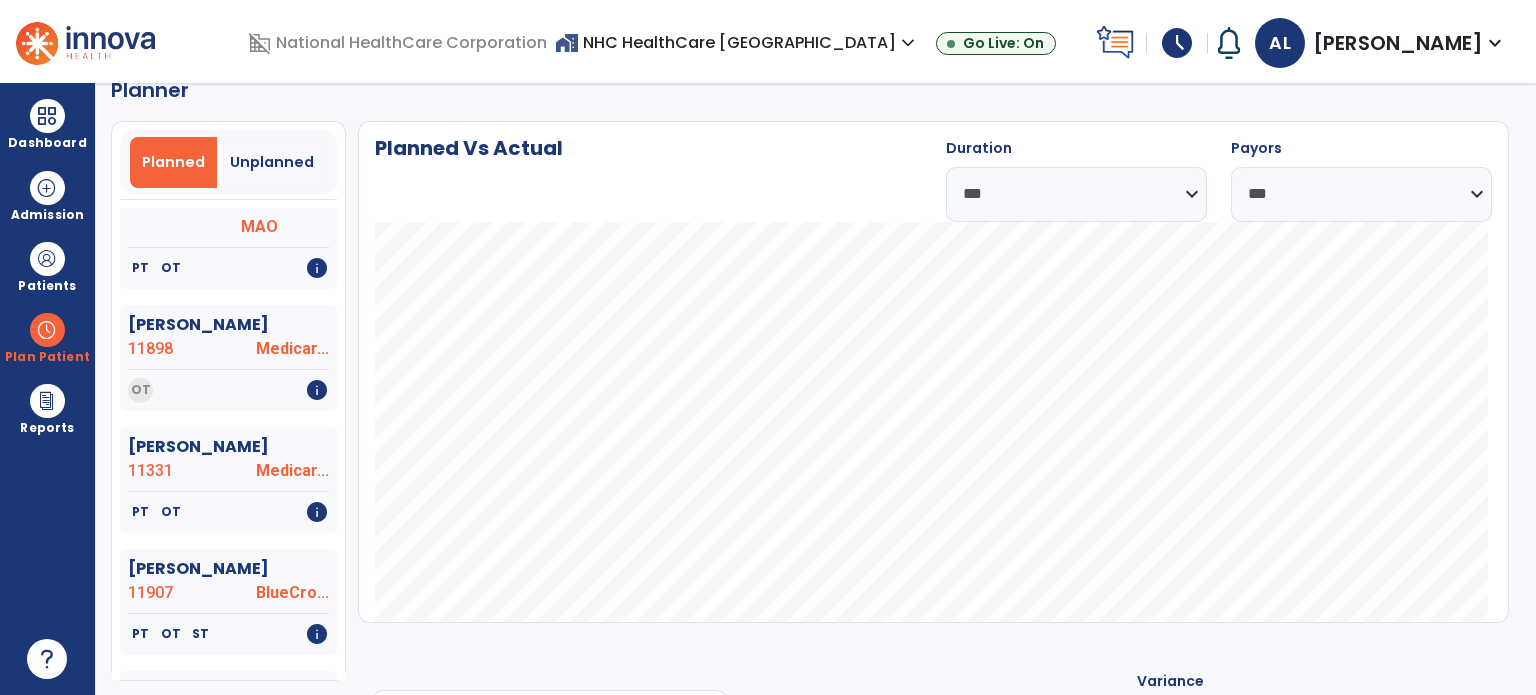 click on "[PERSON_NAME]" 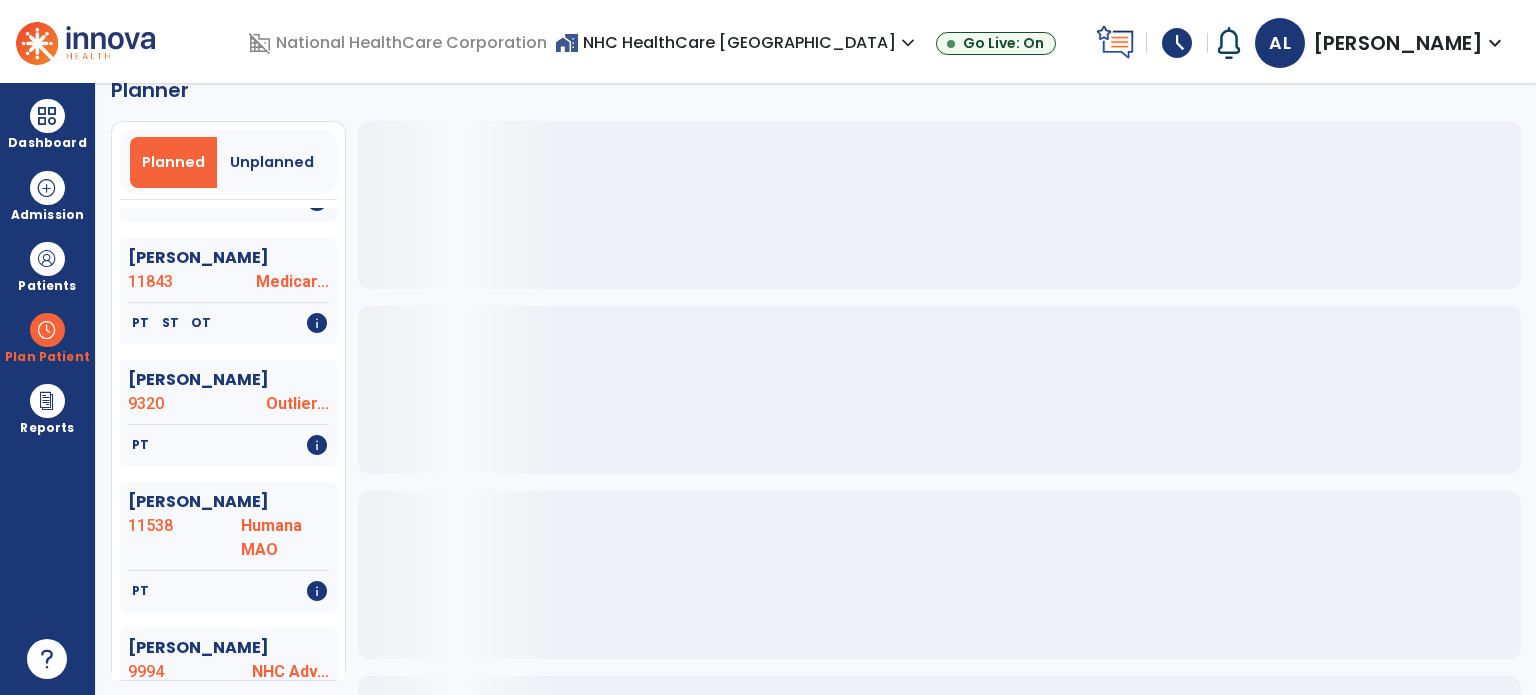 scroll, scrollTop: 1800, scrollLeft: 0, axis: vertical 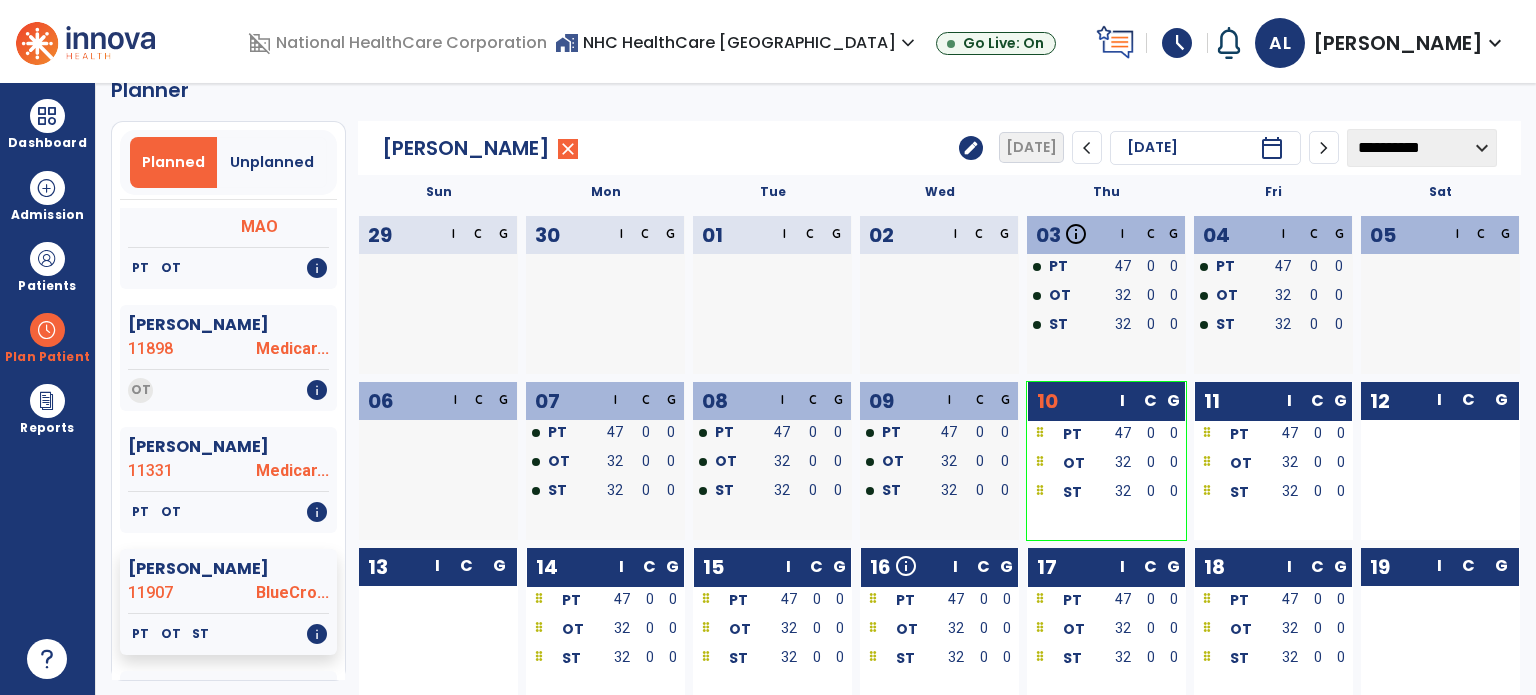 click on "ST" at bounding box center [1067, 491] 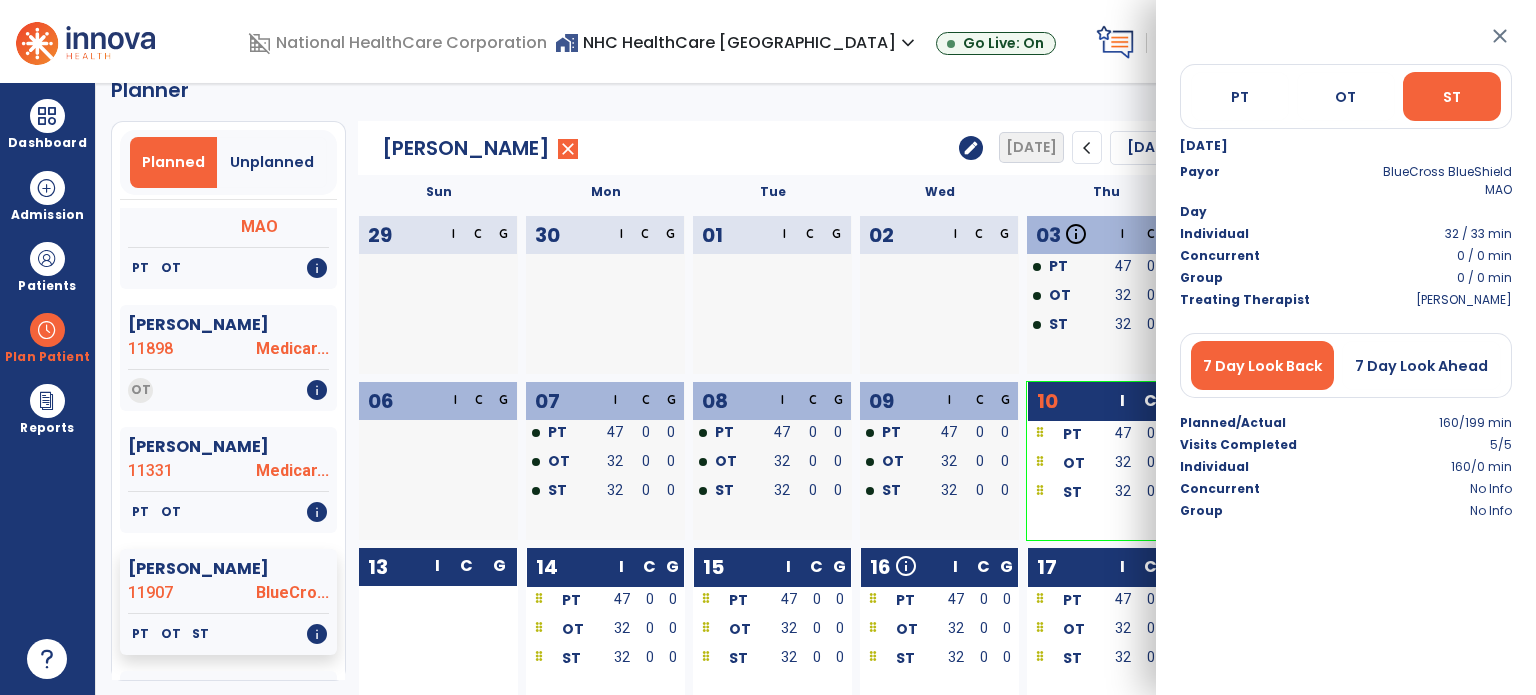 click at bounding box center [47, 116] 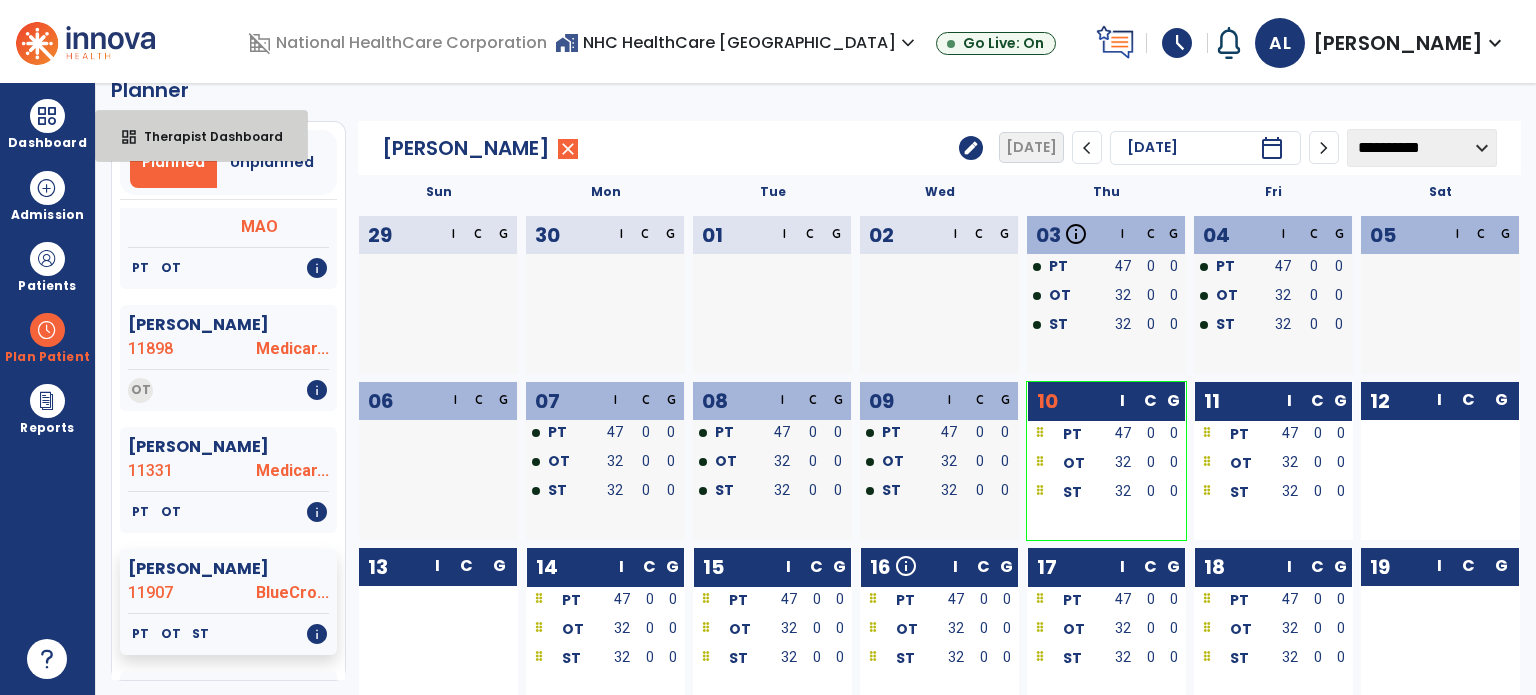 click on "Therapist Dashboard" at bounding box center [205, 136] 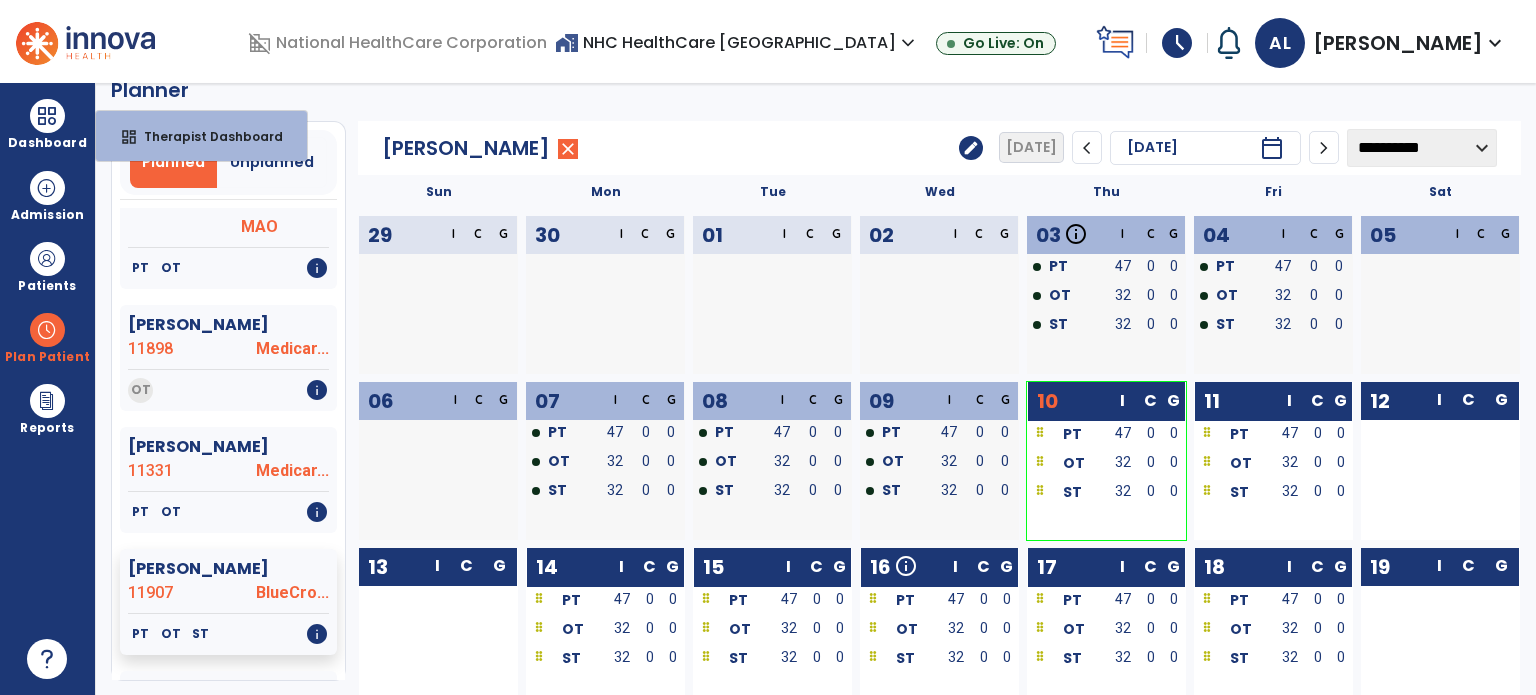 select on "****" 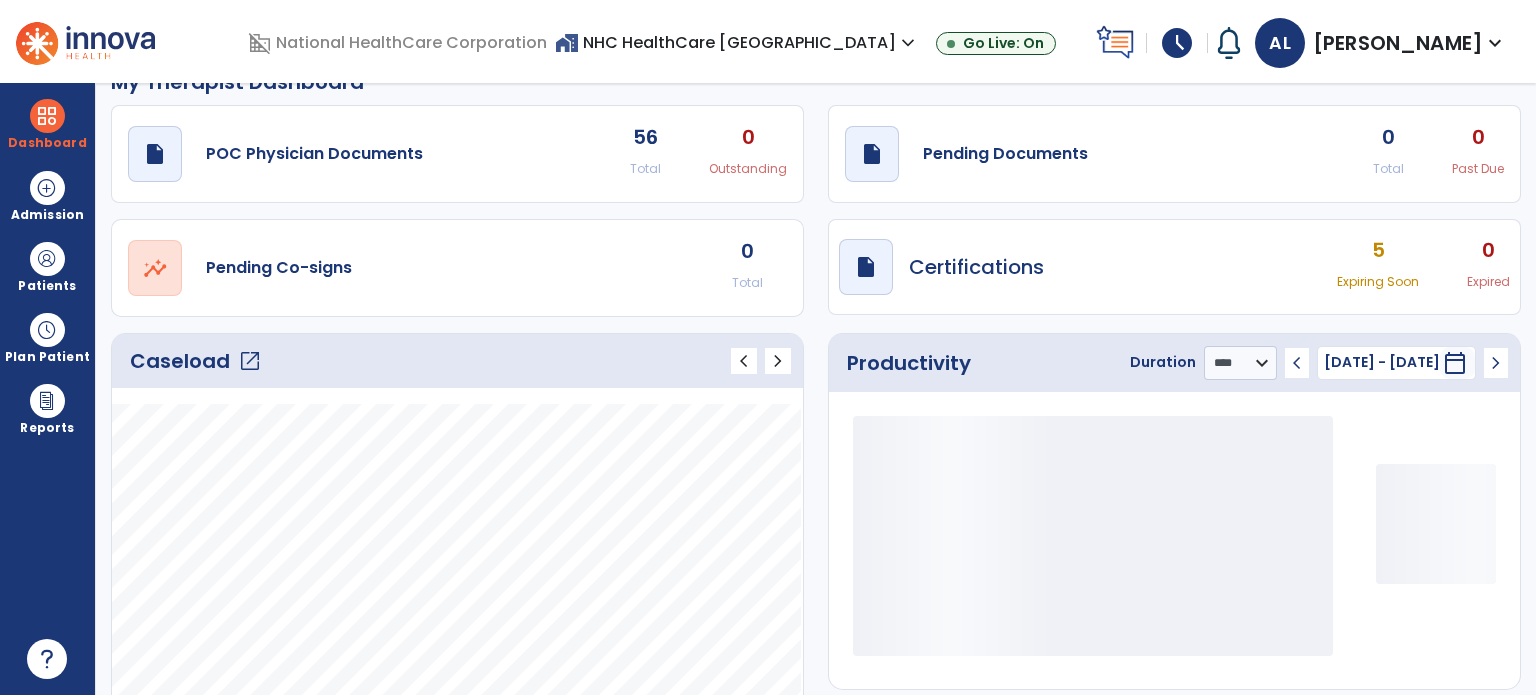 scroll, scrollTop: 0, scrollLeft: 0, axis: both 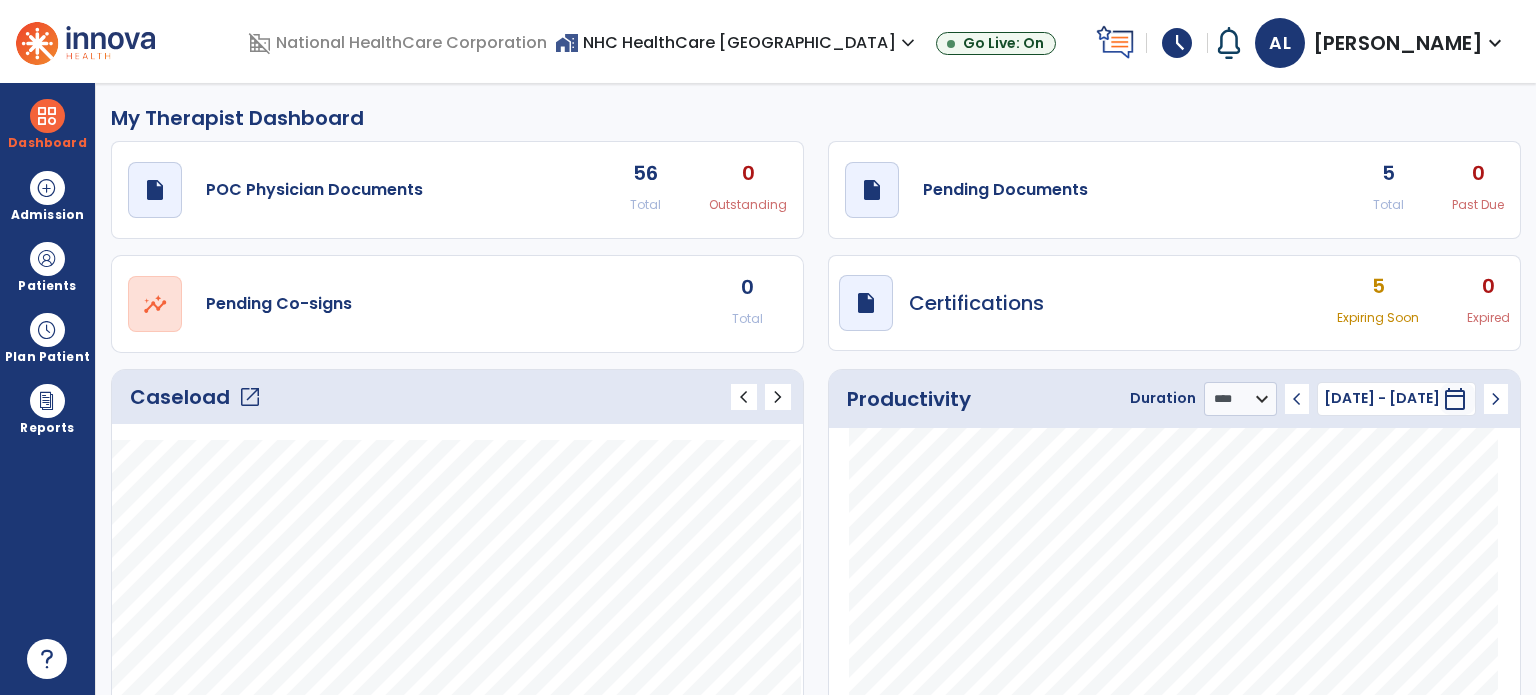 click on "Pending Documents" 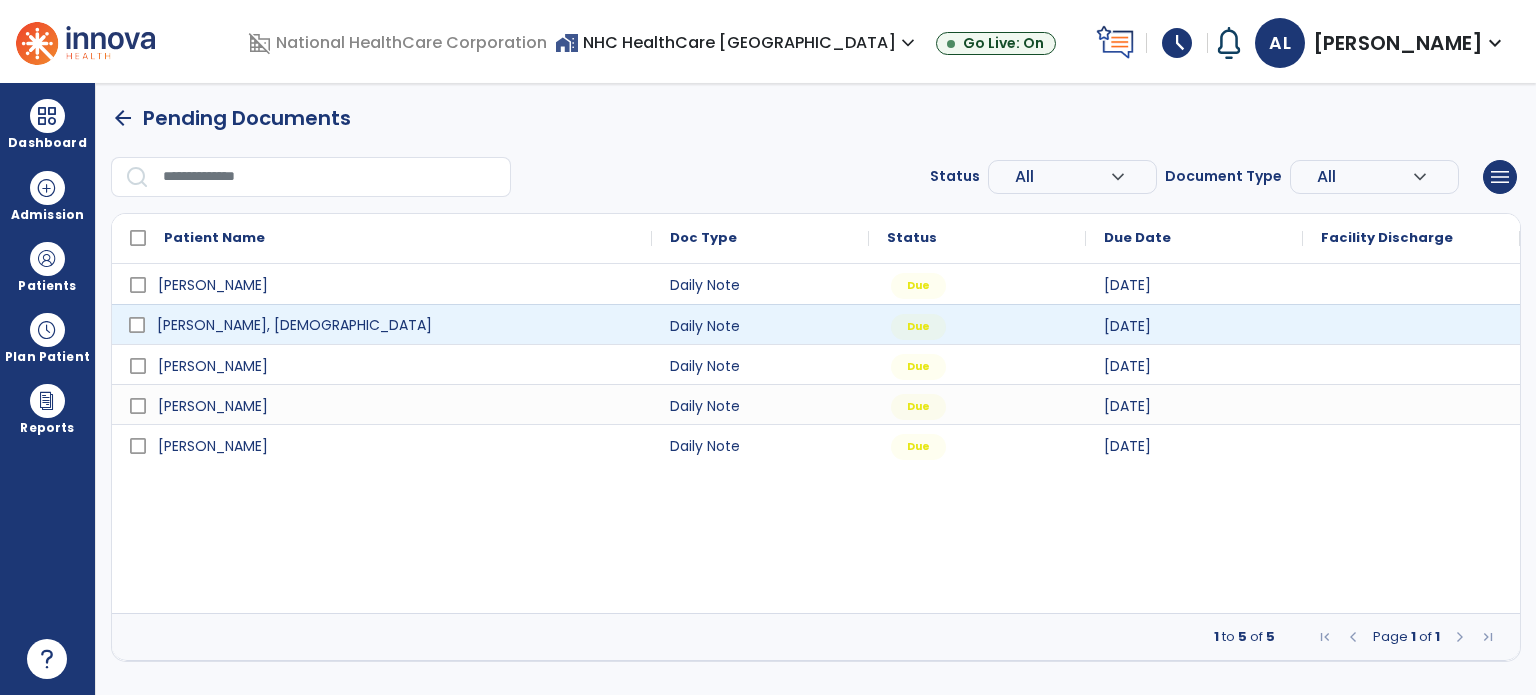 click on "Braun, Gay" at bounding box center (294, 325) 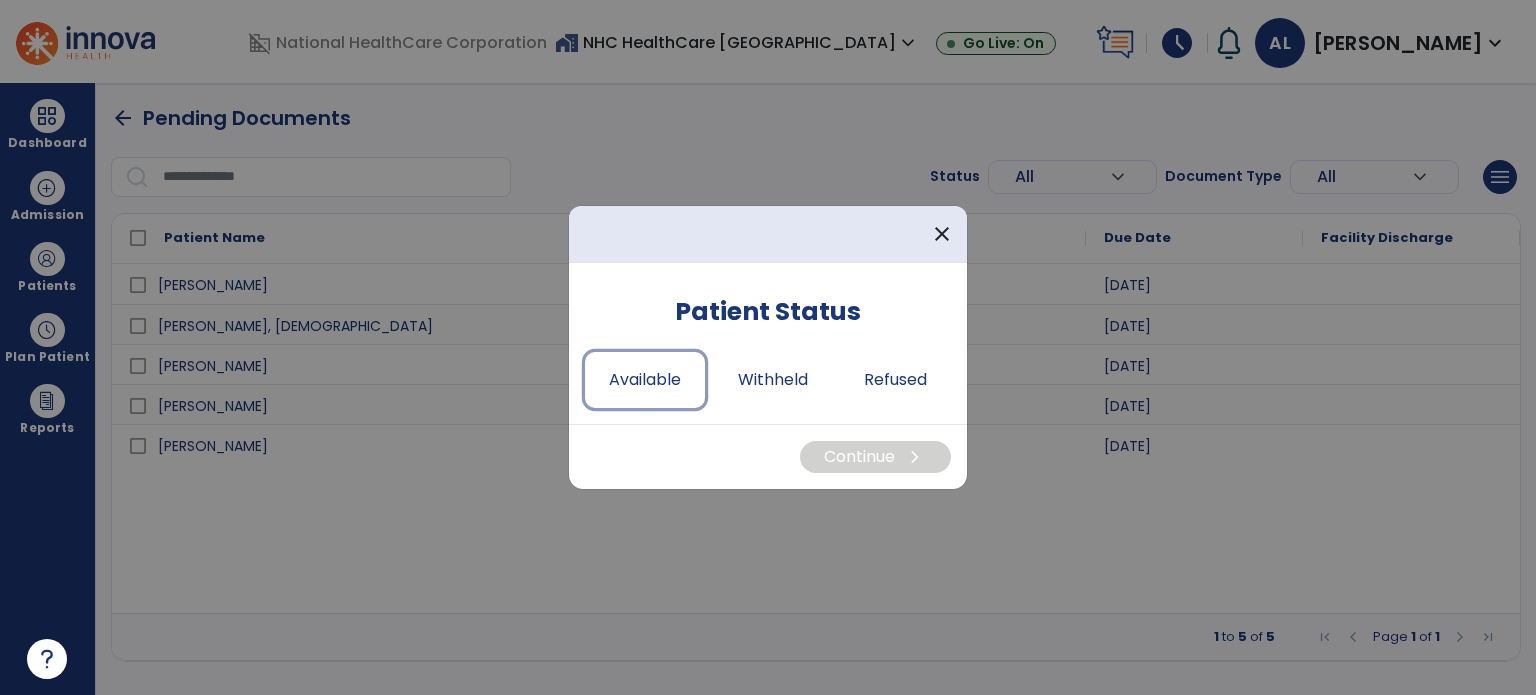 click on "Available" at bounding box center [645, 380] 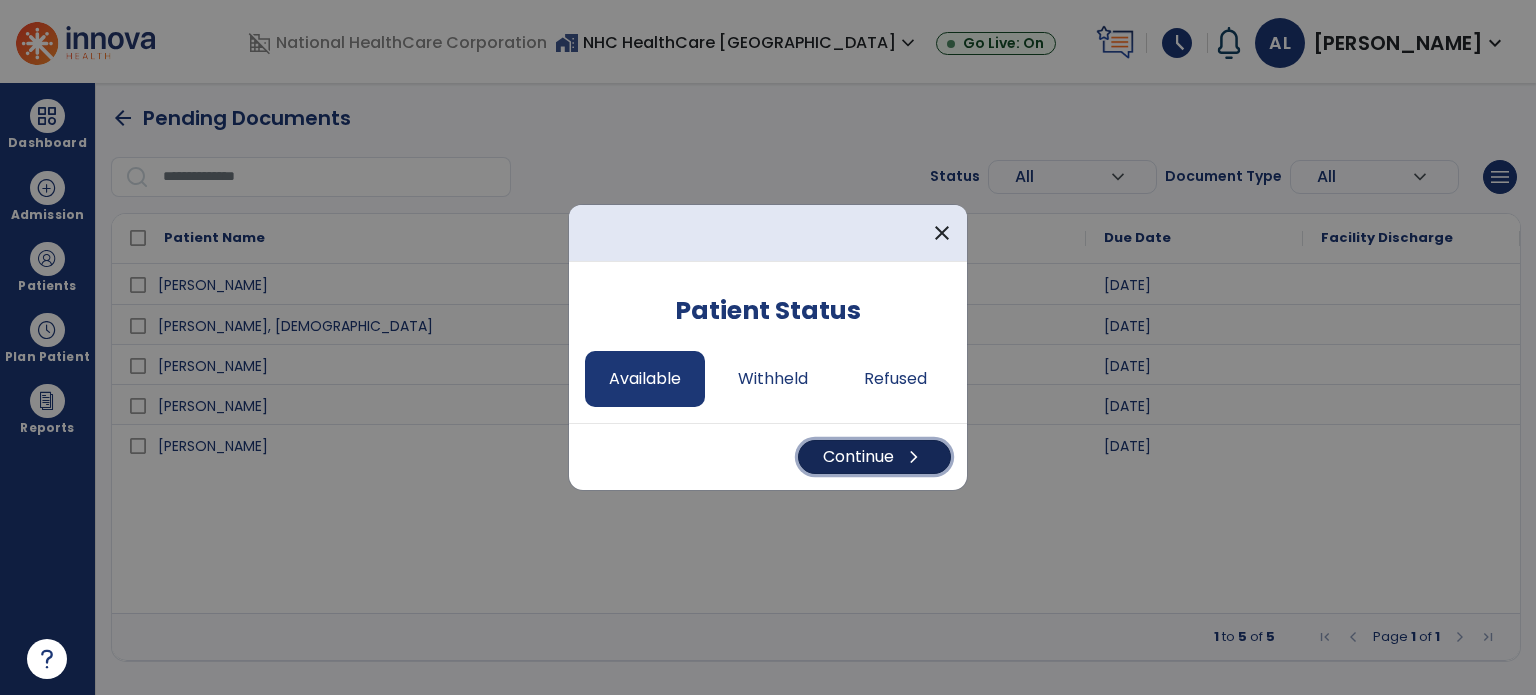 click on "chevron_right" at bounding box center (914, 457) 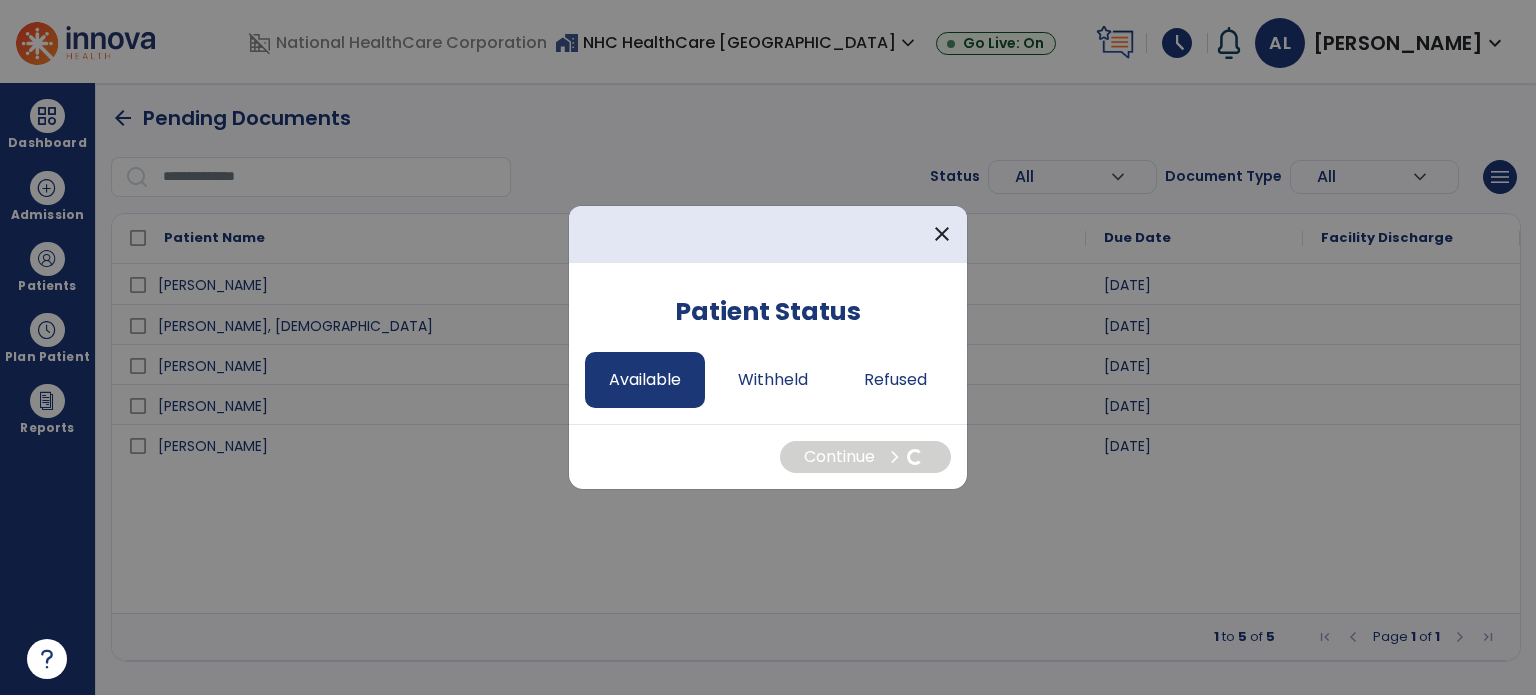 select on "*" 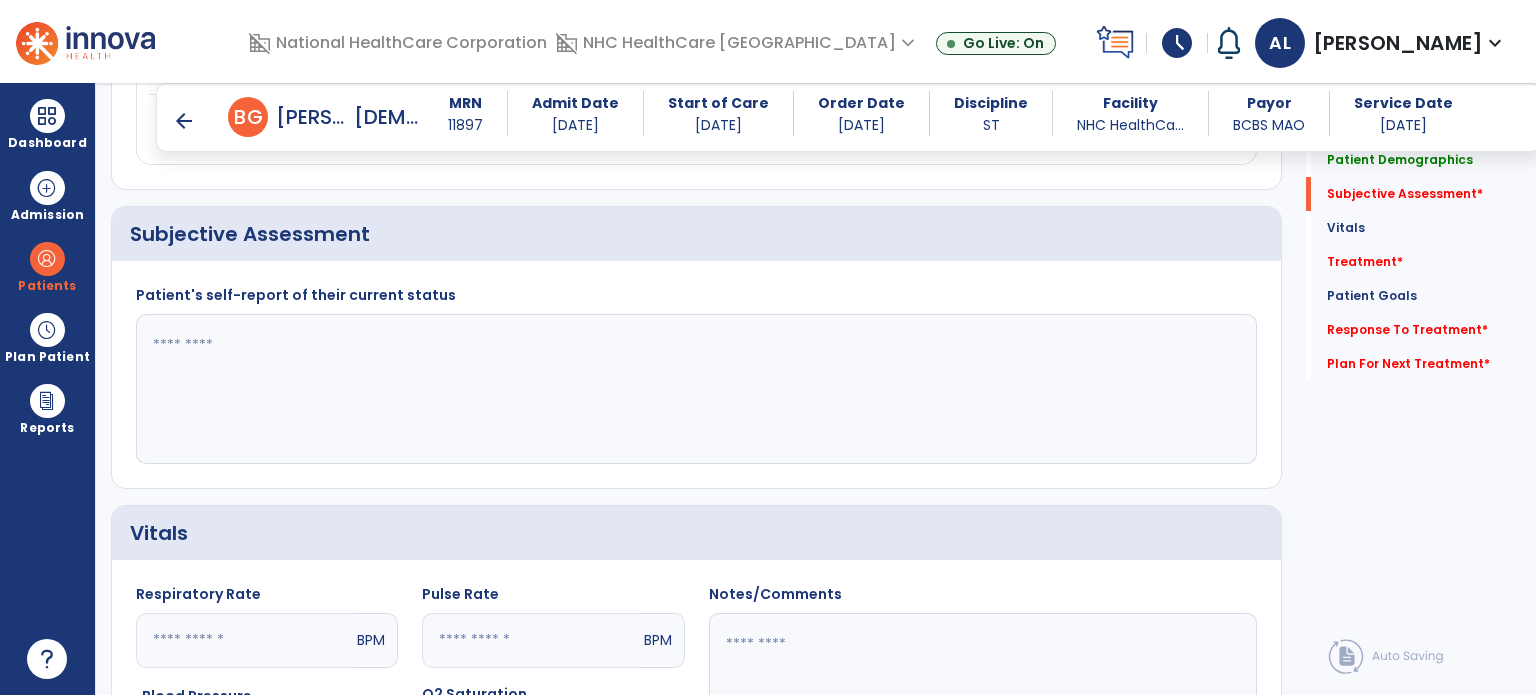 scroll, scrollTop: 400, scrollLeft: 0, axis: vertical 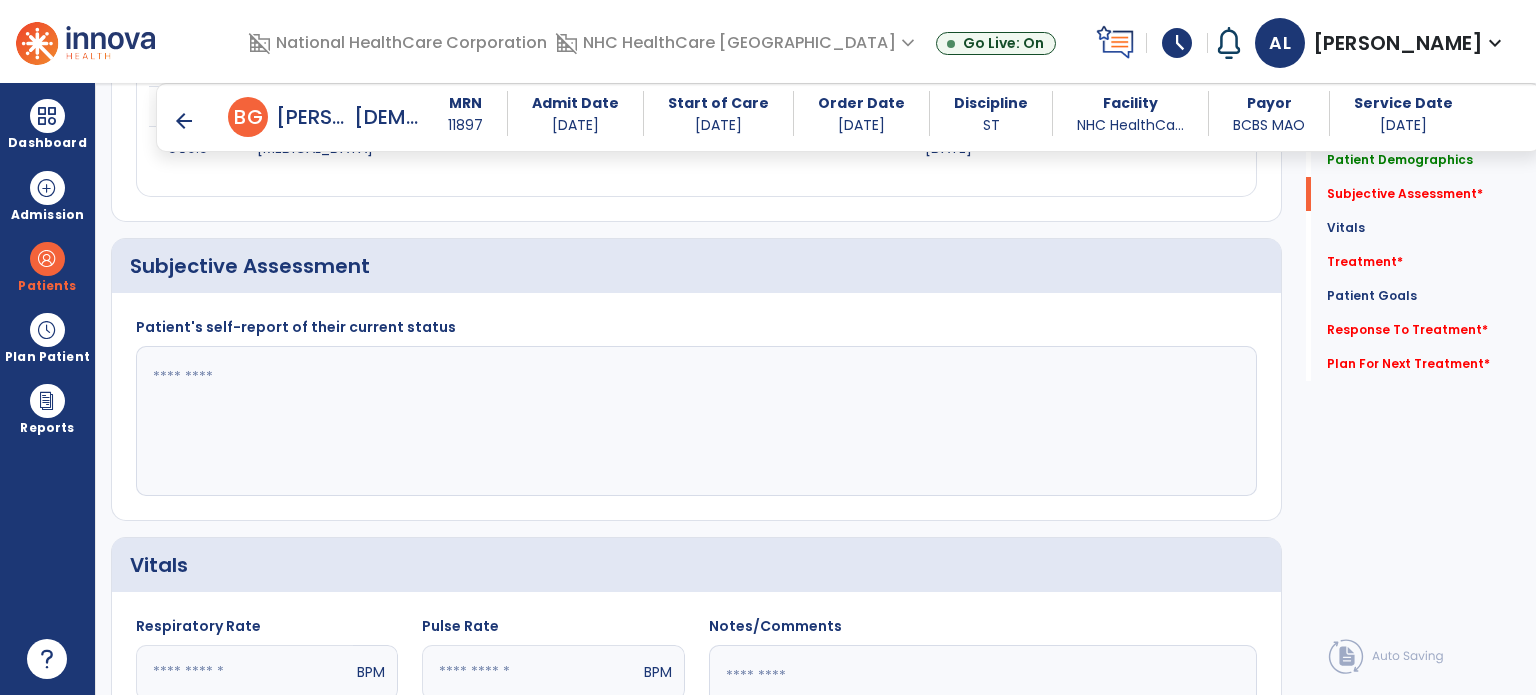 click 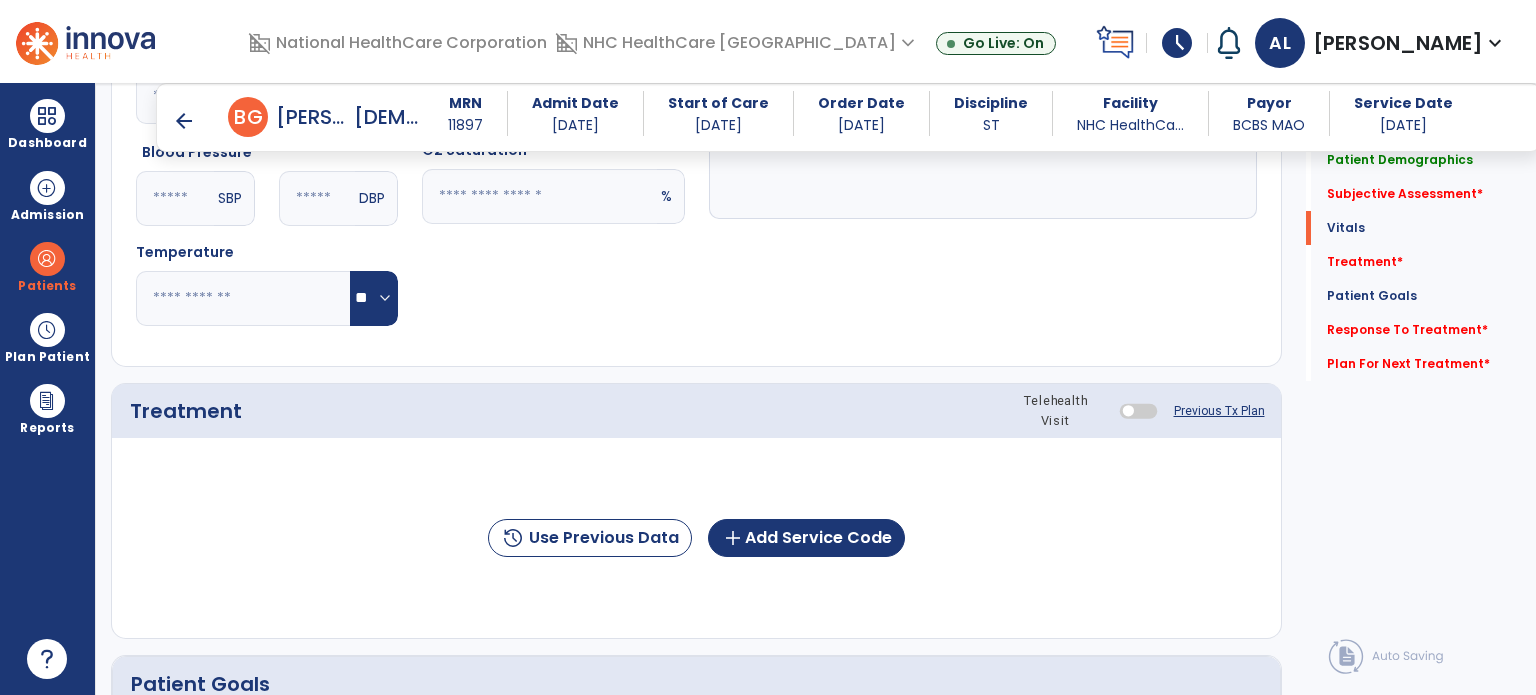 scroll, scrollTop: 1200, scrollLeft: 0, axis: vertical 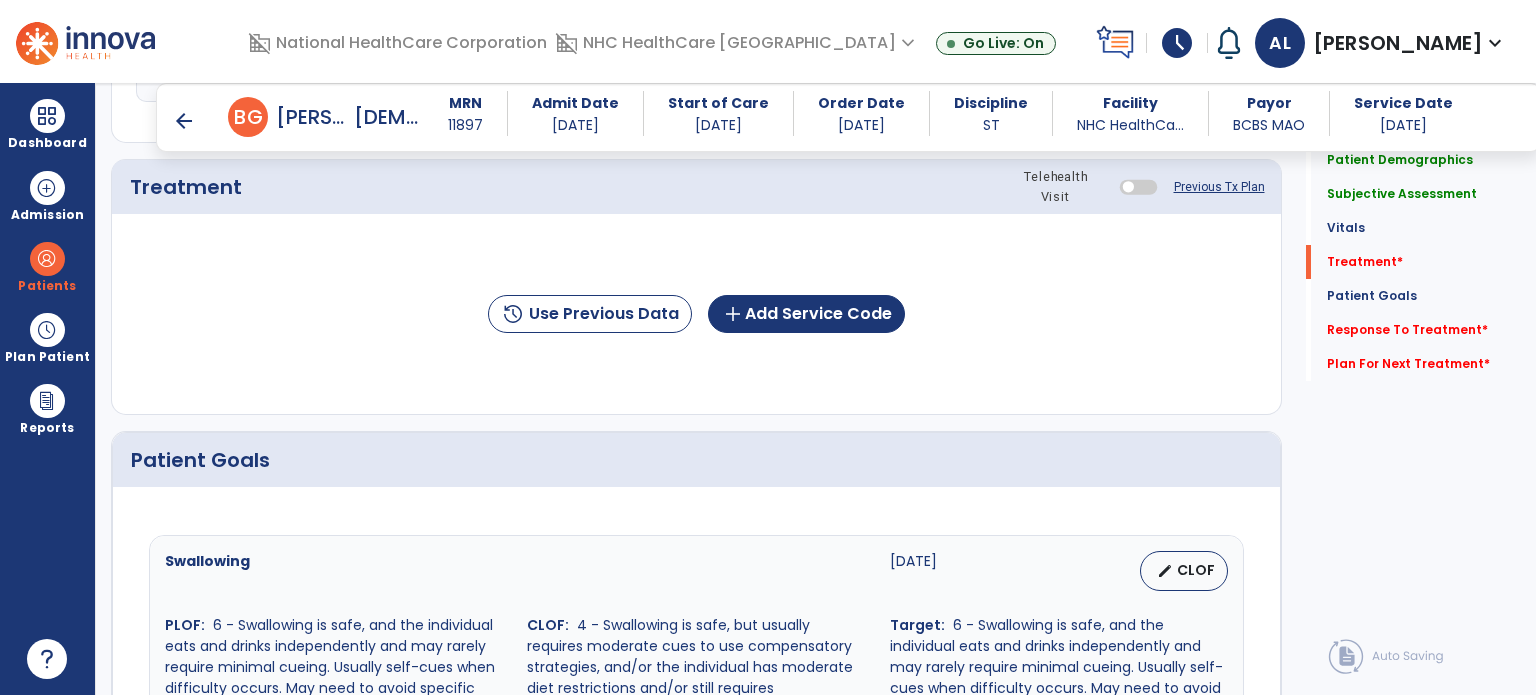 type on "**********" 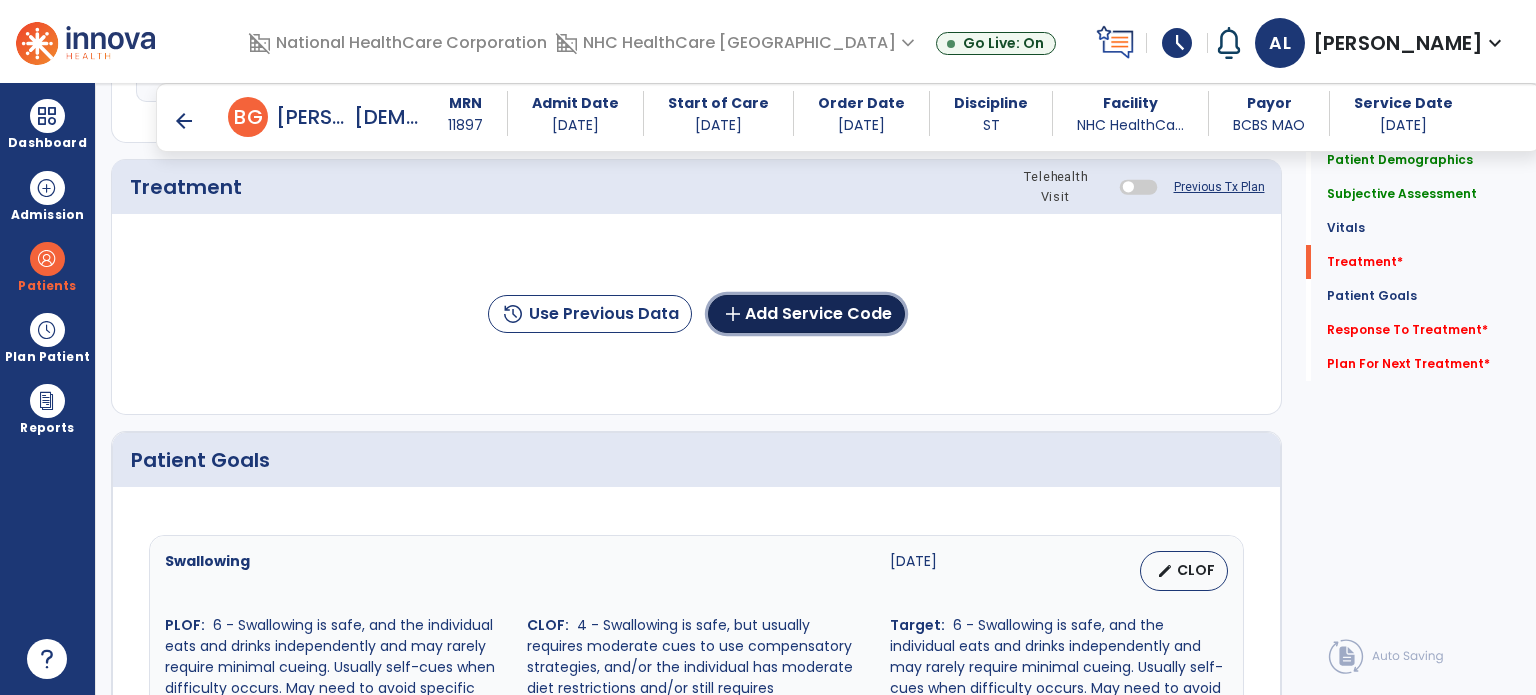 click on "add  Add Service Code" 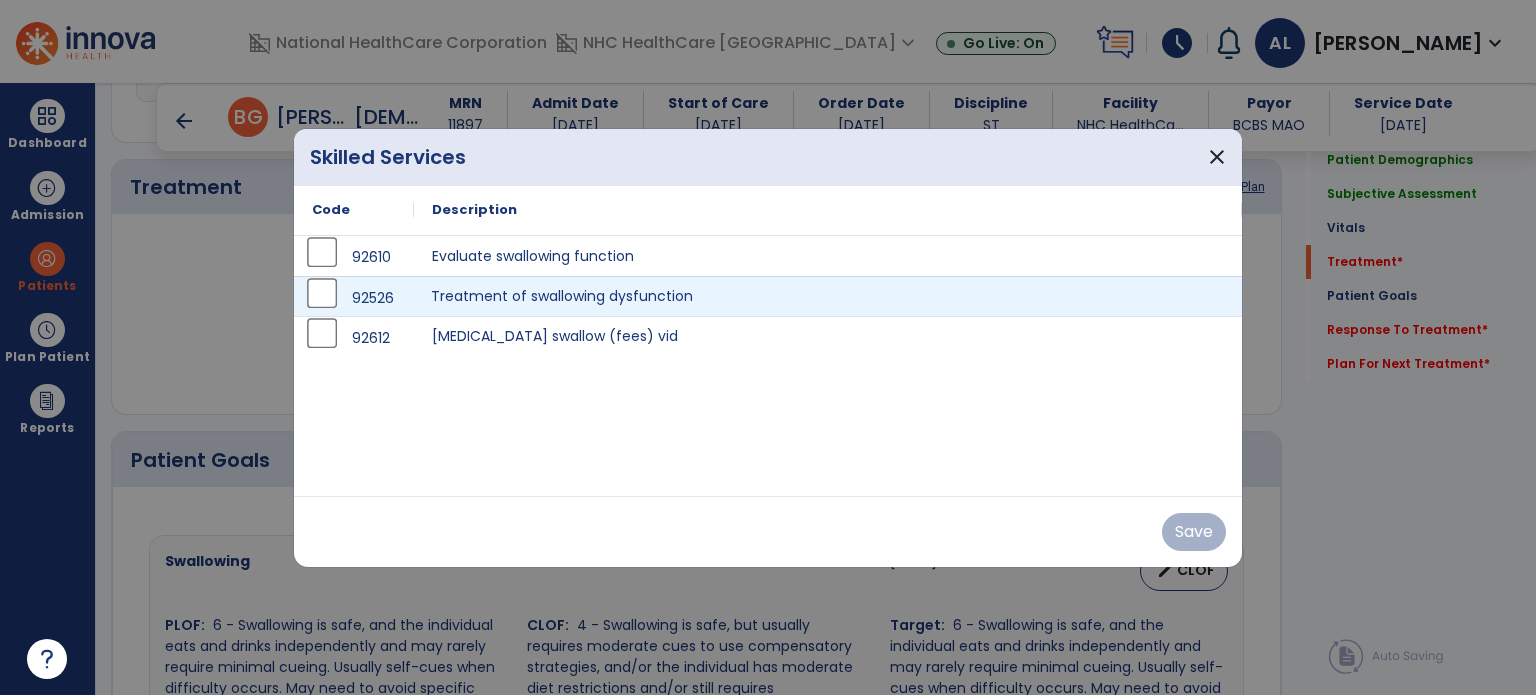 click on "Treatment of swallowing dysfunction" at bounding box center [828, 296] 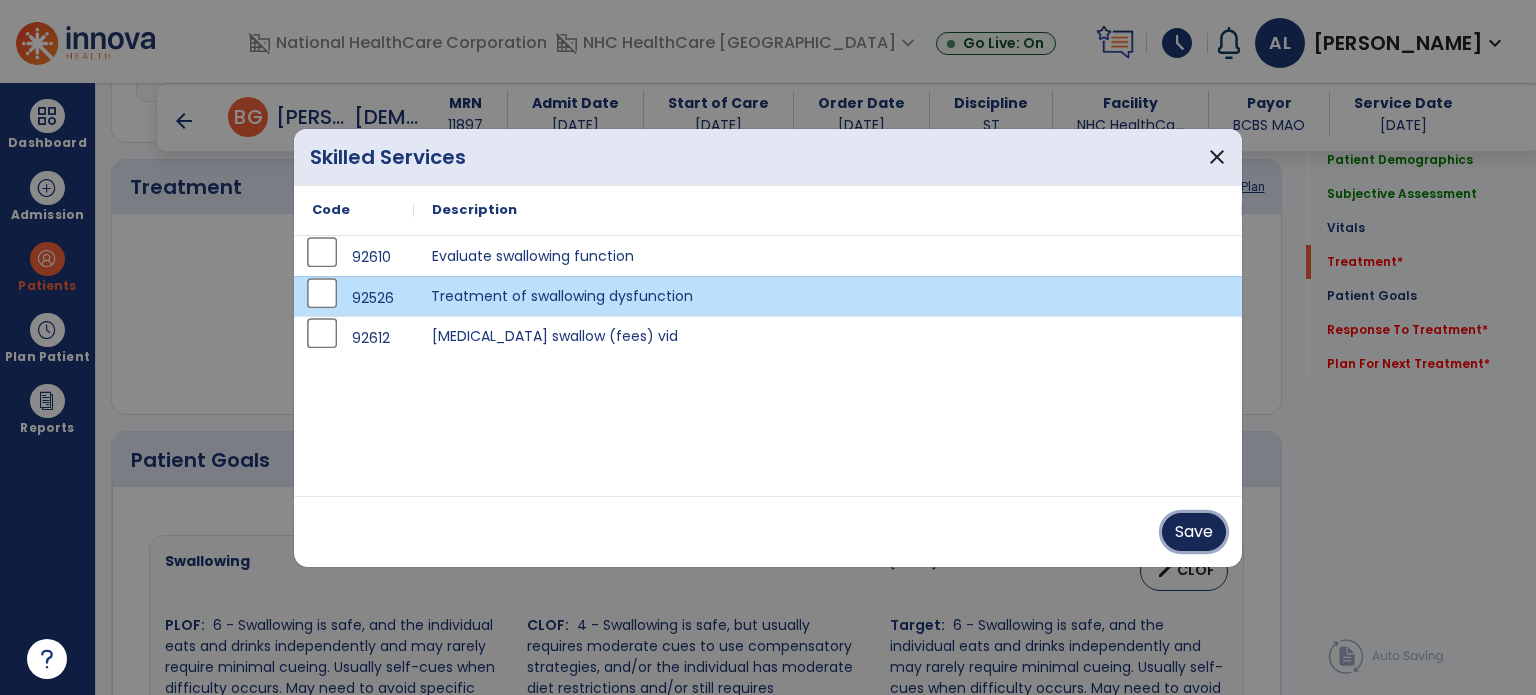 click on "Save" at bounding box center (1194, 532) 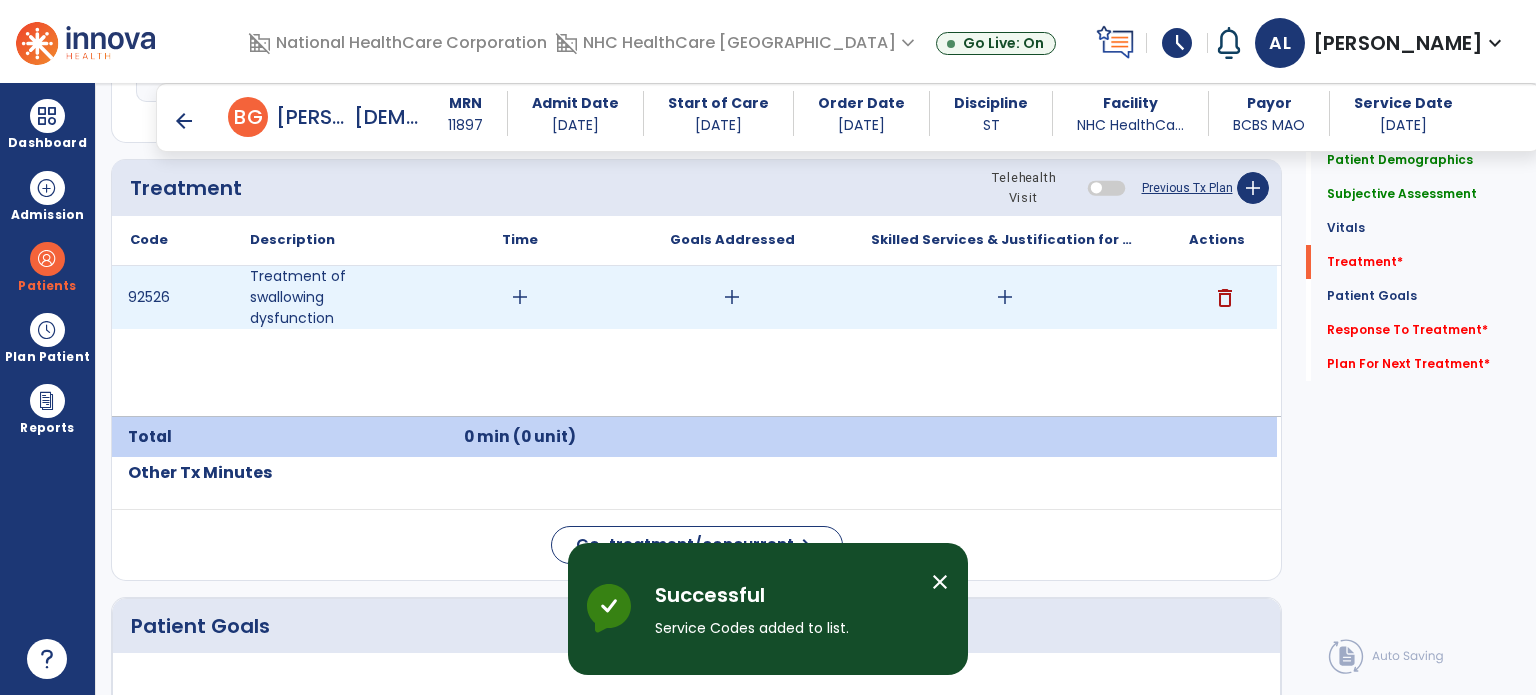 click on "add" at bounding box center [732, 297] 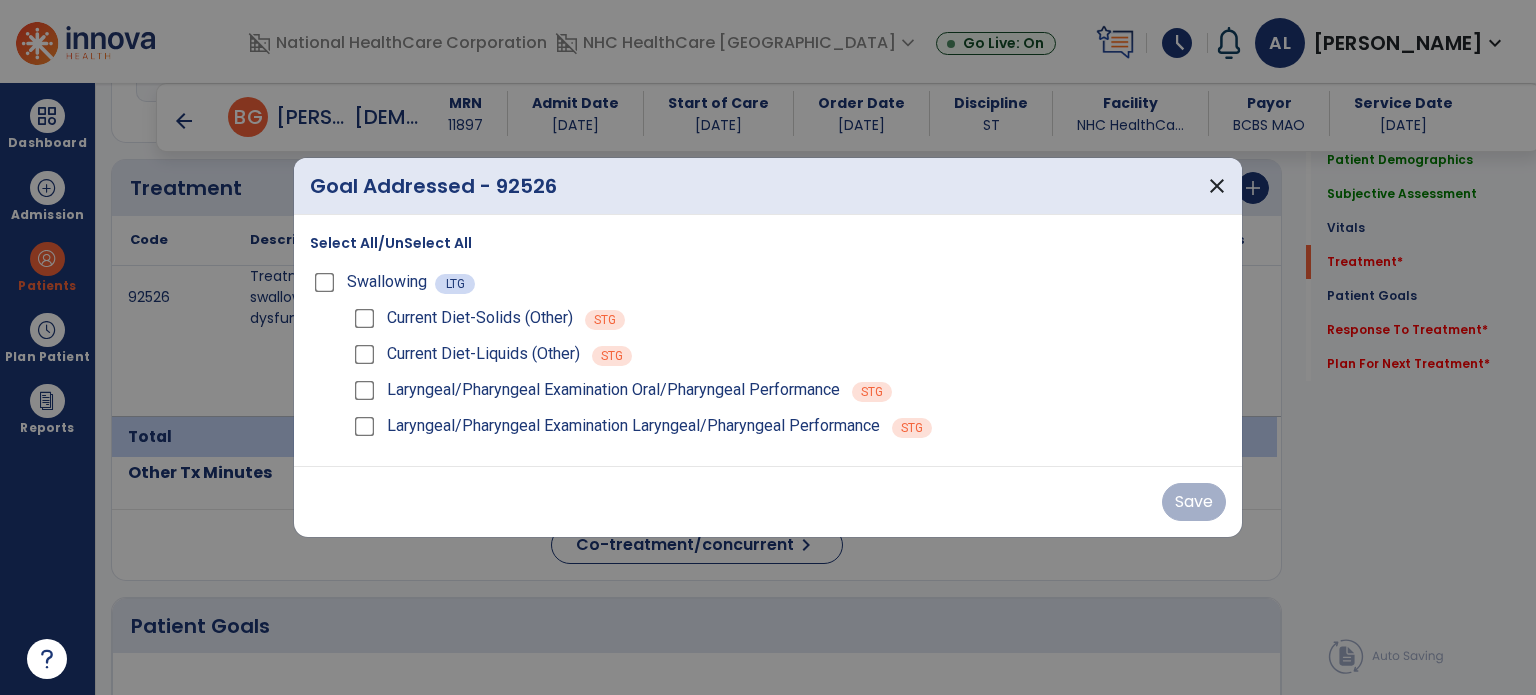 click on "Select All/UnSelect All" at bounding box center (391, 243) 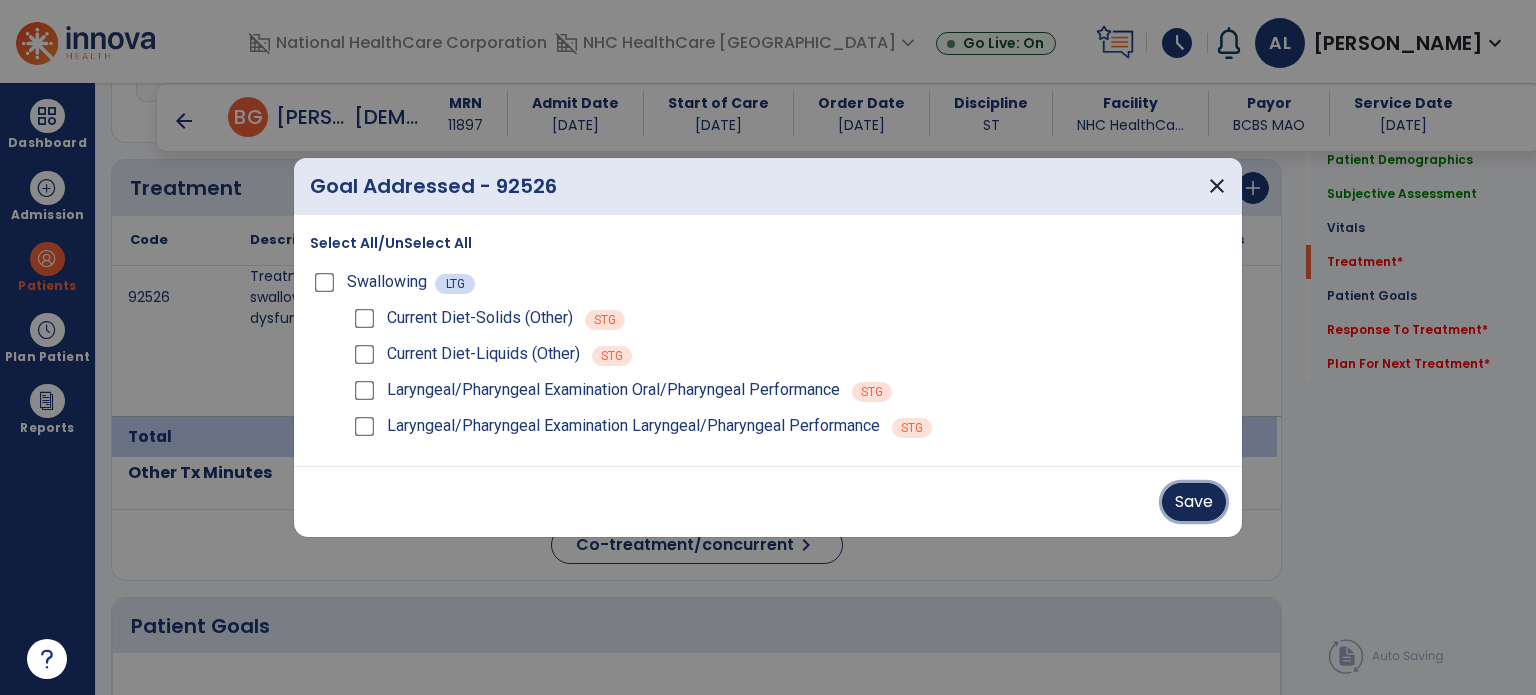 click on "Save" at bounding box center (1194, 502) 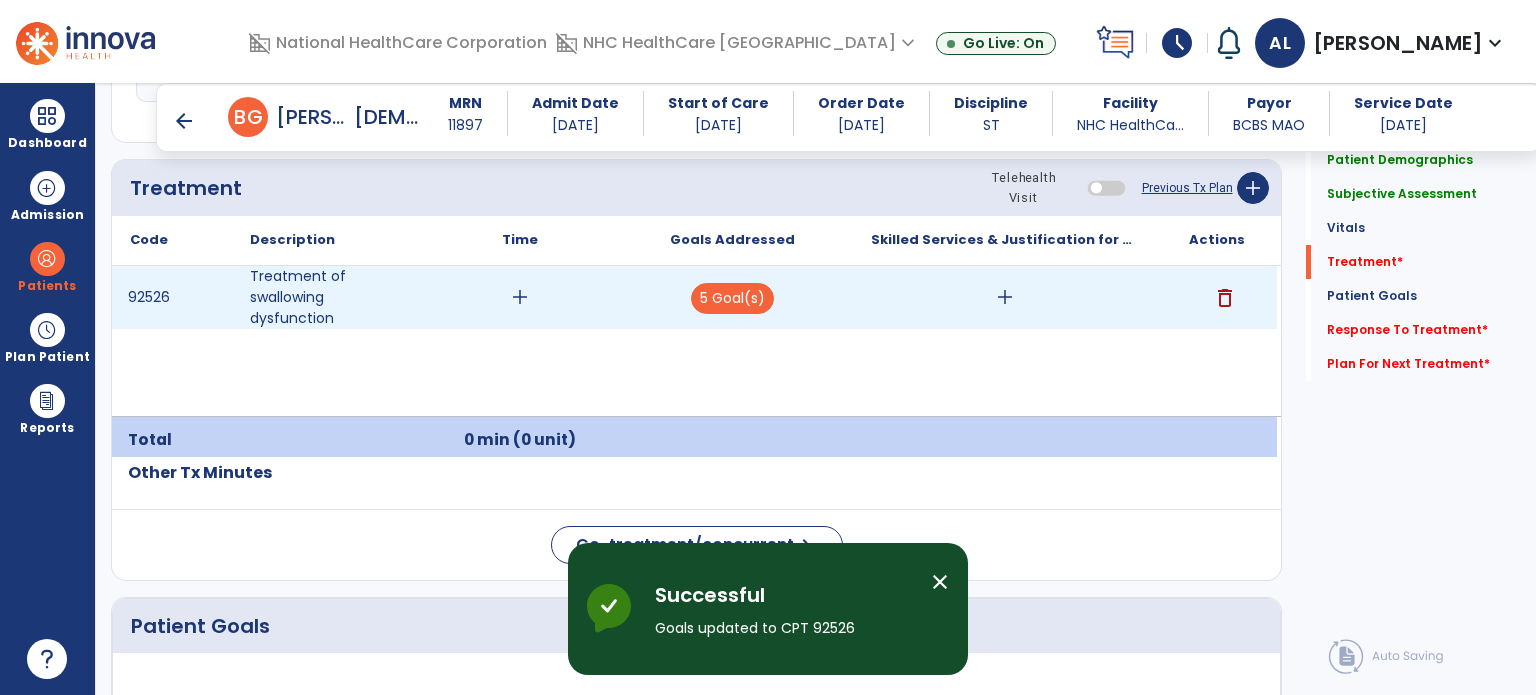 click on "add" at bounding box center [520, 297] 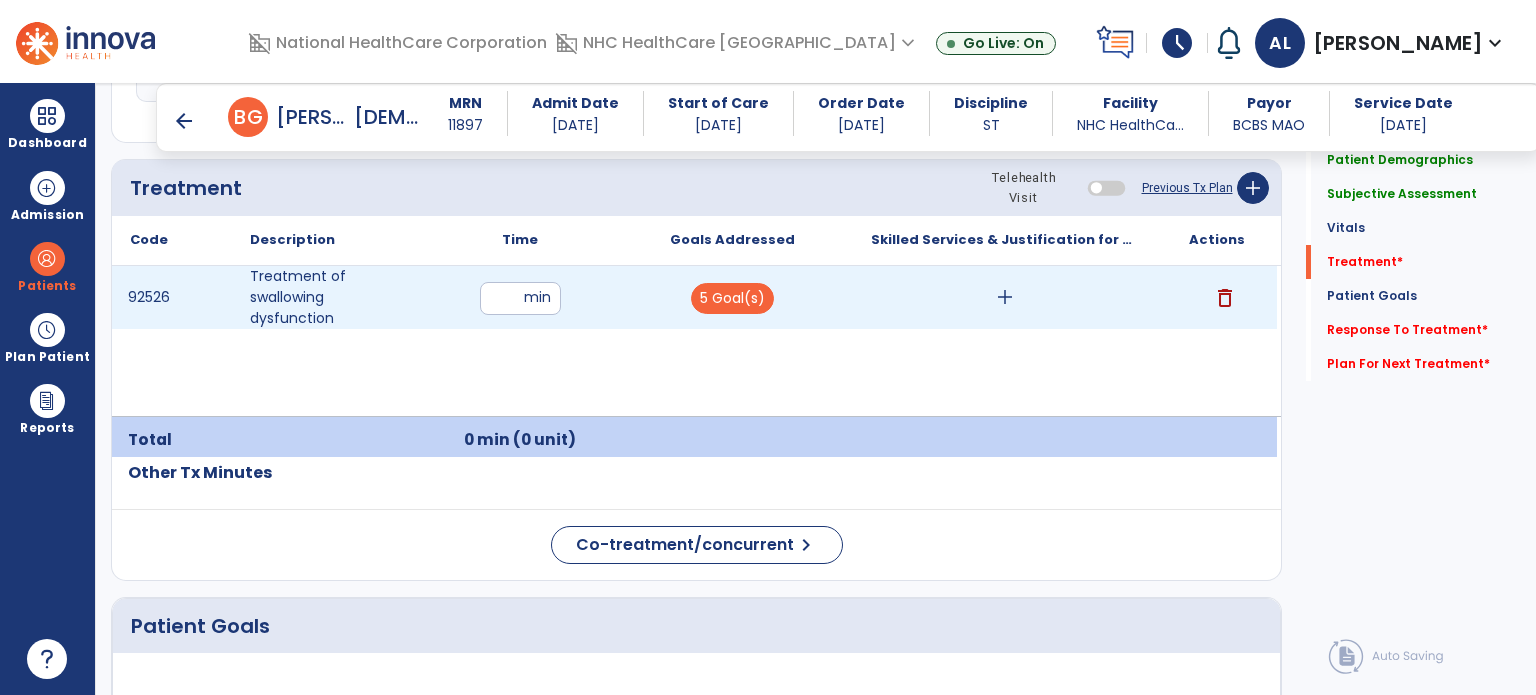 type on "**" 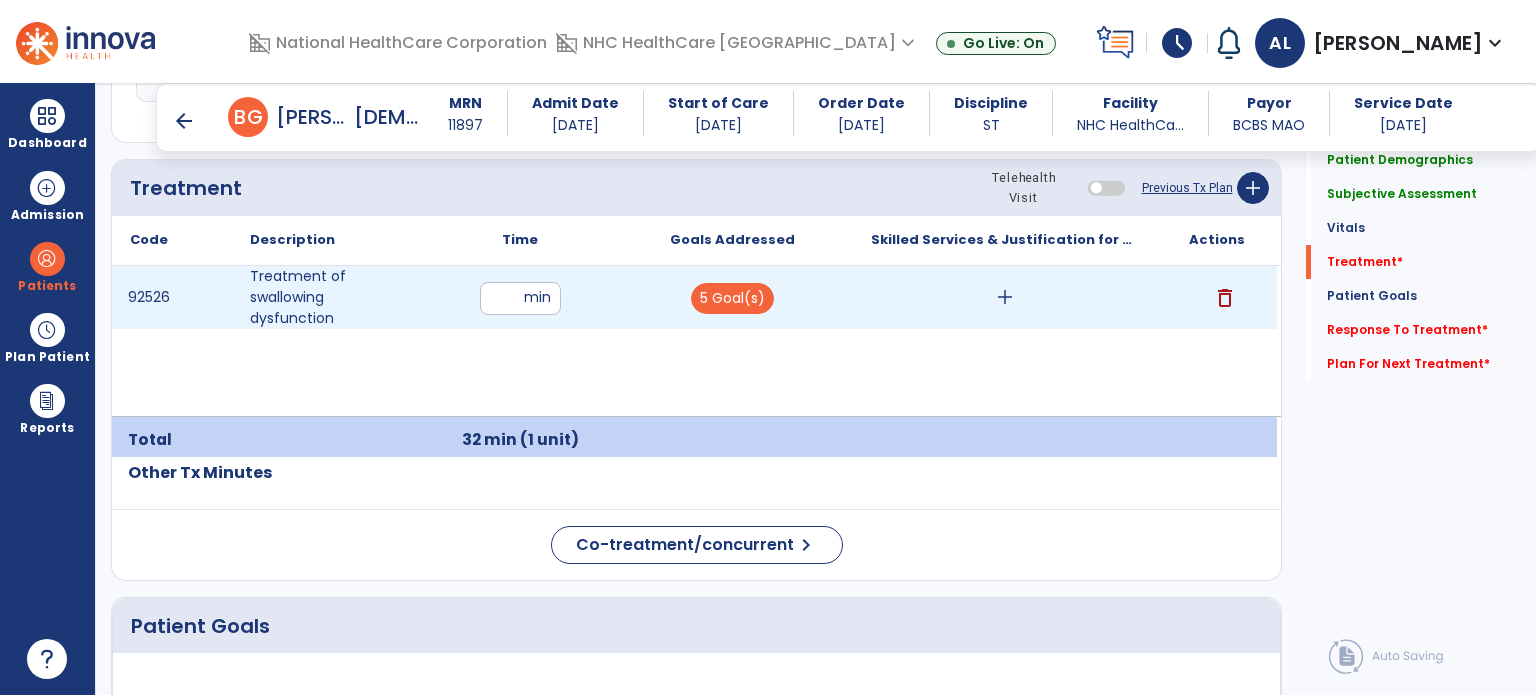 click on "add" at bounding box center [1005, 297] 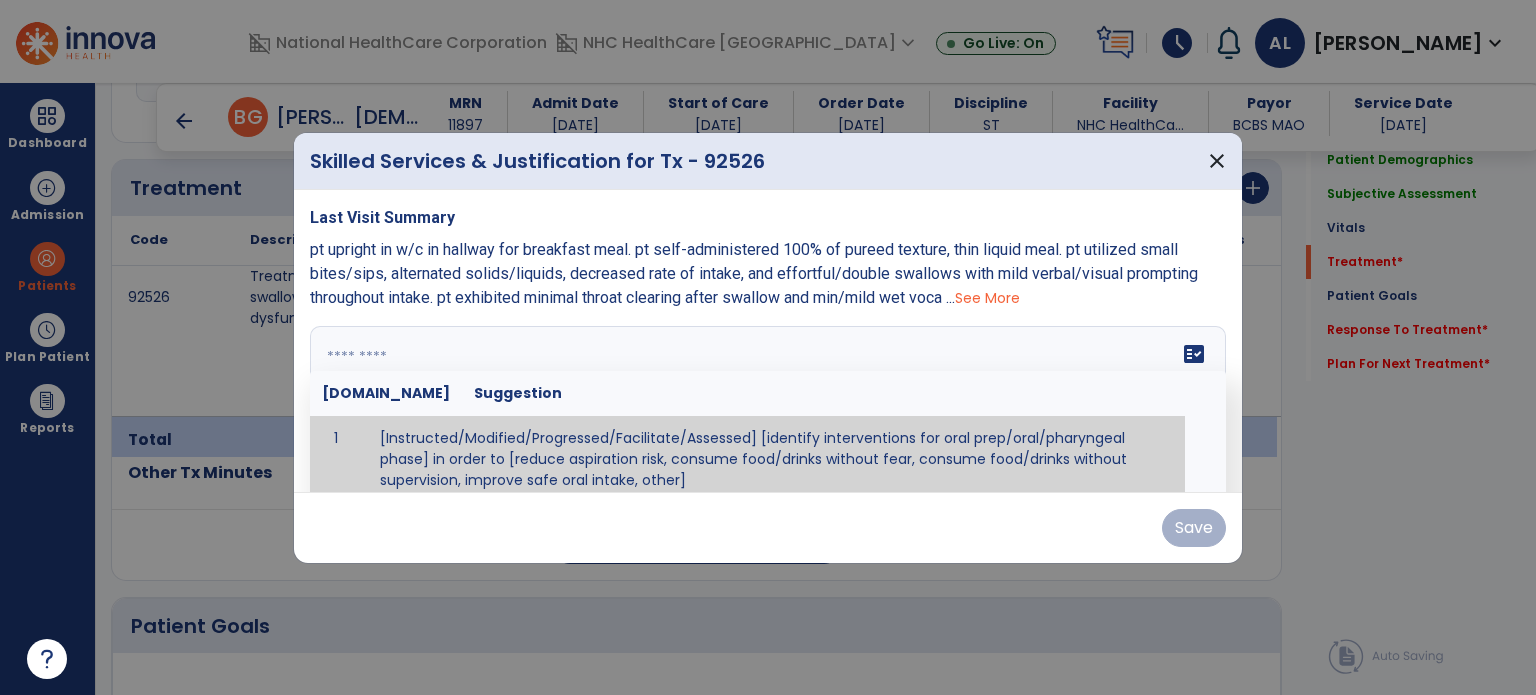 click at bounding box center [768, 401] 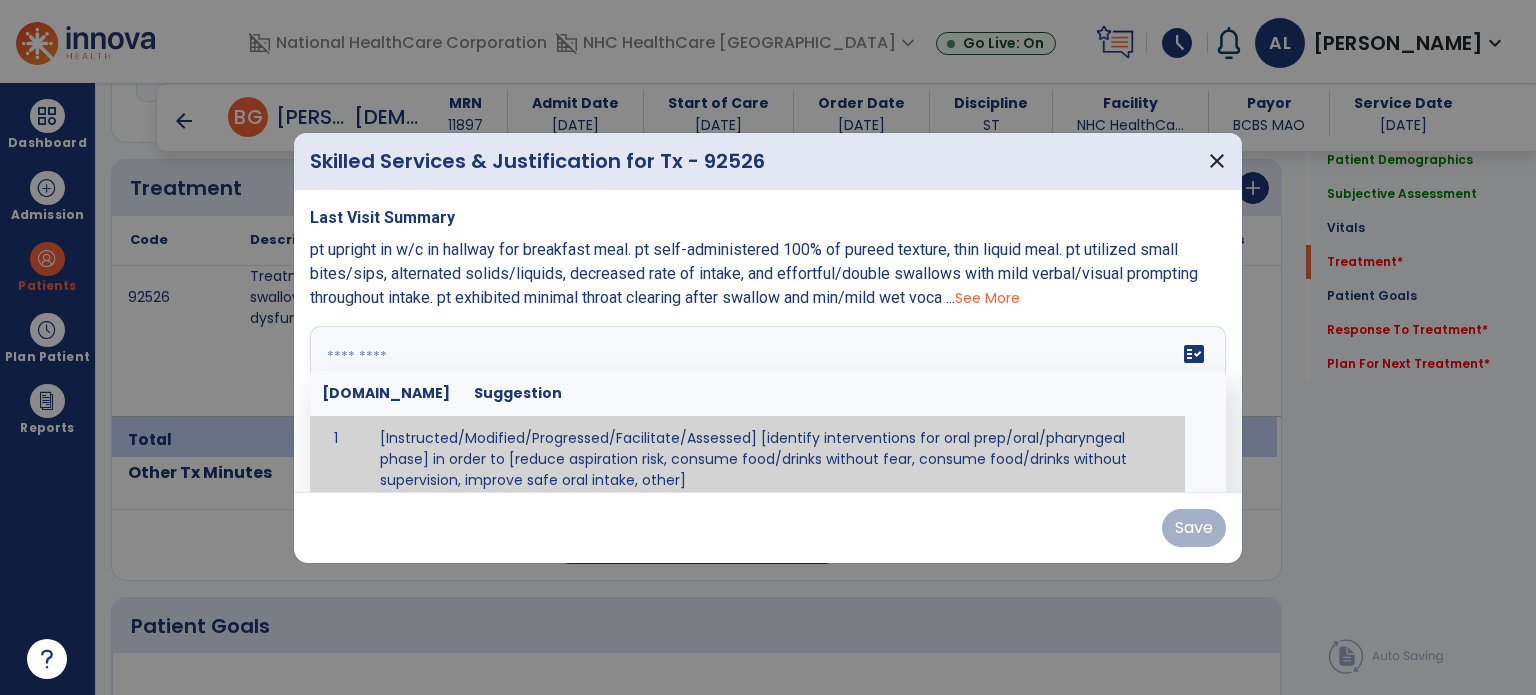 click on "See More" at bounding box center (987, 298) 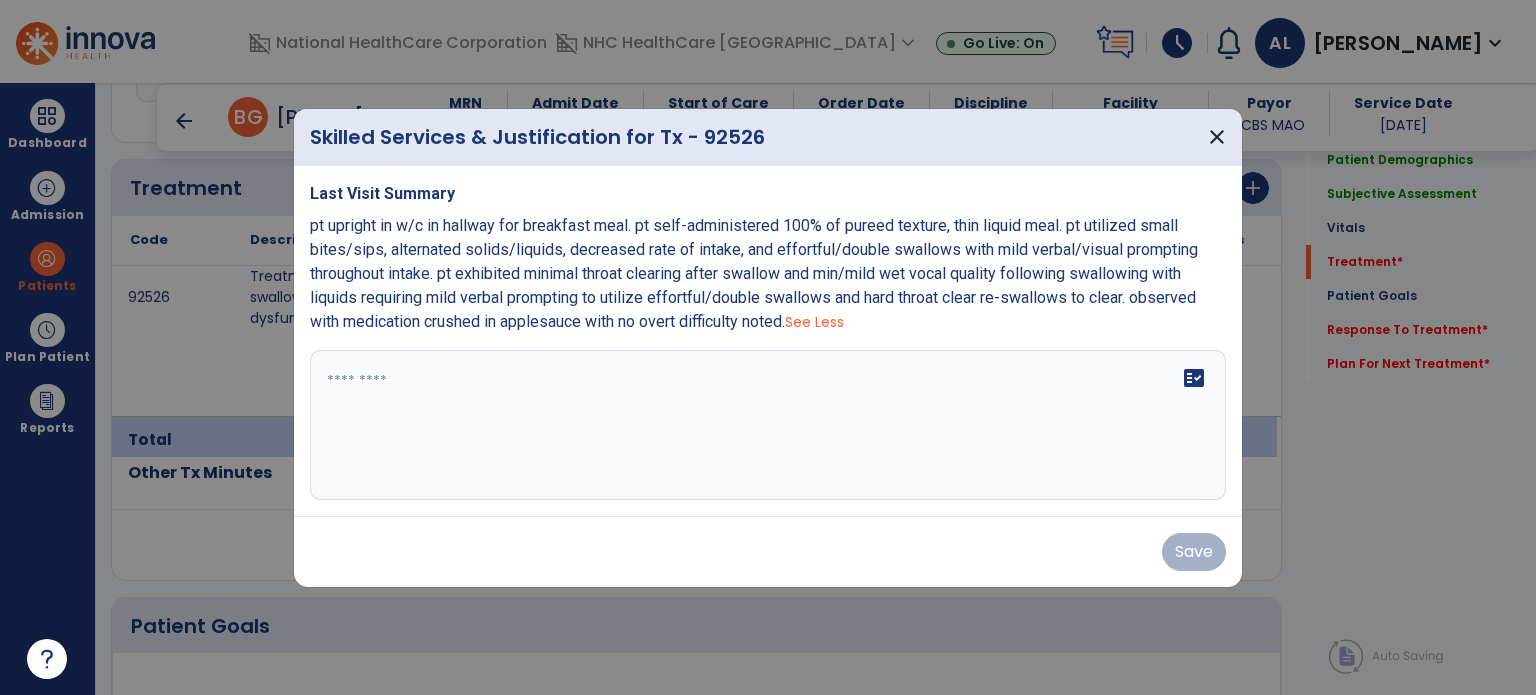 click on "fact_check" at bounding box center (768, 425) 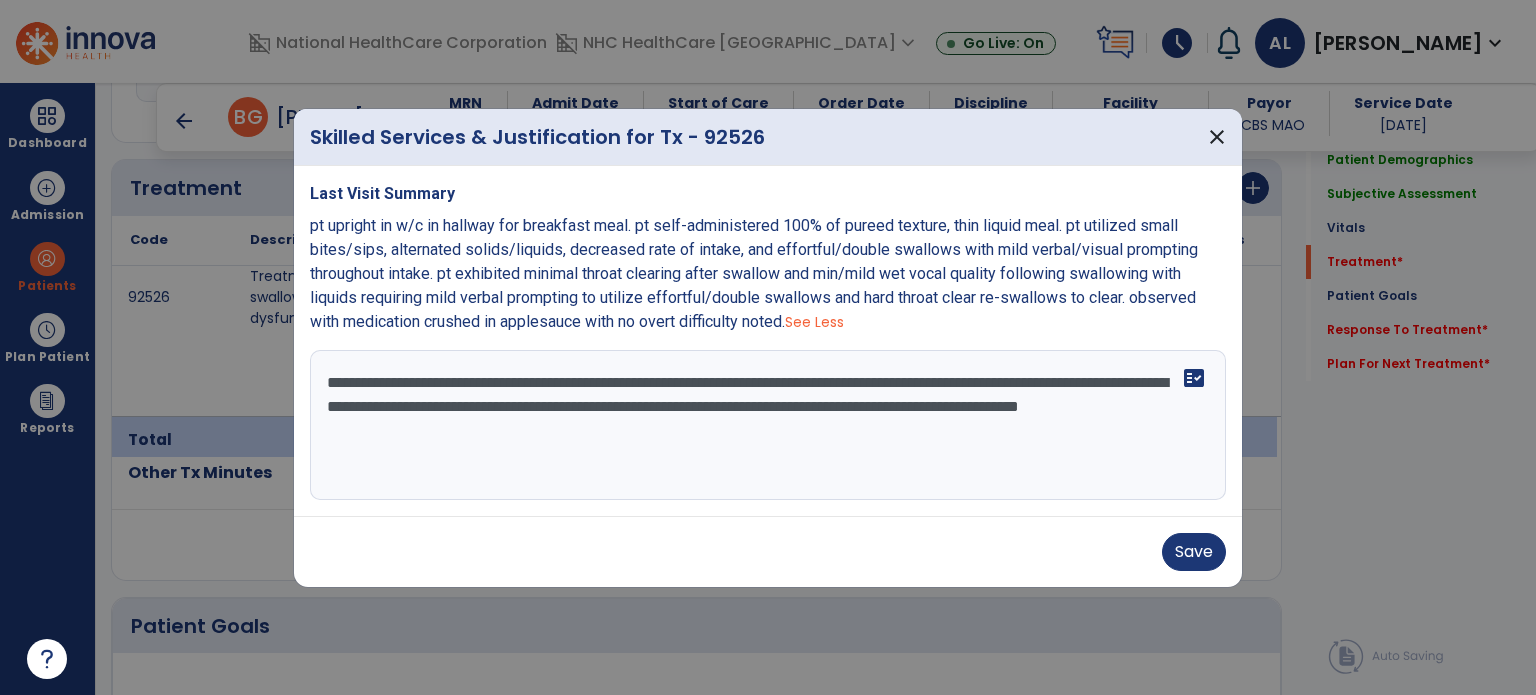 click on "**********" at bounding box center (768, 425) 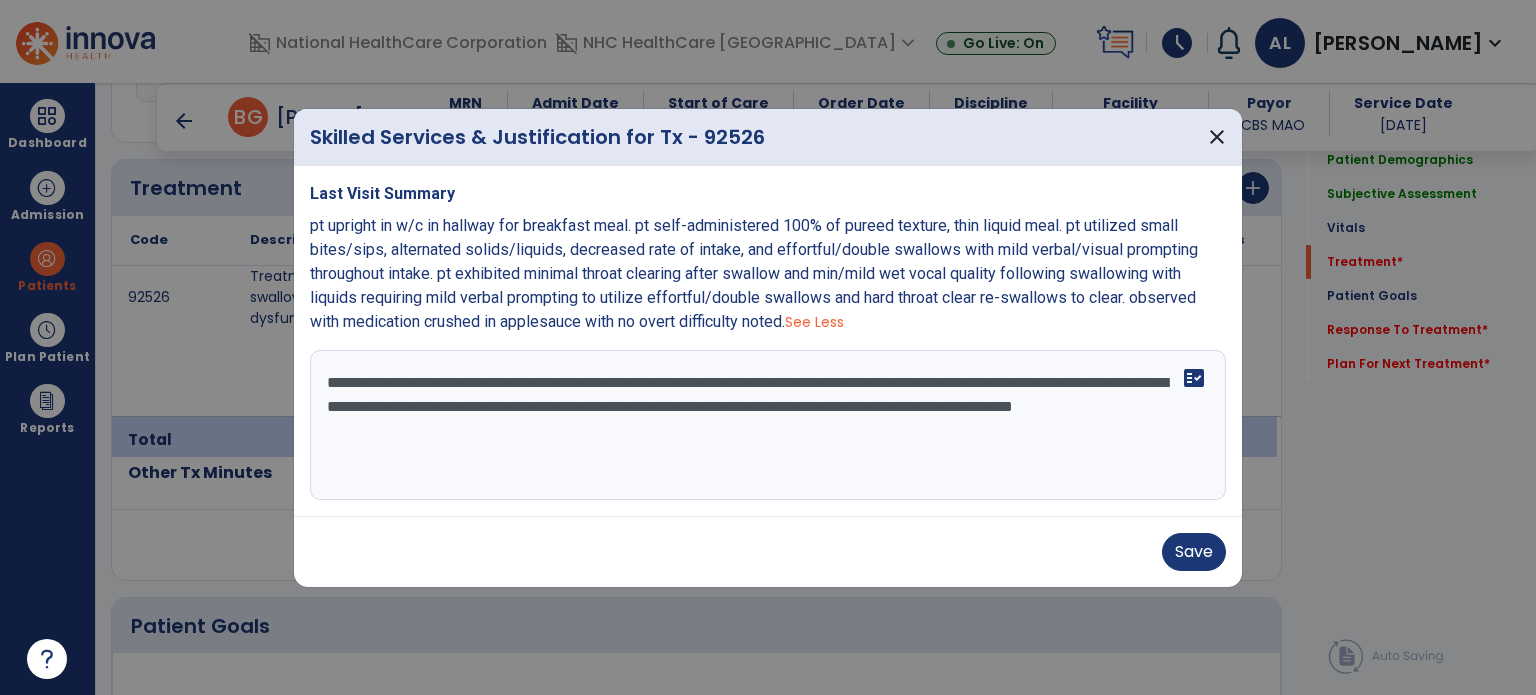 drag, startPoint x: 692, startPoint y: 439, endPoint x: 650, endPoint y: 418, distance: 46.957428 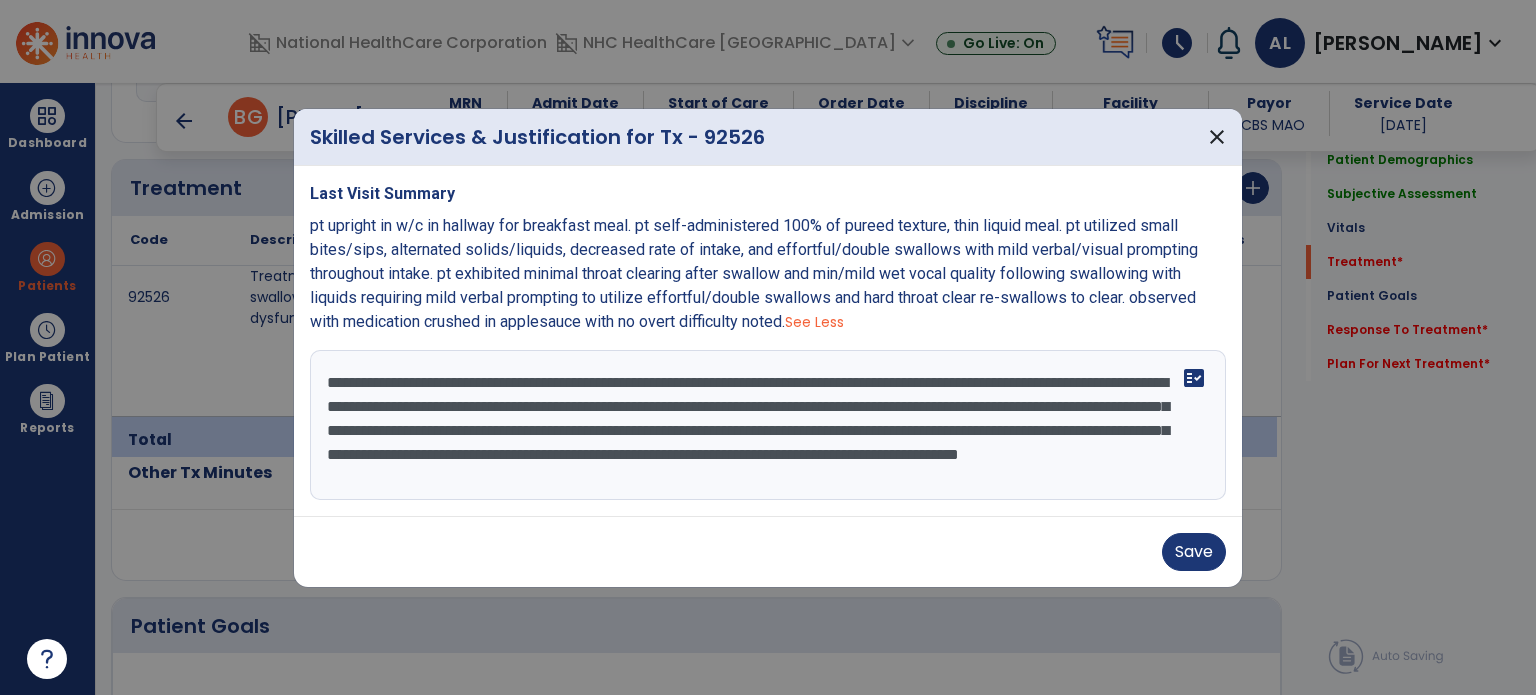 scroll, scrollTop: 15, scrollLeft: 0, axis: vertical 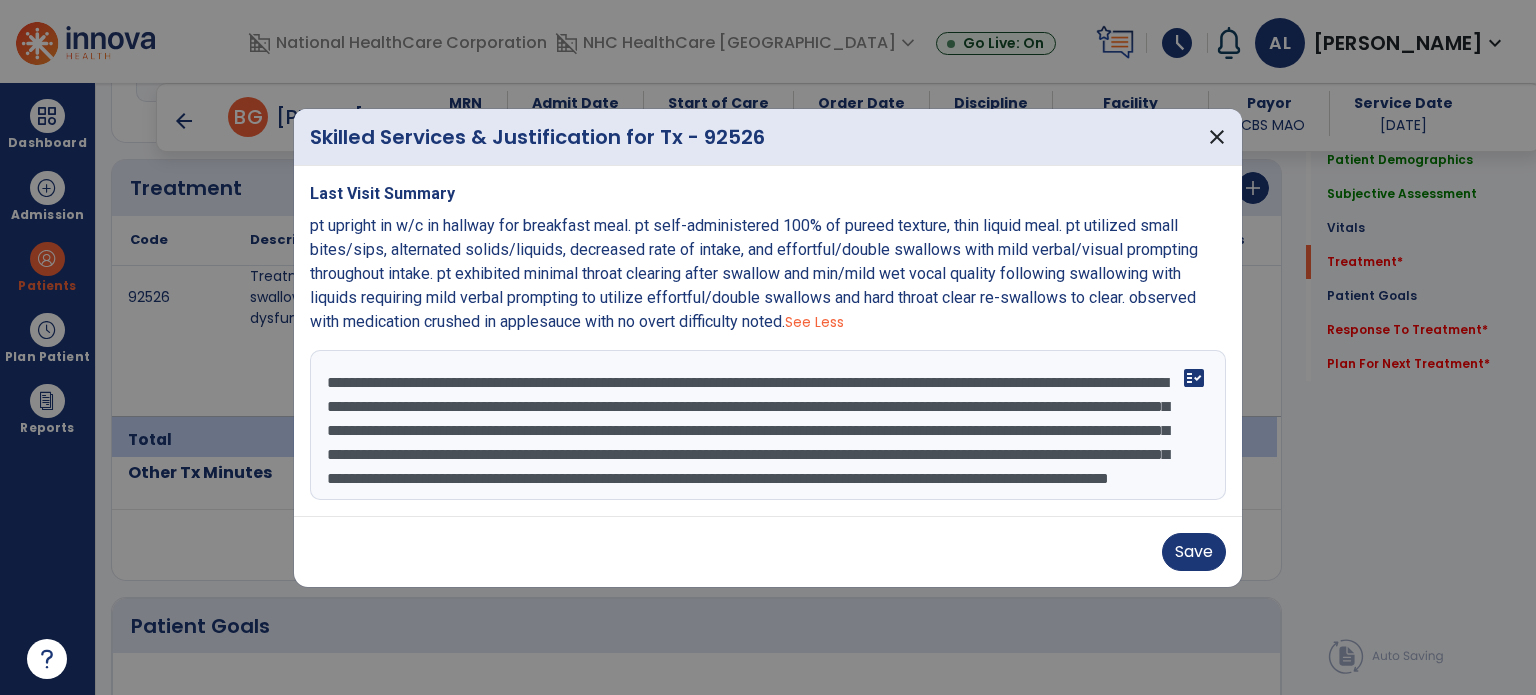 type on "**********" 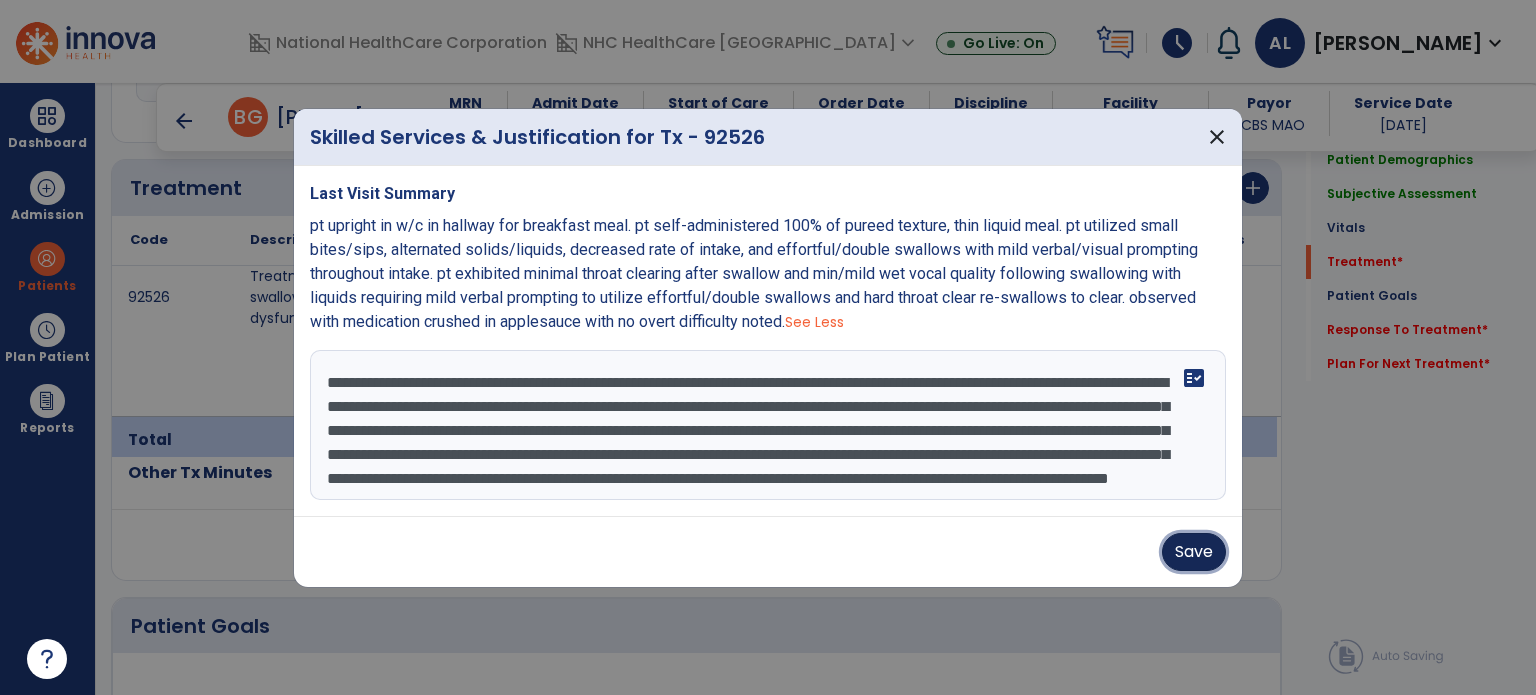 click on "Save" at bounding box center [1194, 552] 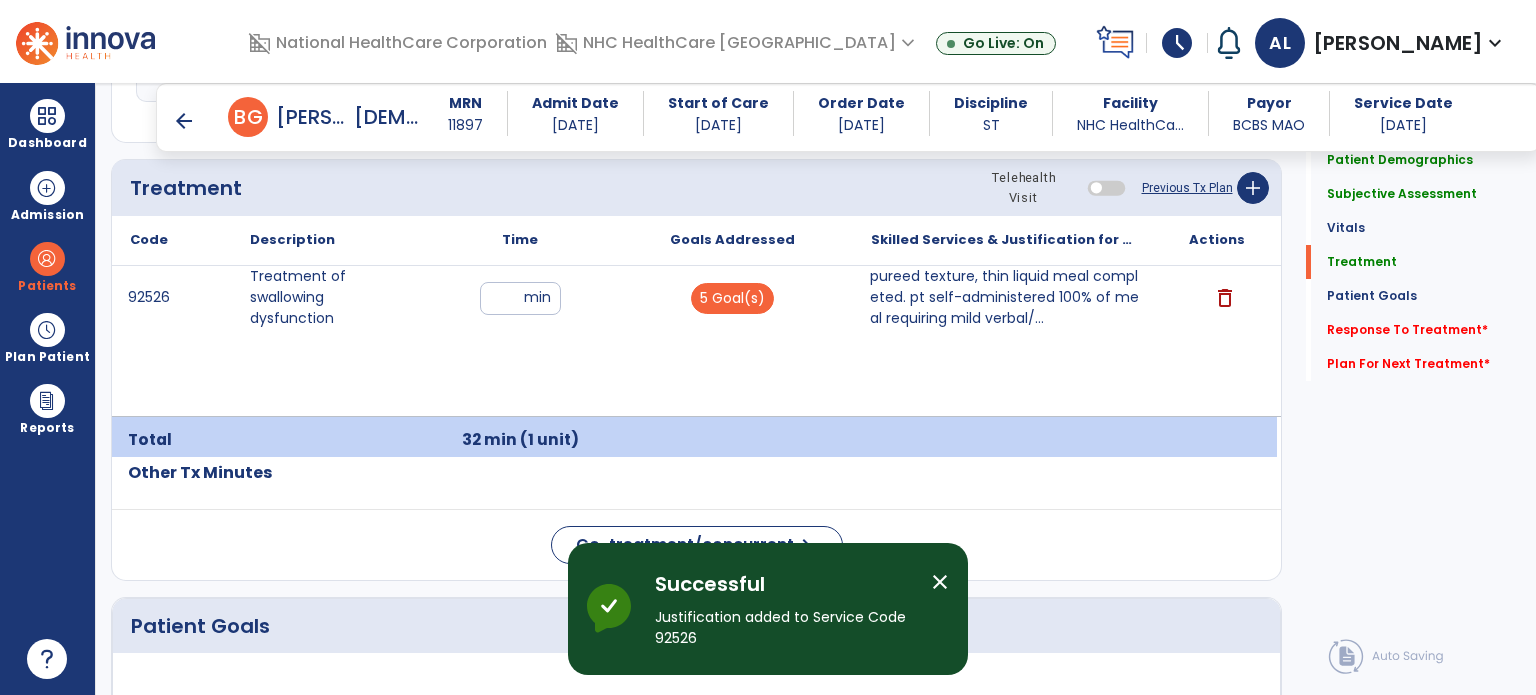 click on "close" at bounding box center [940, 582] 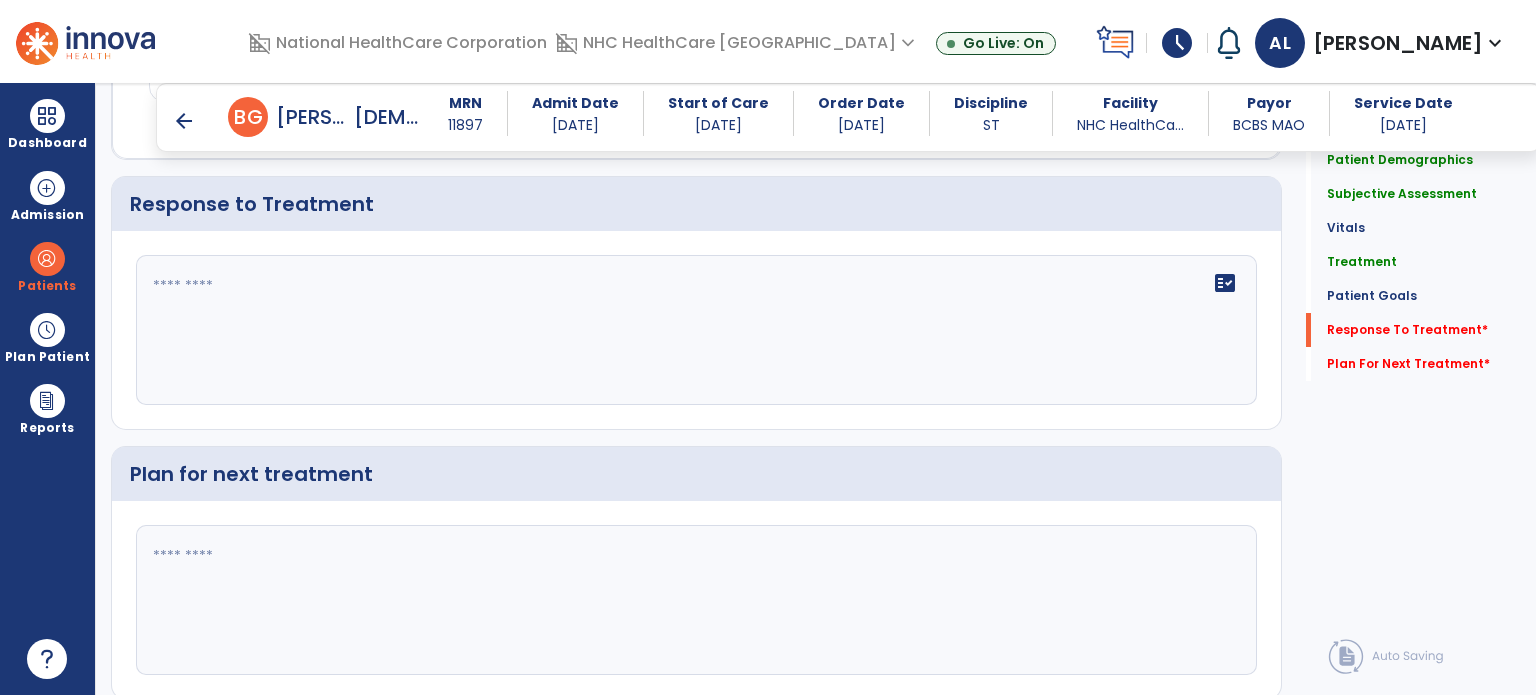 scroll, scrollTop: 2484, scrollLeft: 0, axis: vertical 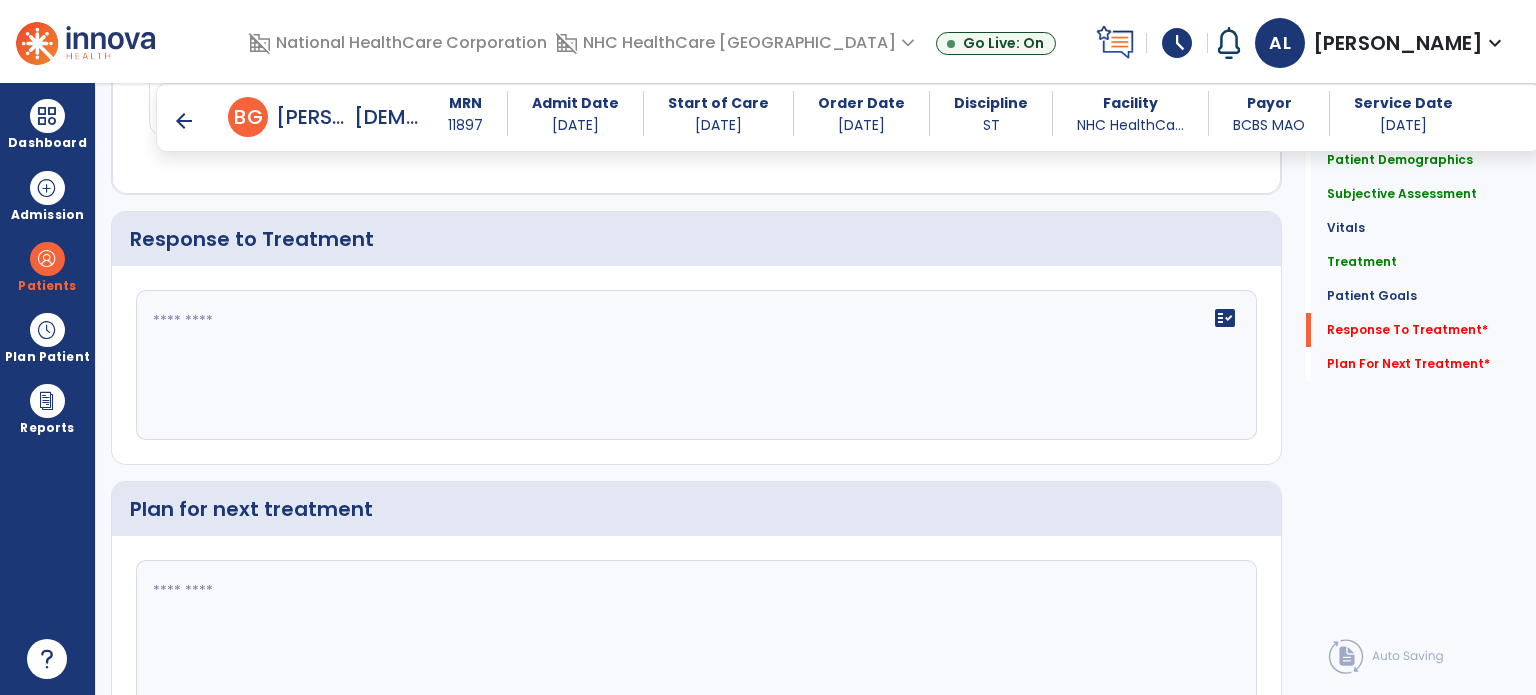 click on "fact_check" 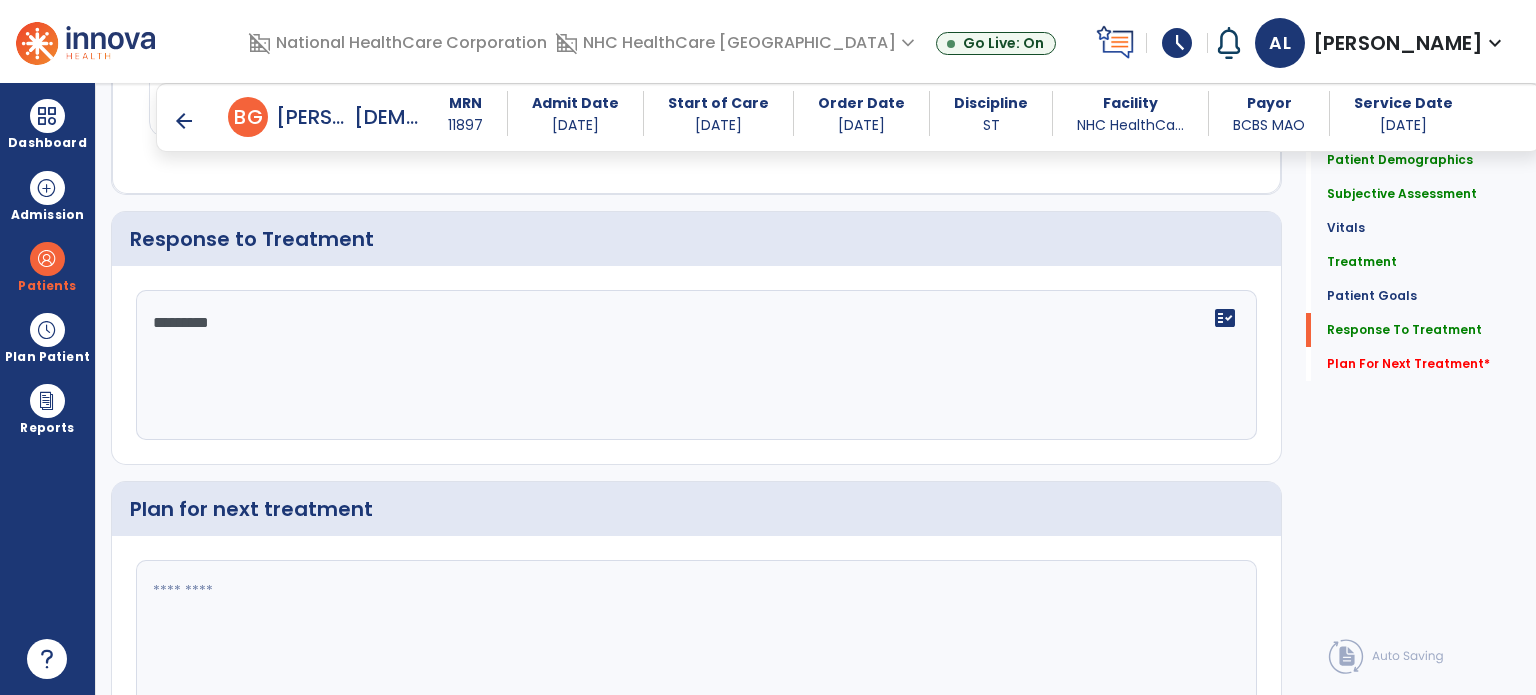type on "*********" 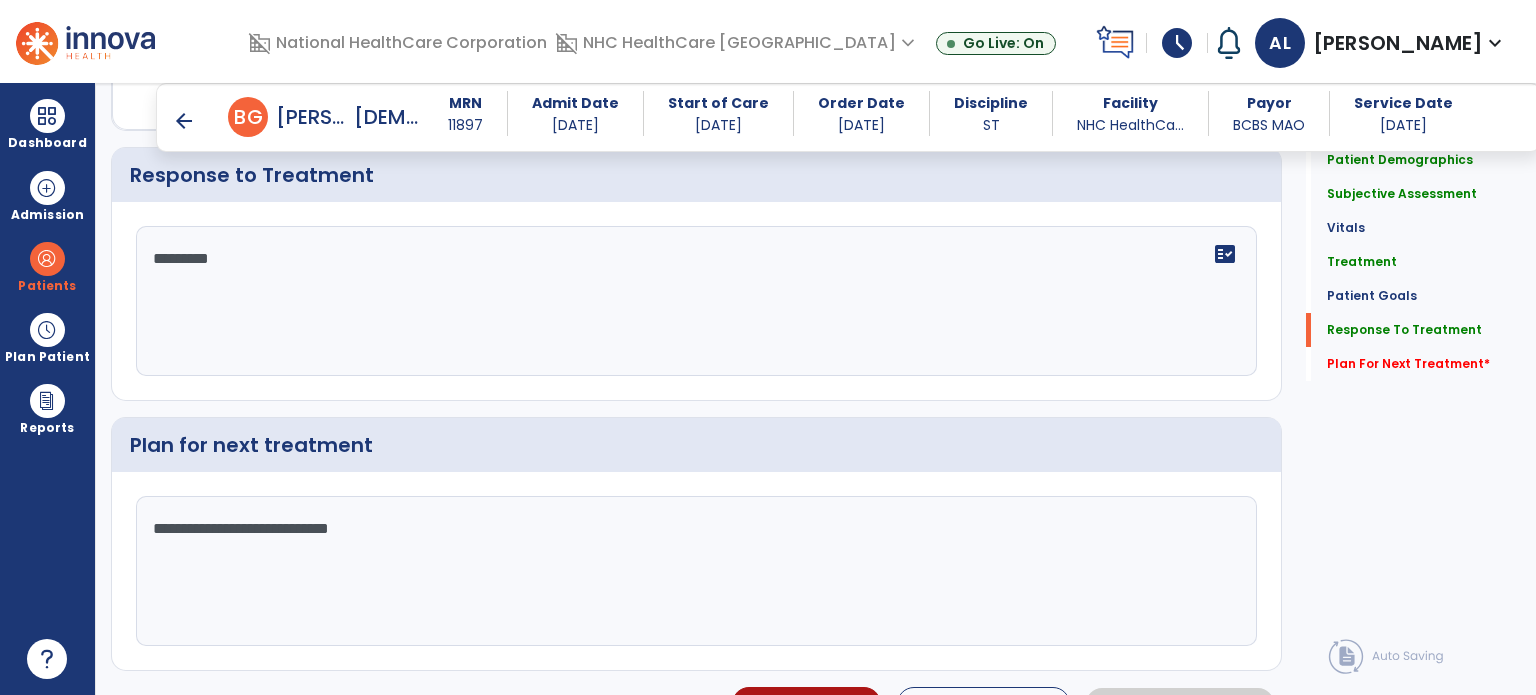 scroll, scrollTop: 2584, scrollLeft: 0, axis: vertical 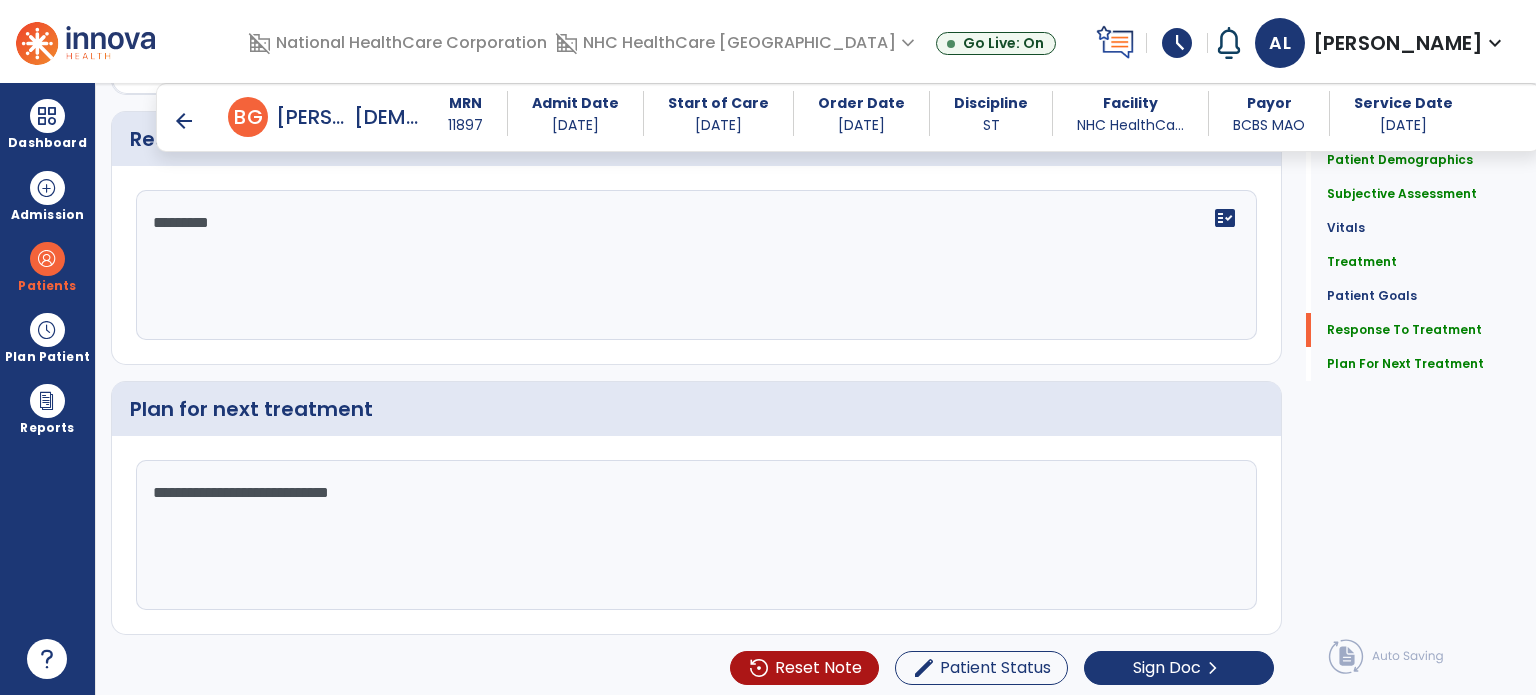 type on "**********" 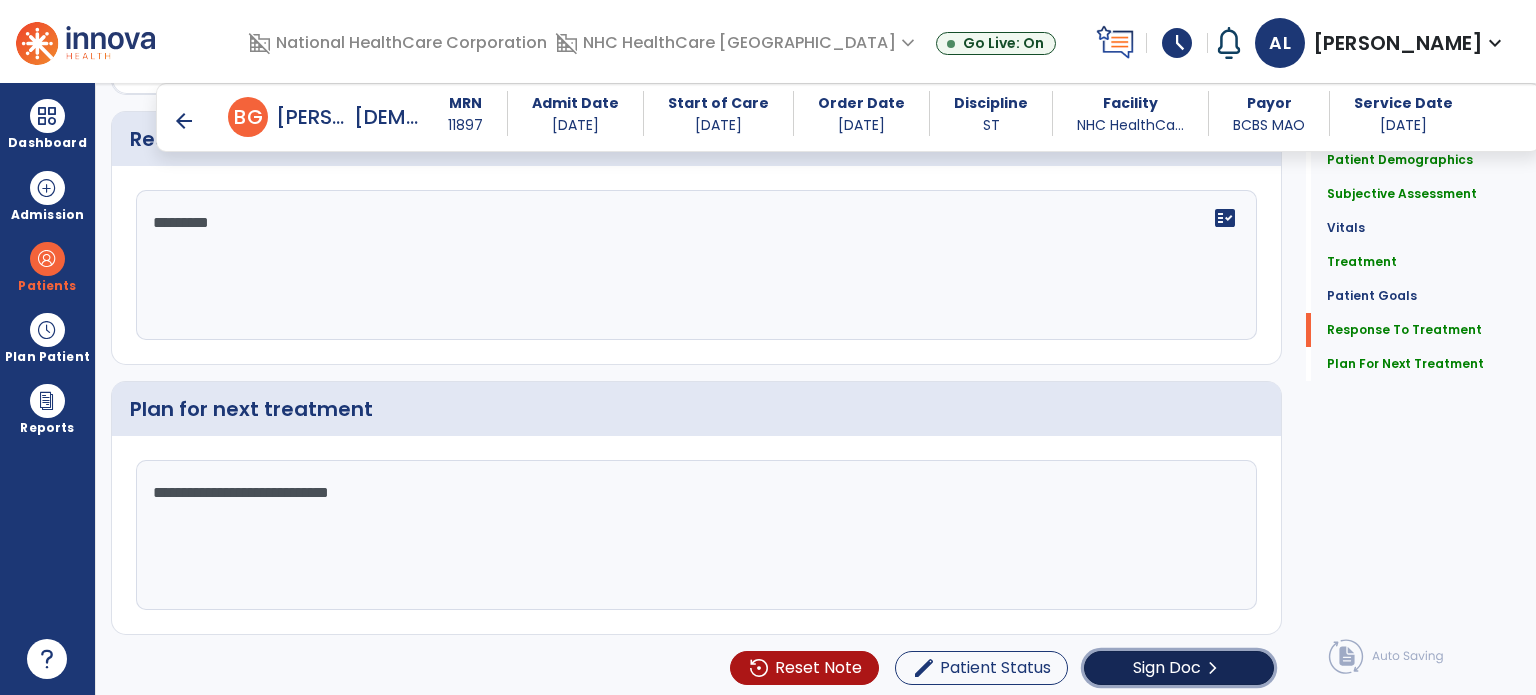 click on "Sign Doc  chevron_right" 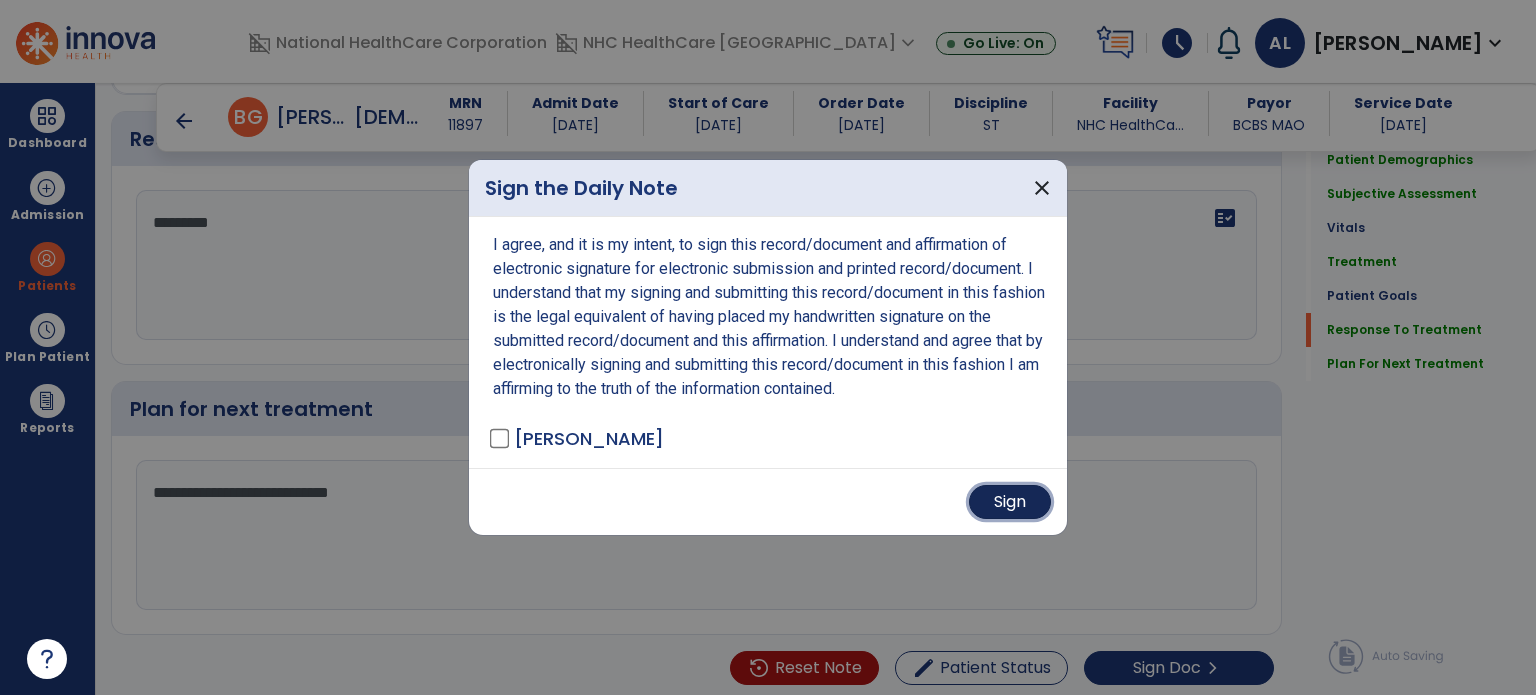 click on "Sign" at bounding box center (1010, 502) 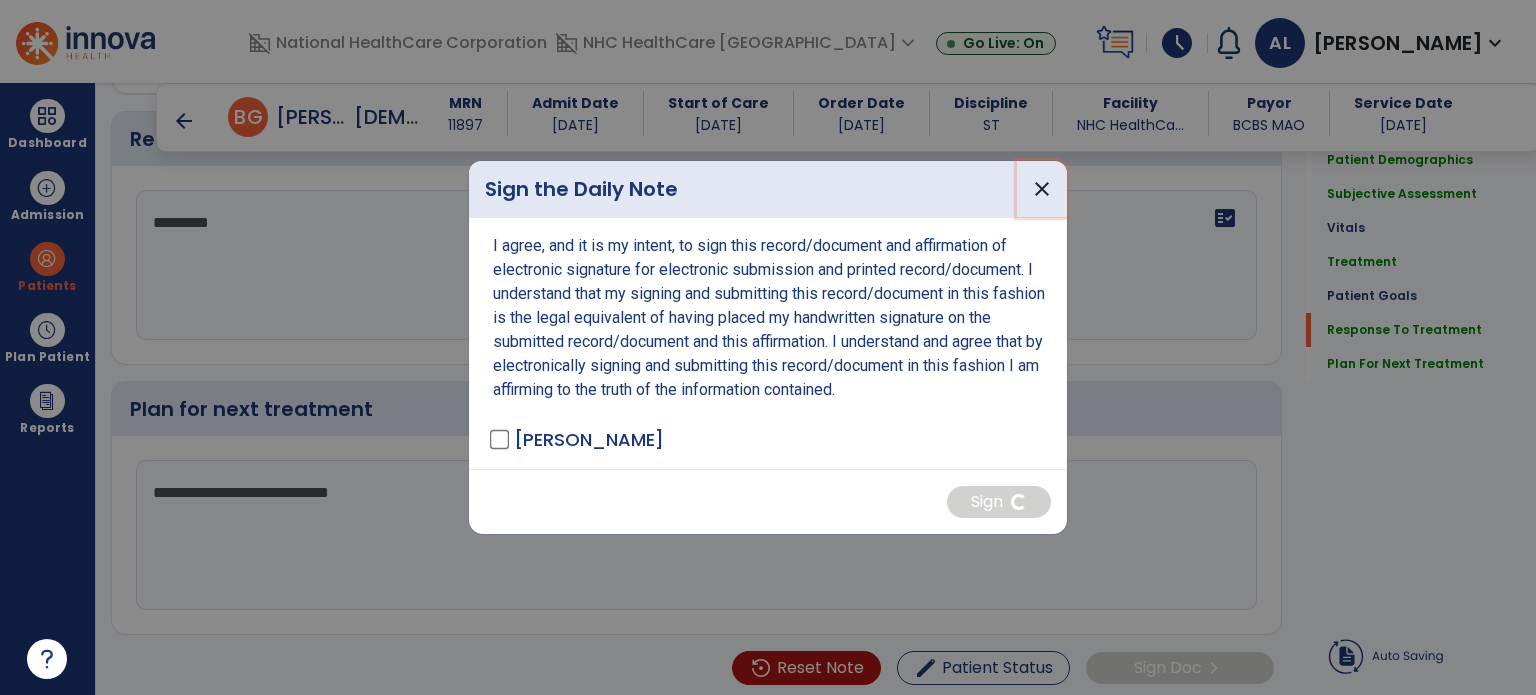 click on "close" at bounding box center [1042, 189] 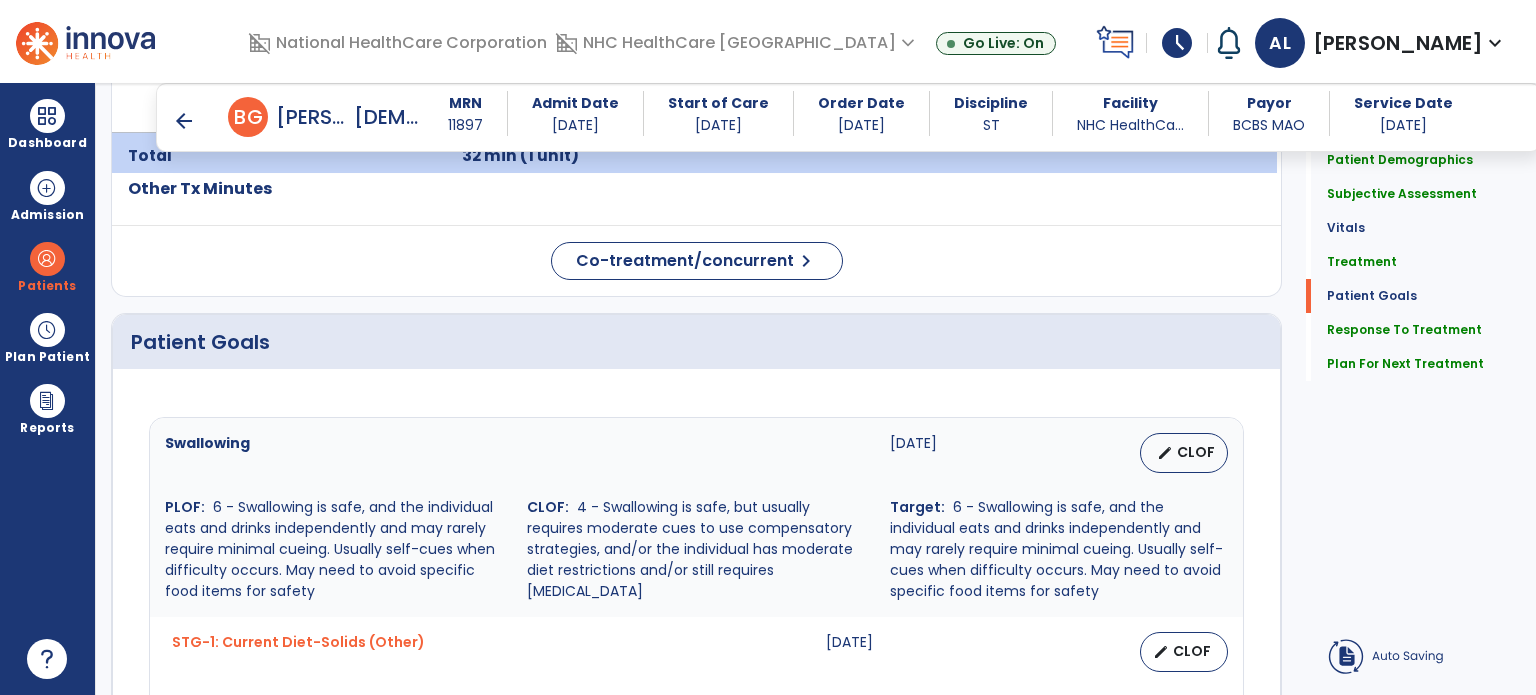scroll, scrollTop: 1184, scrollLeft: 0, axis: vertical 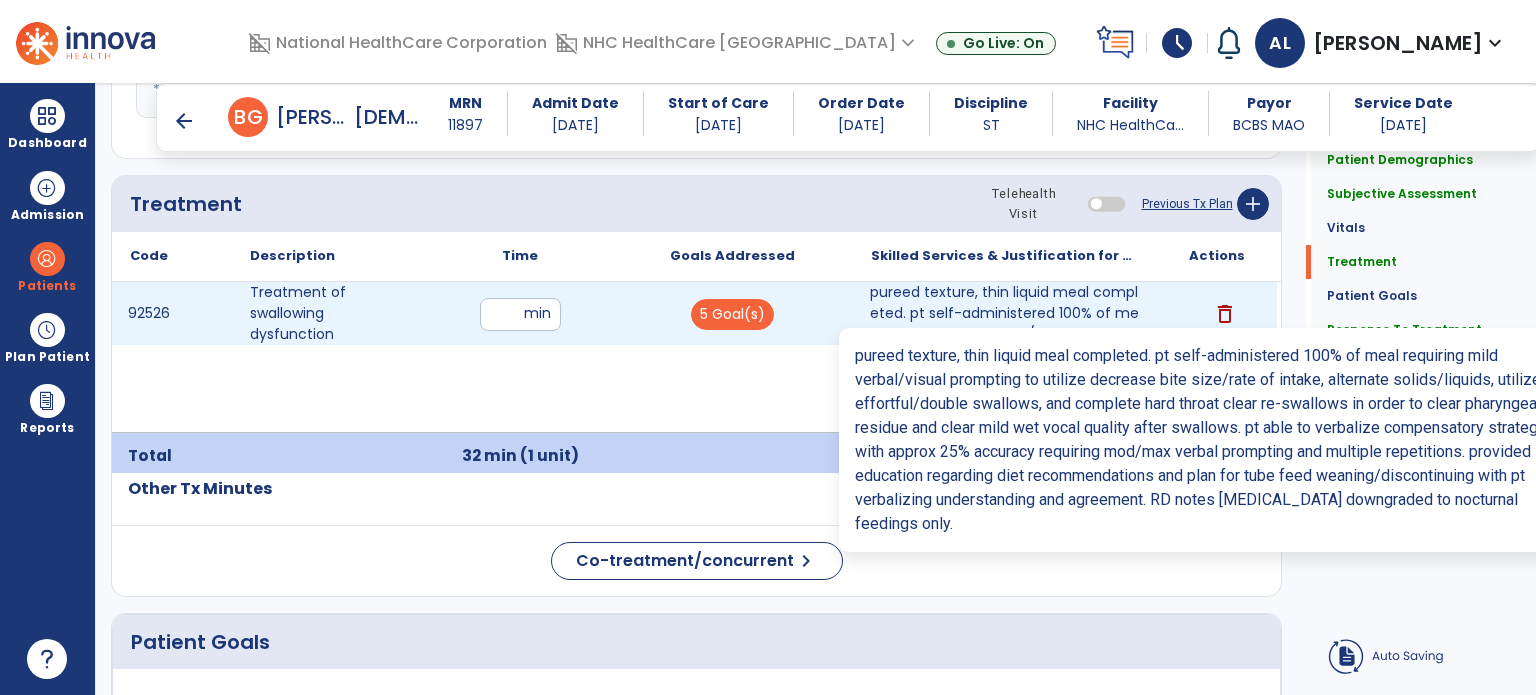 click on "pureed texture, thin liquid meal completed. pt self-administered 100% of meal requiring mild verbal/..." at bounding box center (1004, 313) 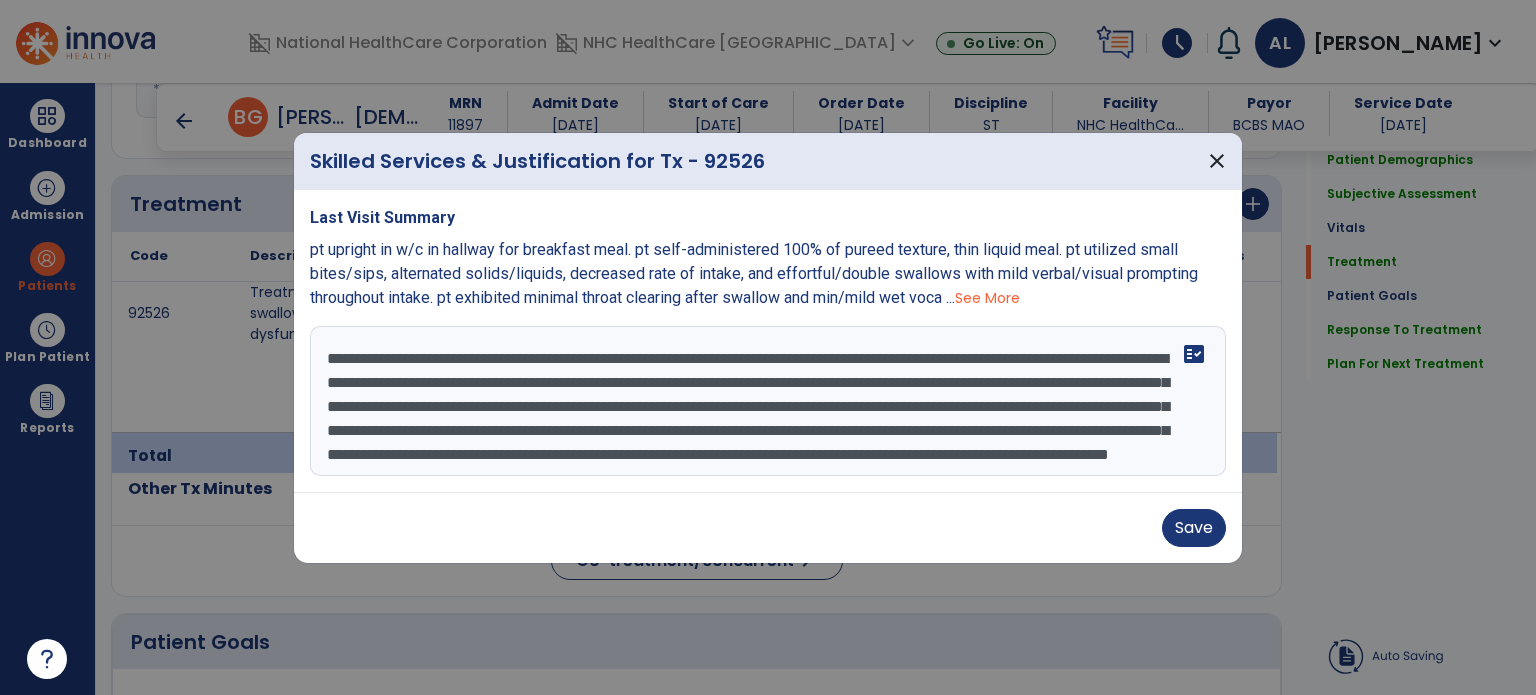 scroll, scrollTop: 32, scrollLeft: 0, axis: vertical 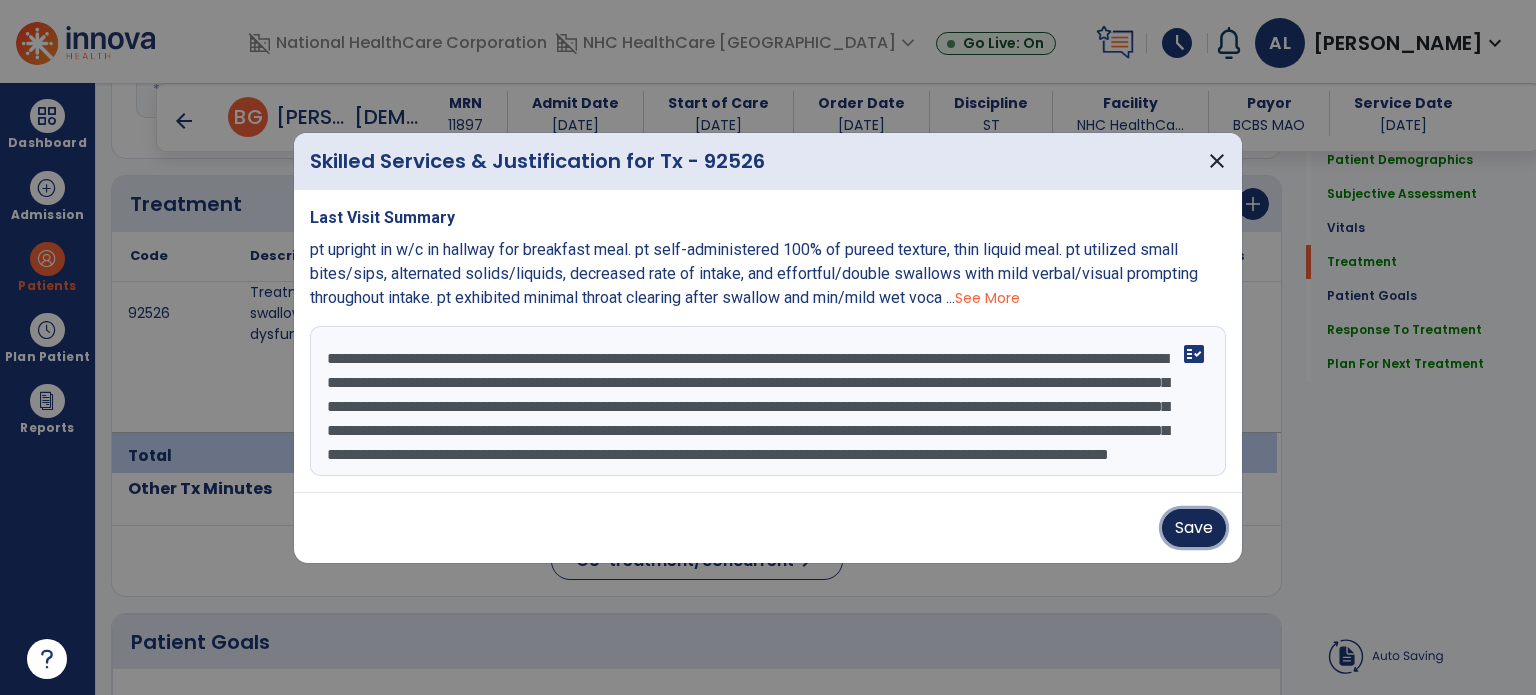 click on "Save" at bounding box center (1194, 528) 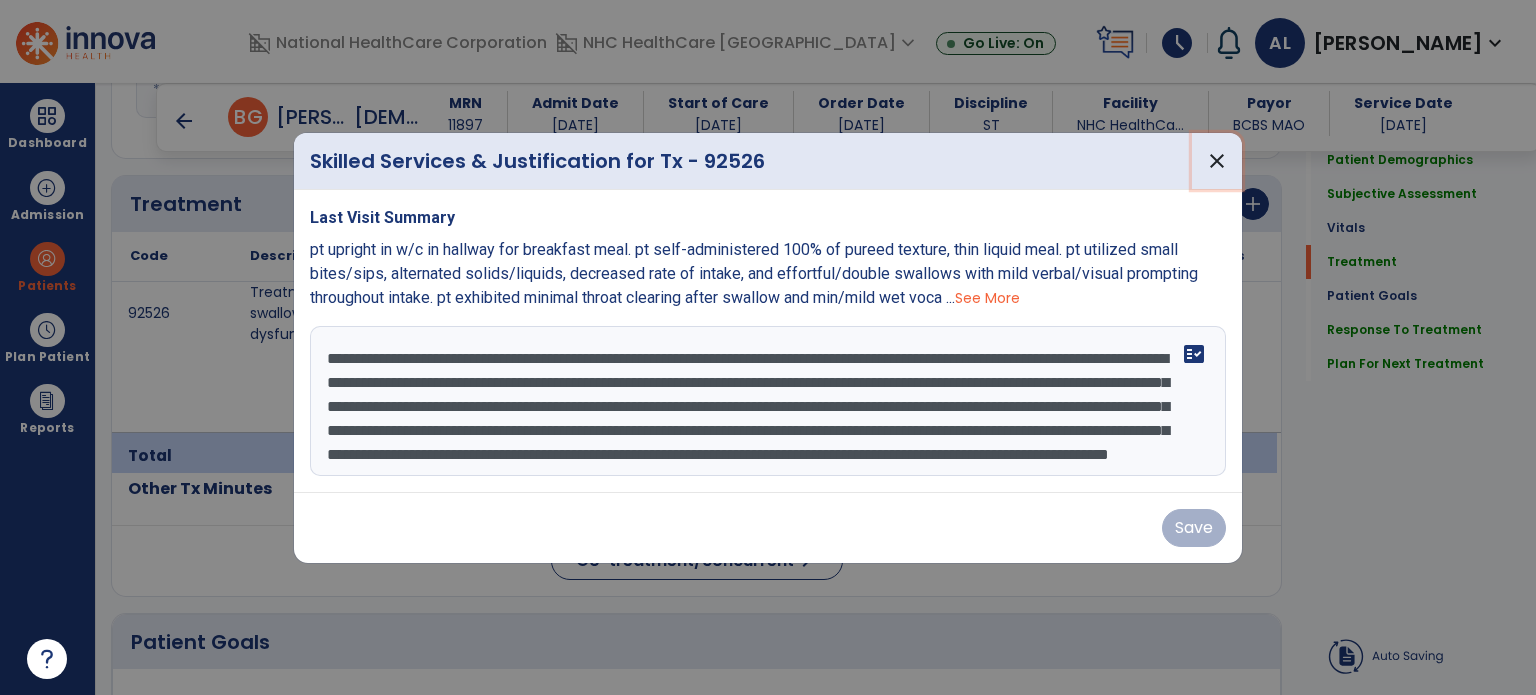 click on "close" at bounding box center [1217, 161] 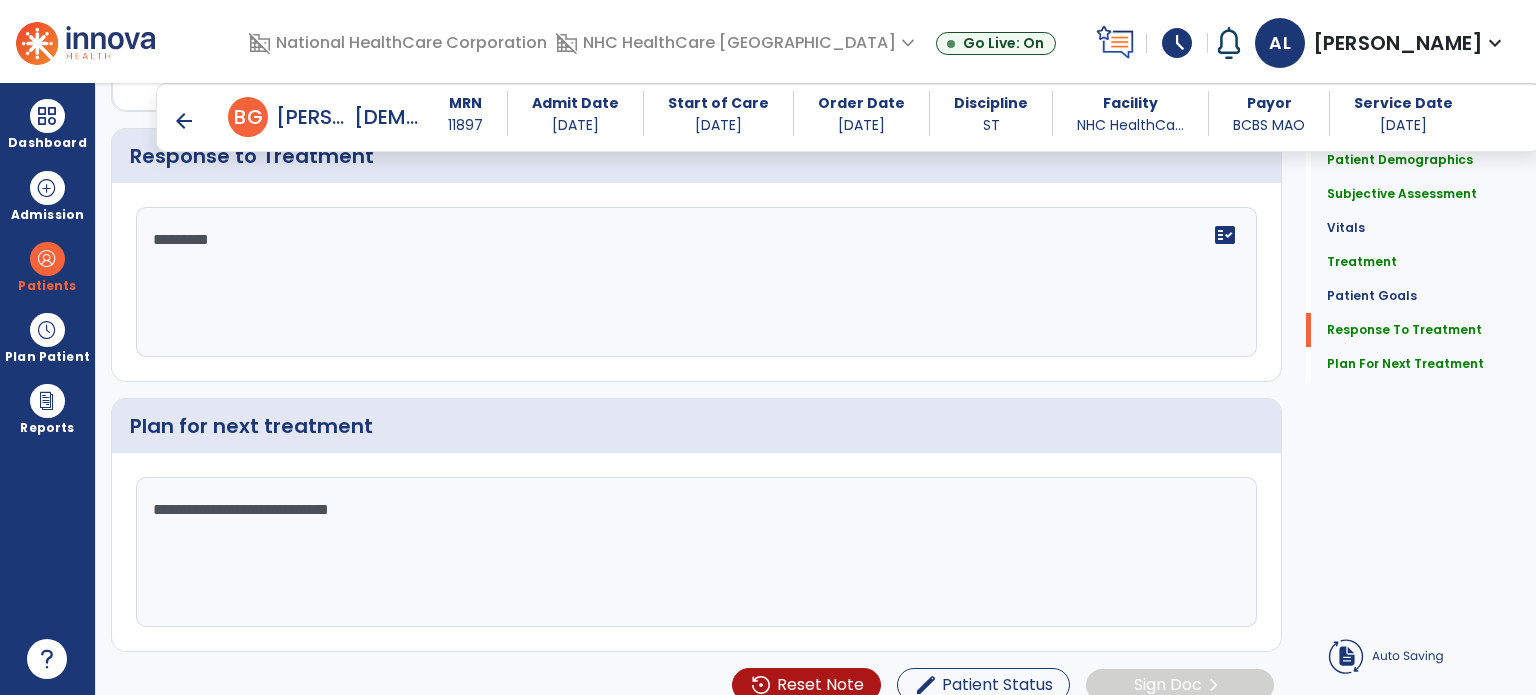 scroll, scrollTop: 2584, scrollLeft: 0, axis: vertical 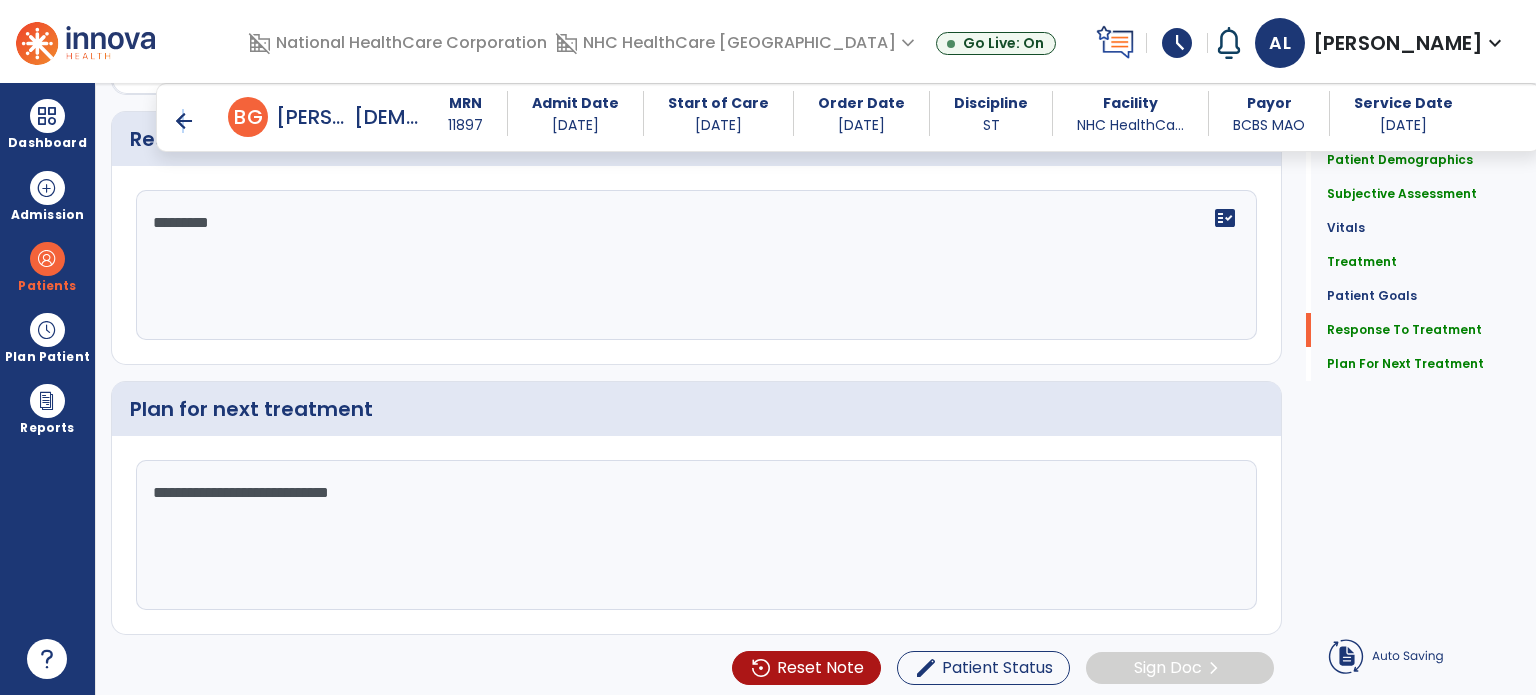 click on "arrow_back" at bounding box center [184, 121] 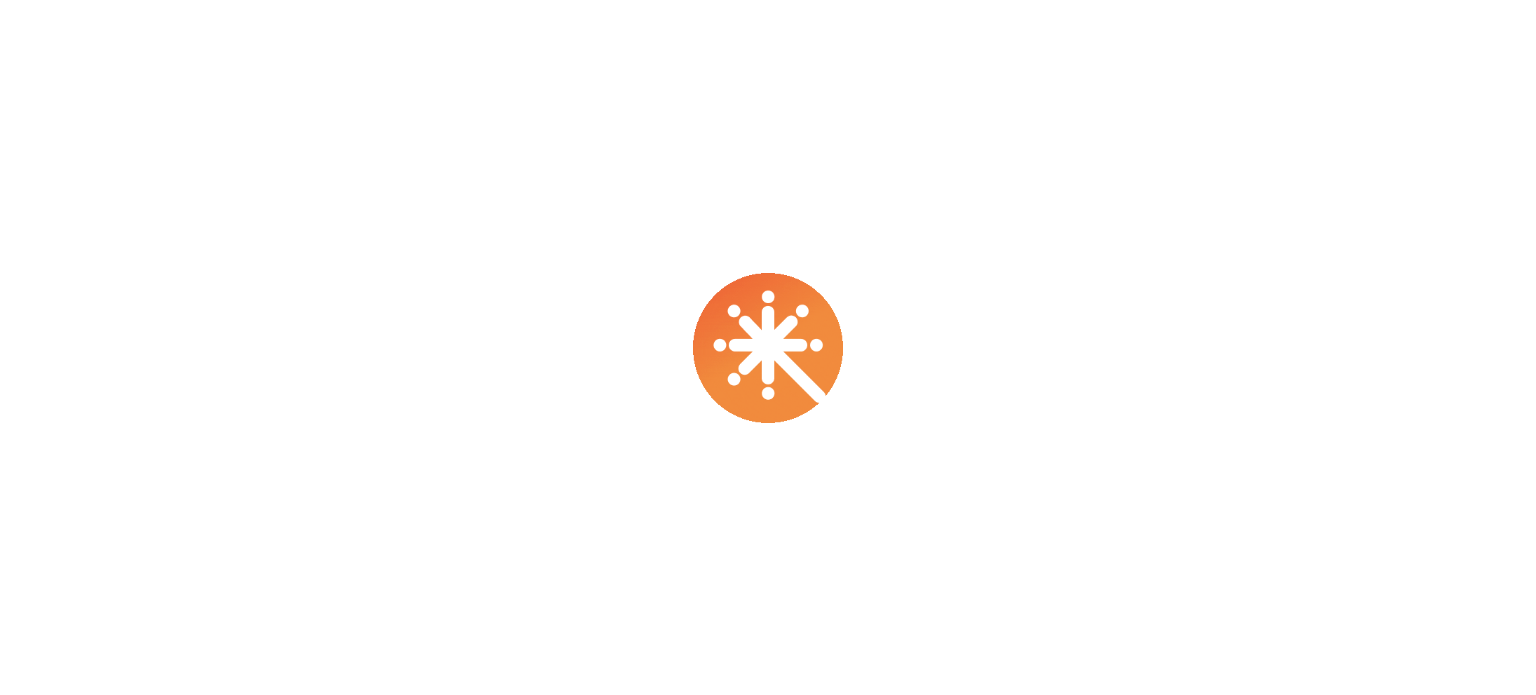 scroll, scrollTop: 0, scrollLeft: 0, axis: both 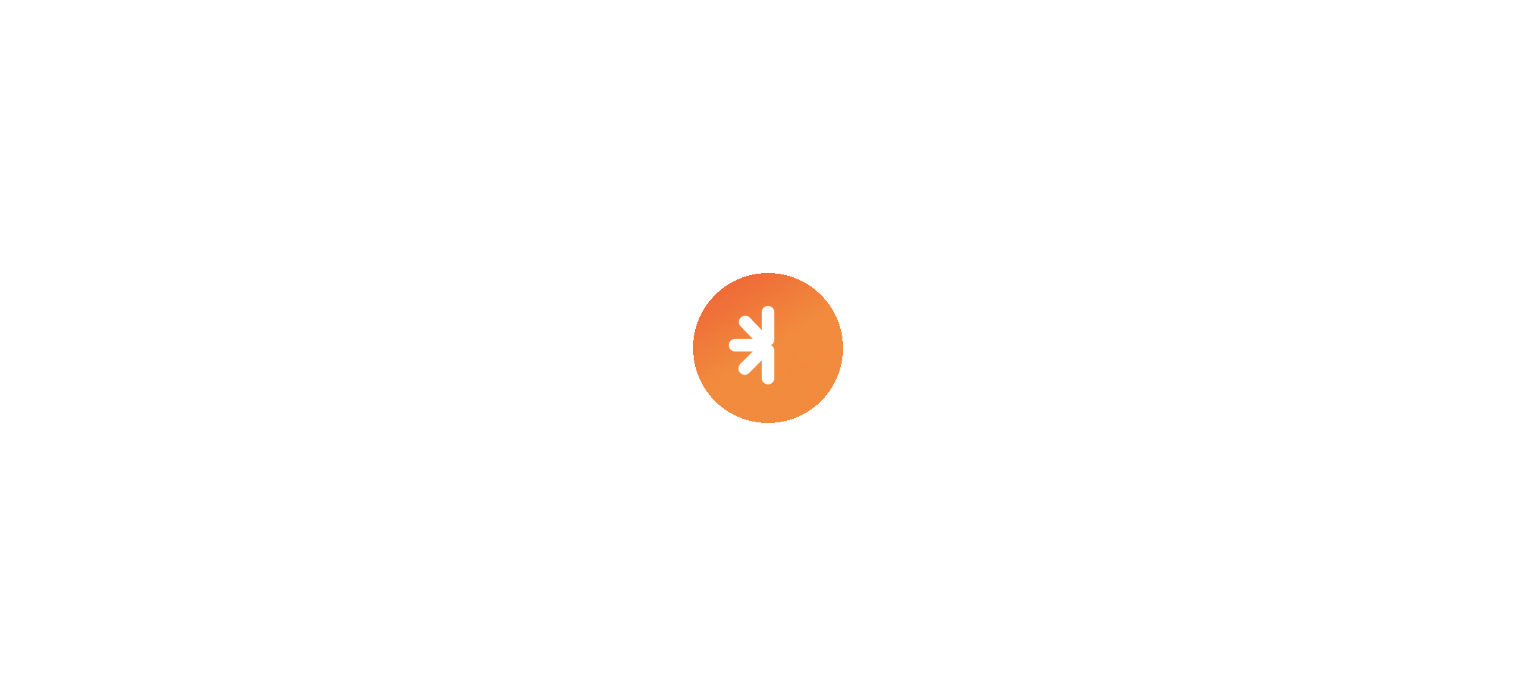 select on "****" 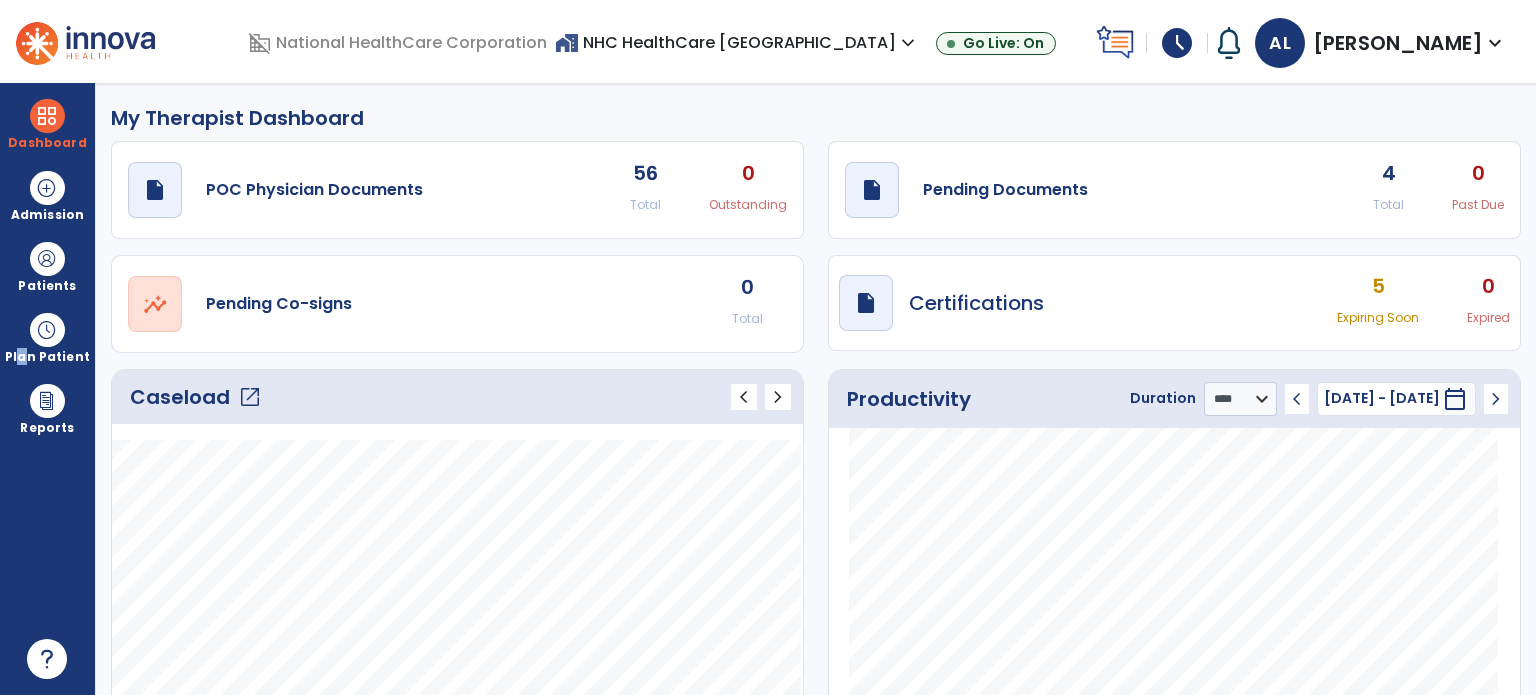 click on "Plan Patient" at bounding box center [47, 286] 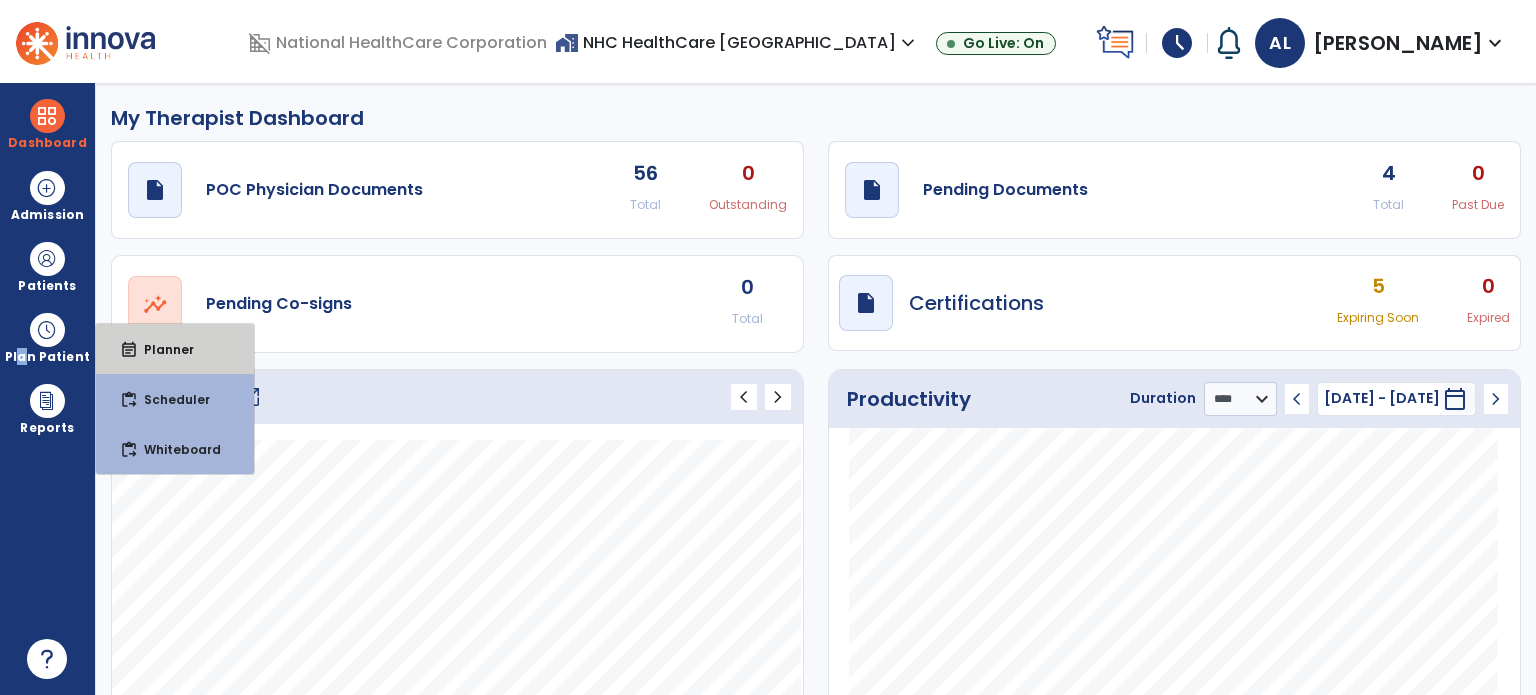 click on "event_note  Planner" at bounding box center [175, 349] 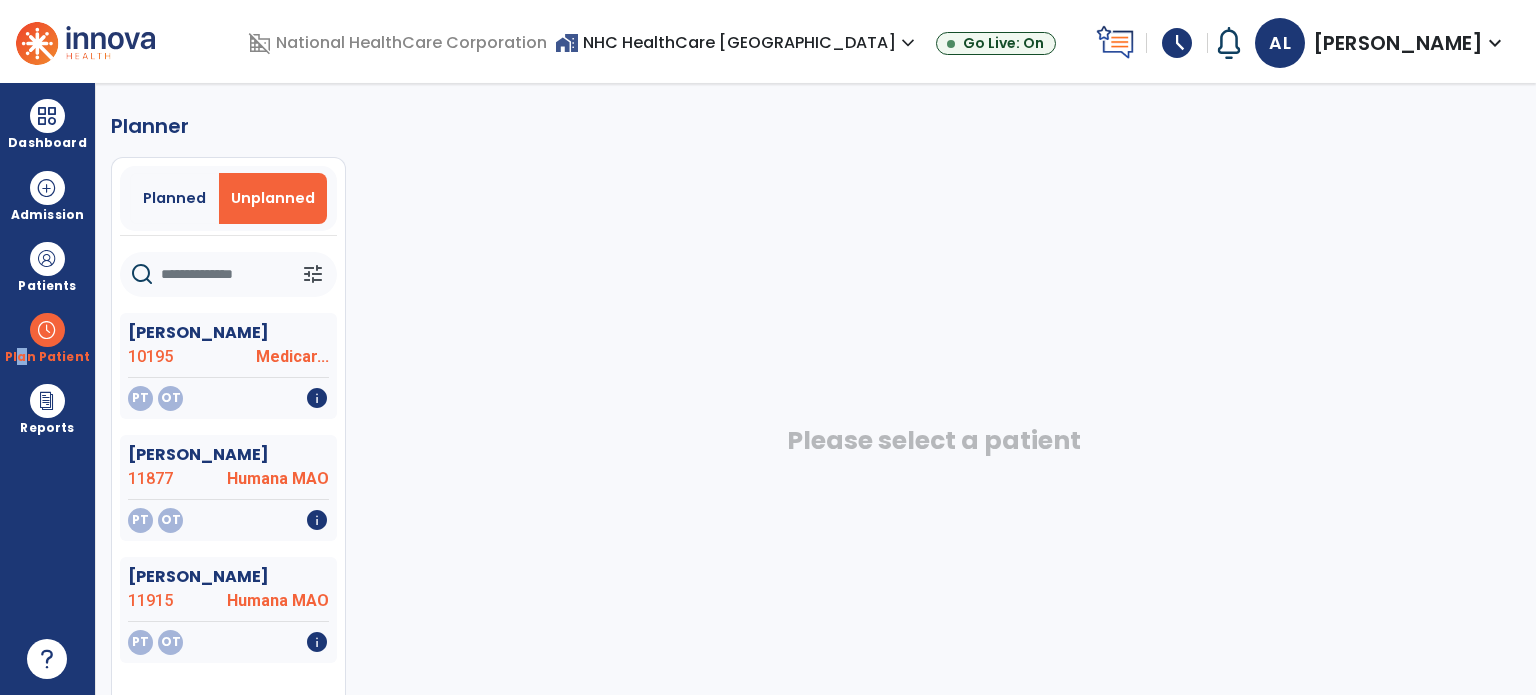 click on "Planned" at bounding box center (174, 198) 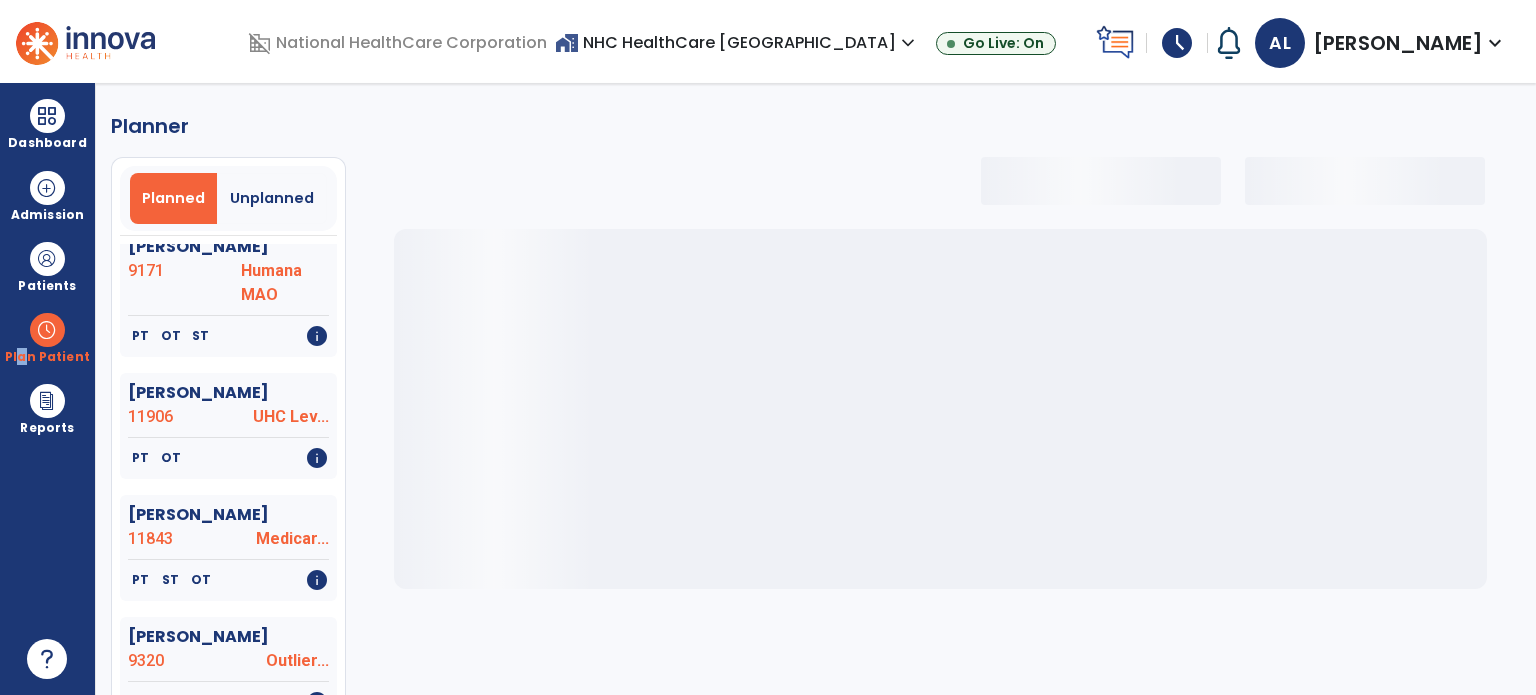 select on "***" 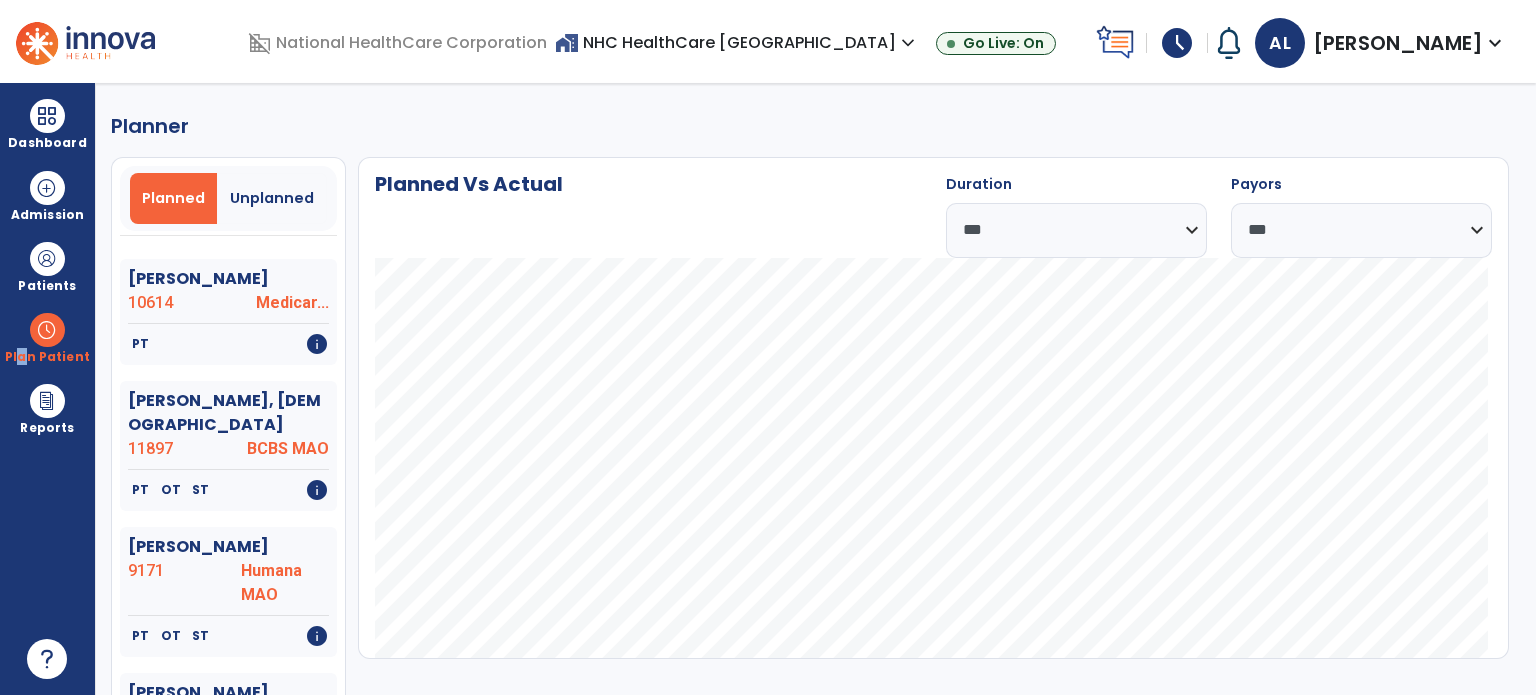 scroll, scrollTop: 200, scrollLeft: 0, axis: vertical 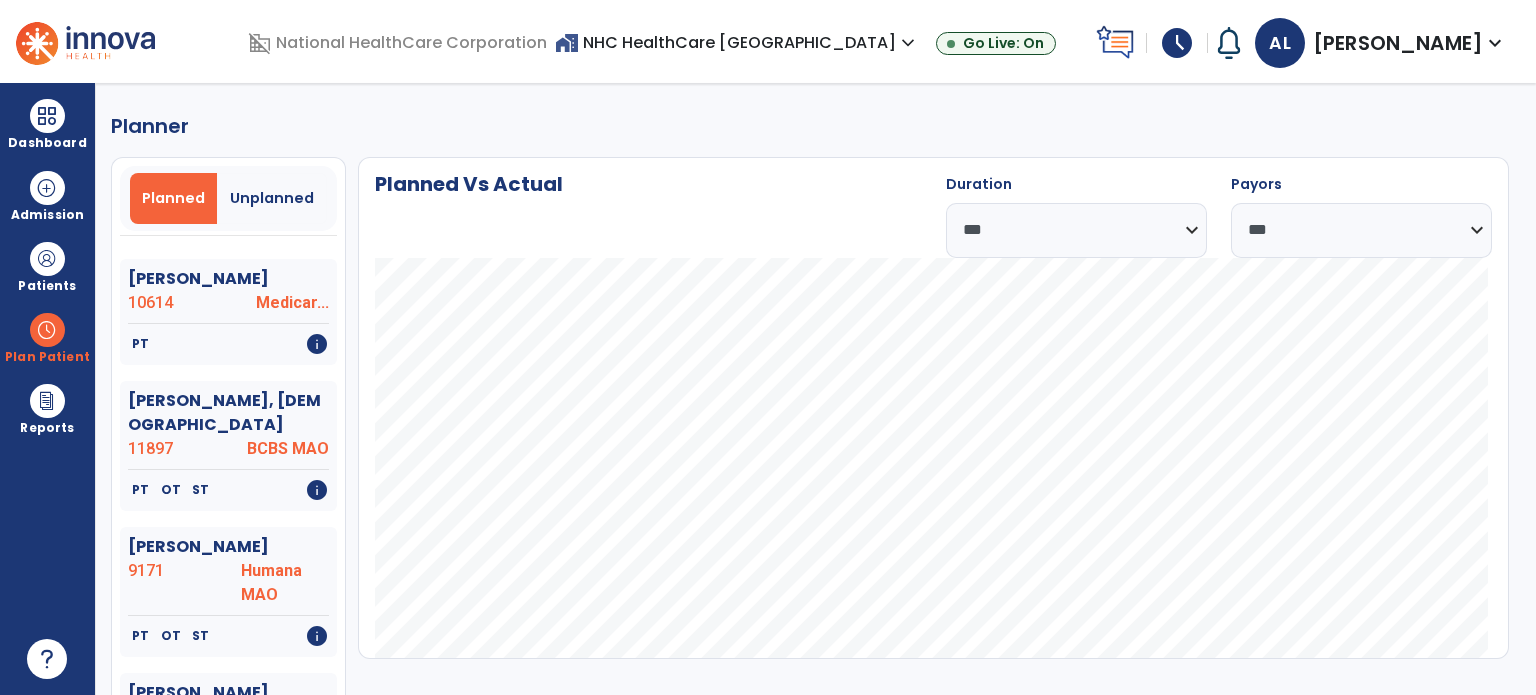 click on "11897" 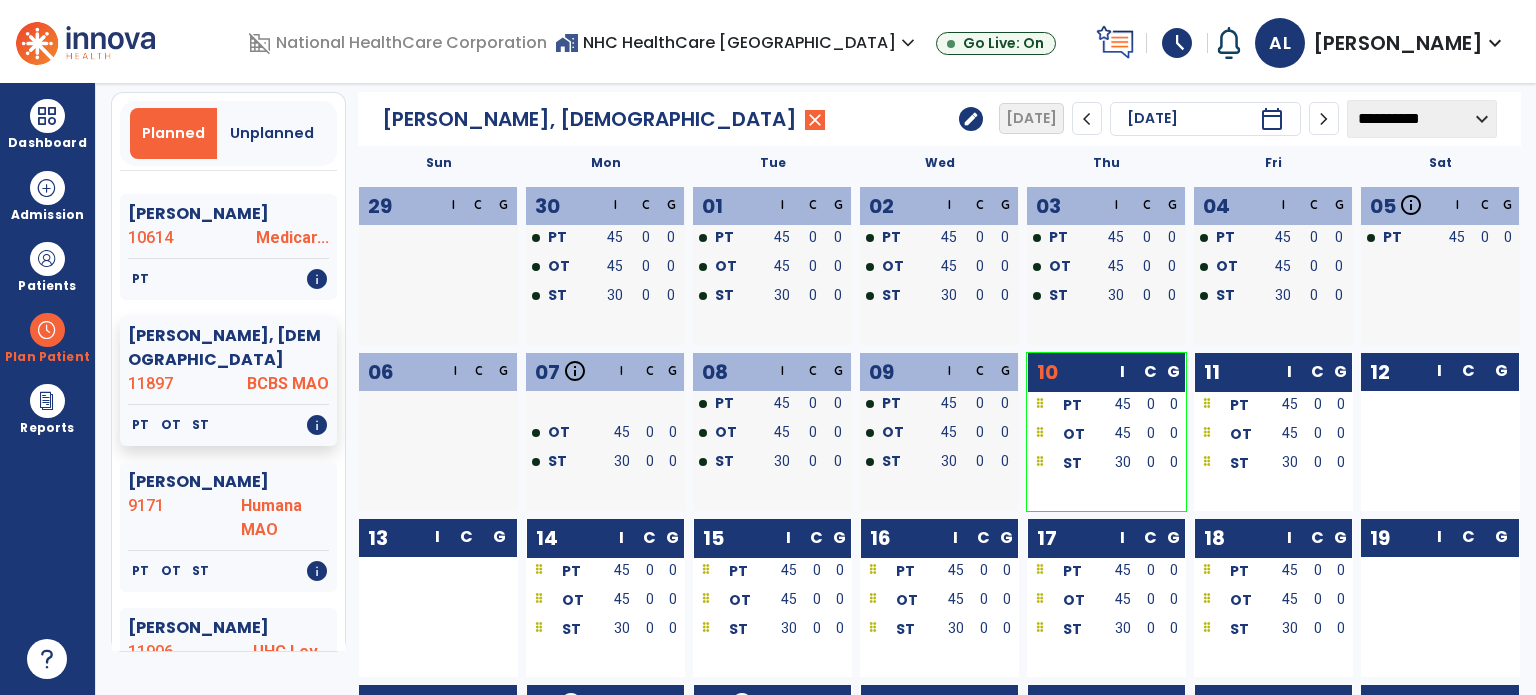 scroll, scrollTop: 100, scrollLeft: 0, axis: vertical 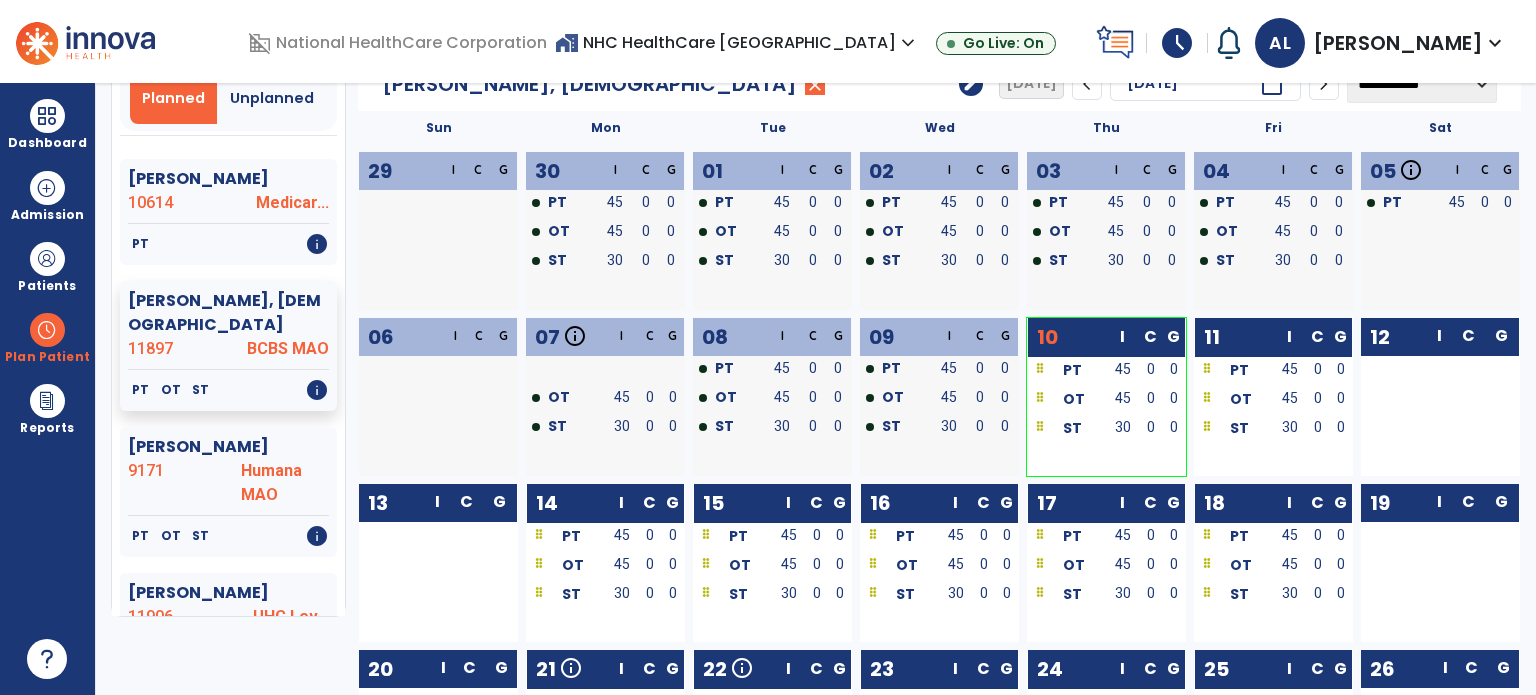 click on "PT" at bounding box center (1067, 369) 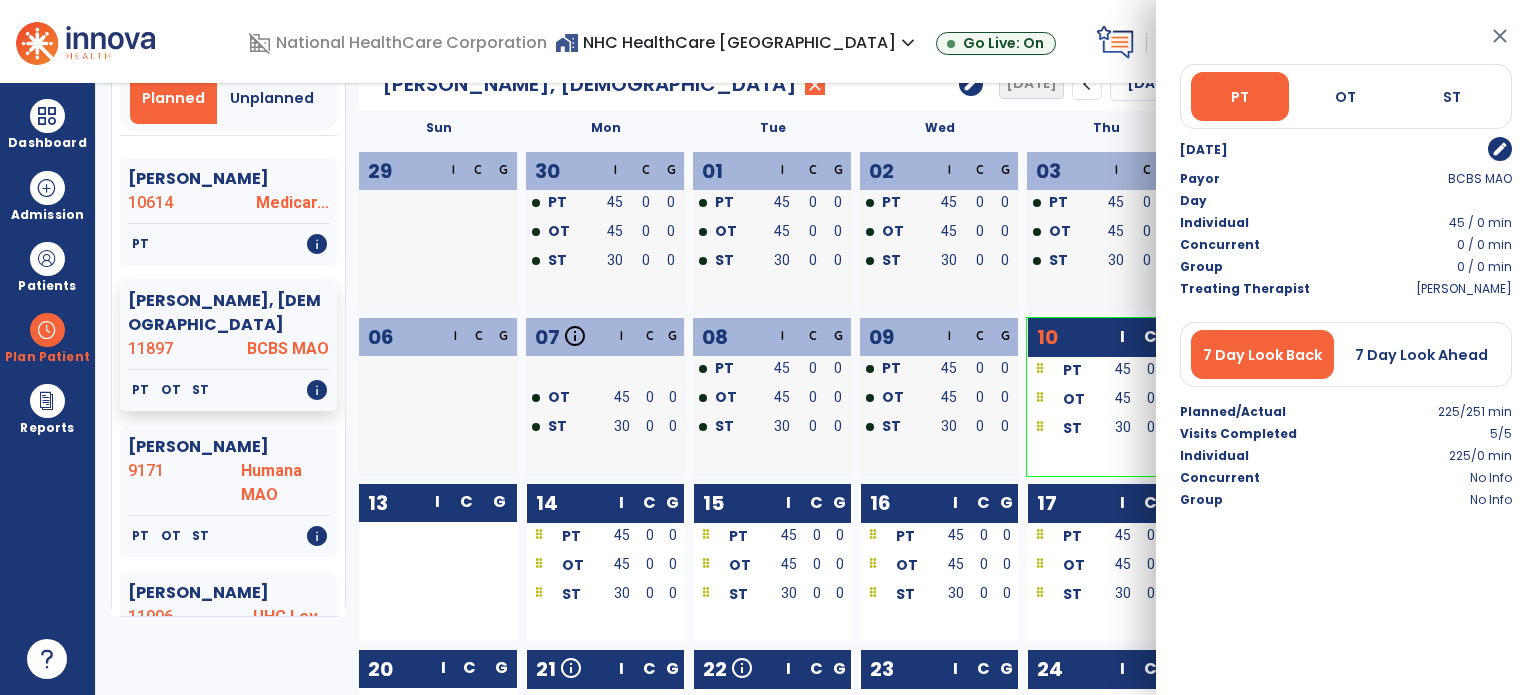 click on "OT" at bounding box center [1067, 400] 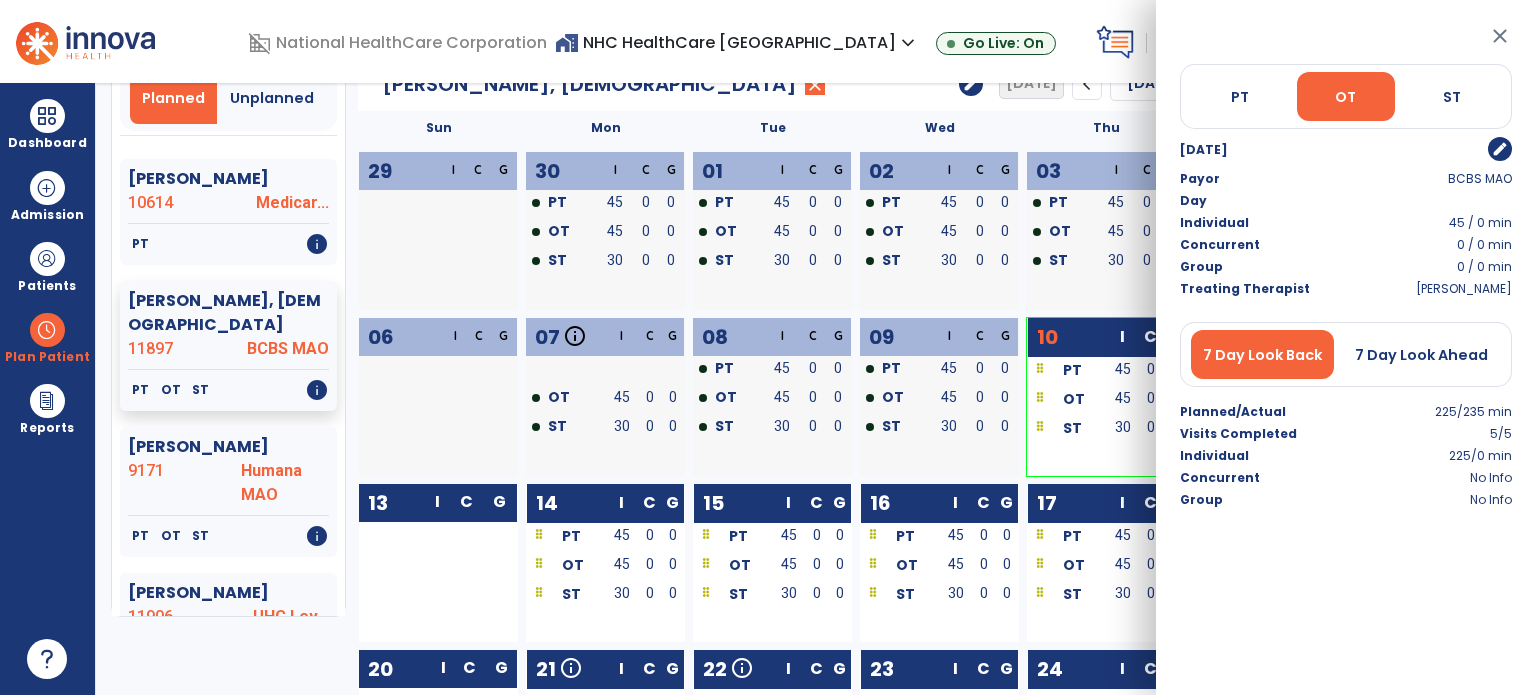 click on "ST" at bounding box center [1067, 429] 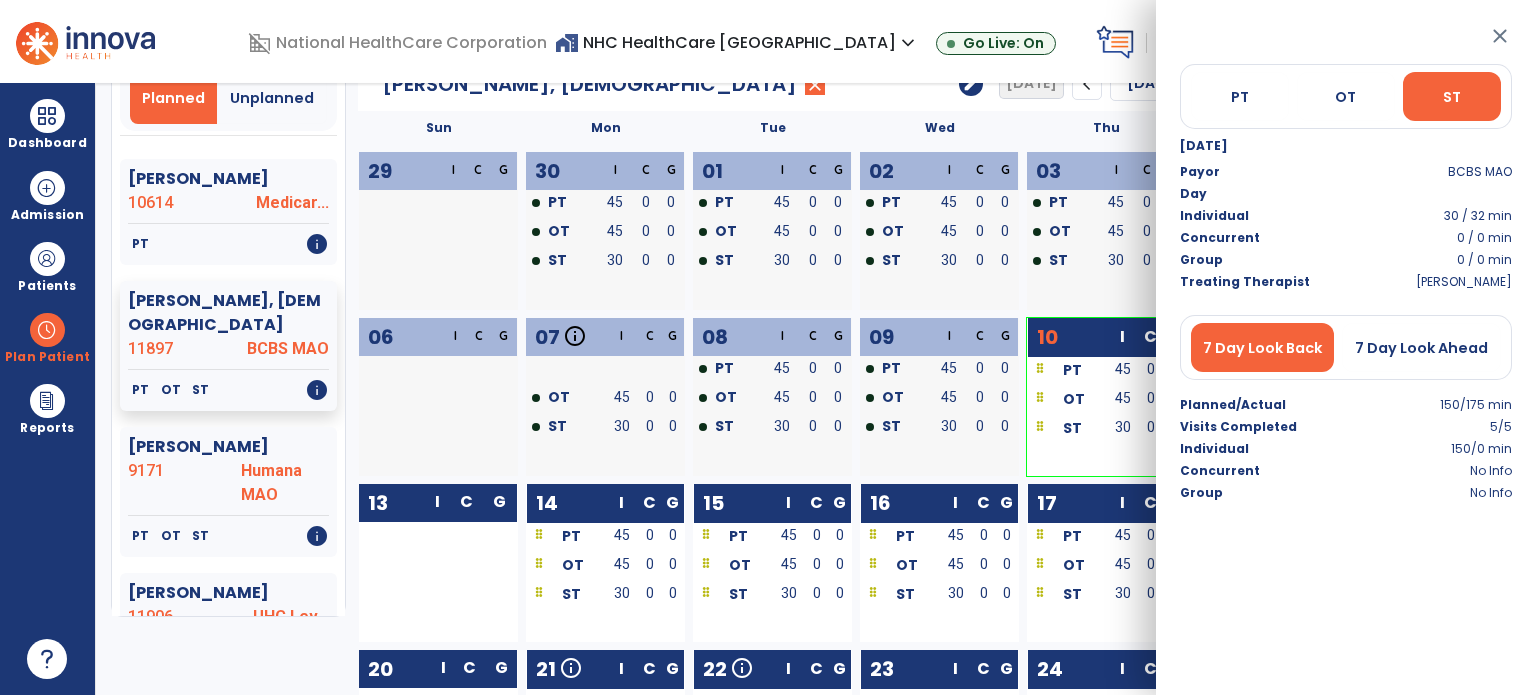 click at bounding box center [454, 262] 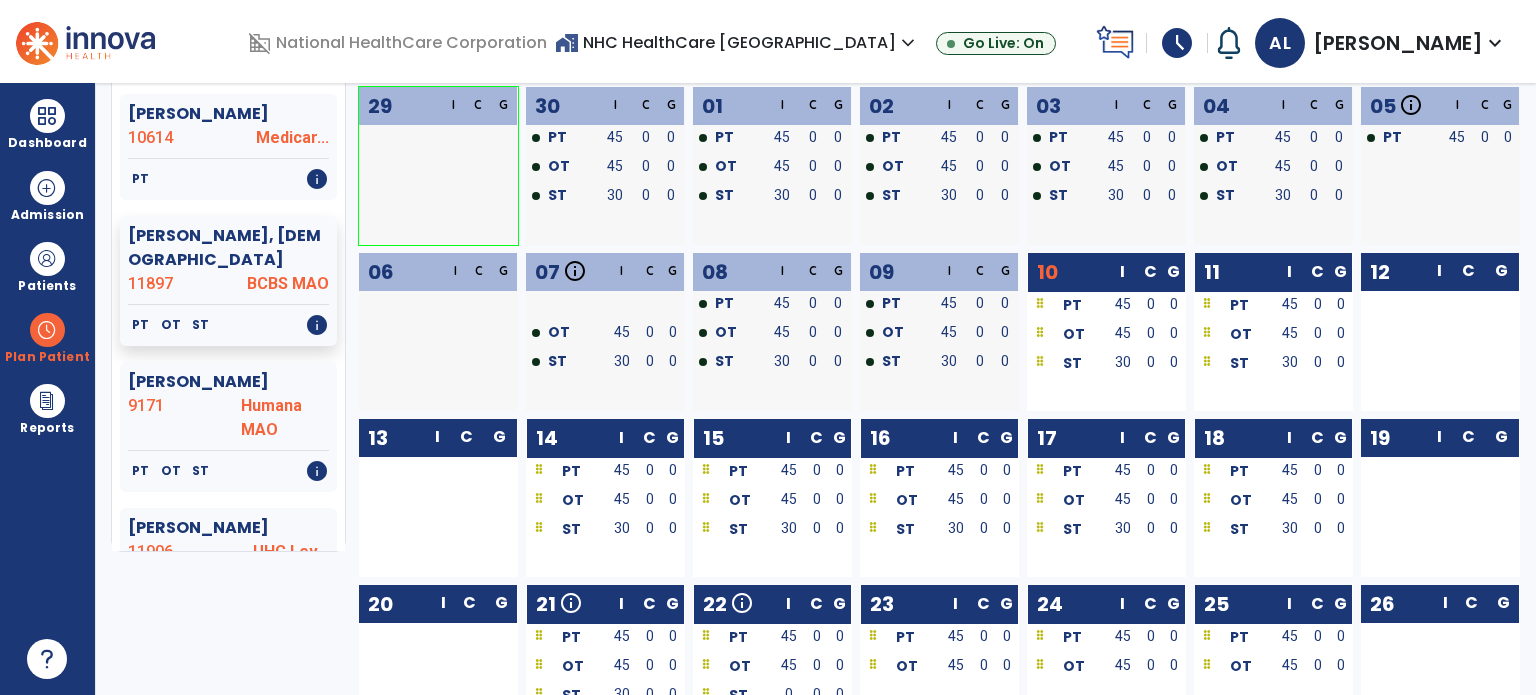 scroll, scrollTop: 200, scrollLeft: 0, axis: vertical 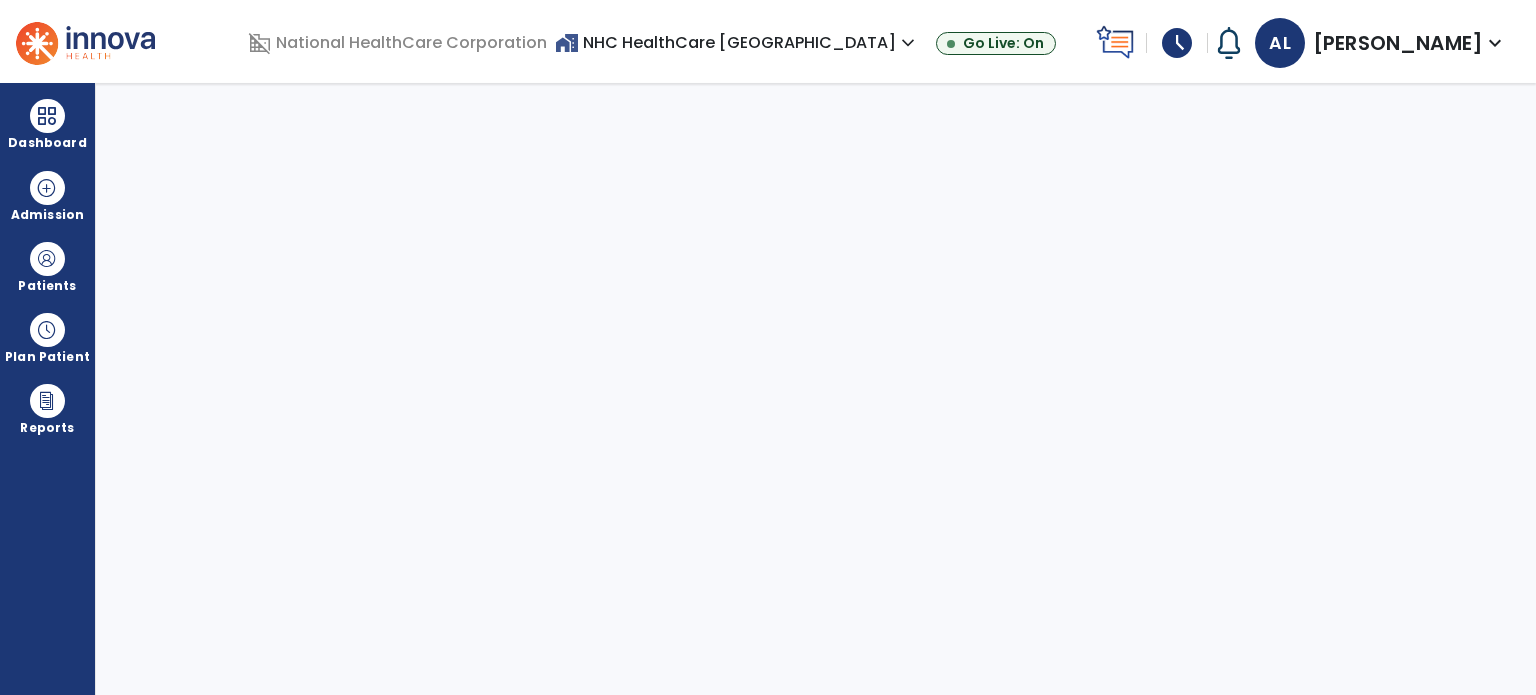 select on "****" 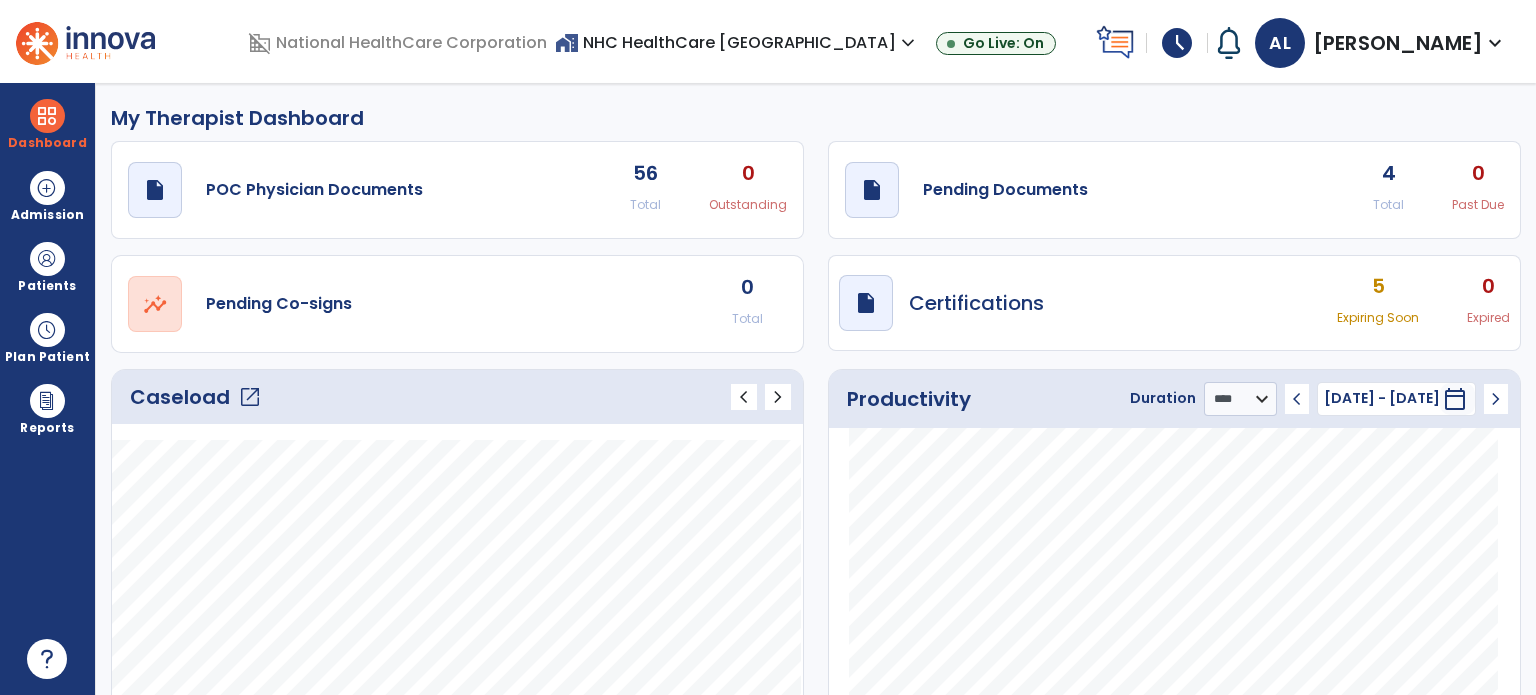 click on "Pending Documents" 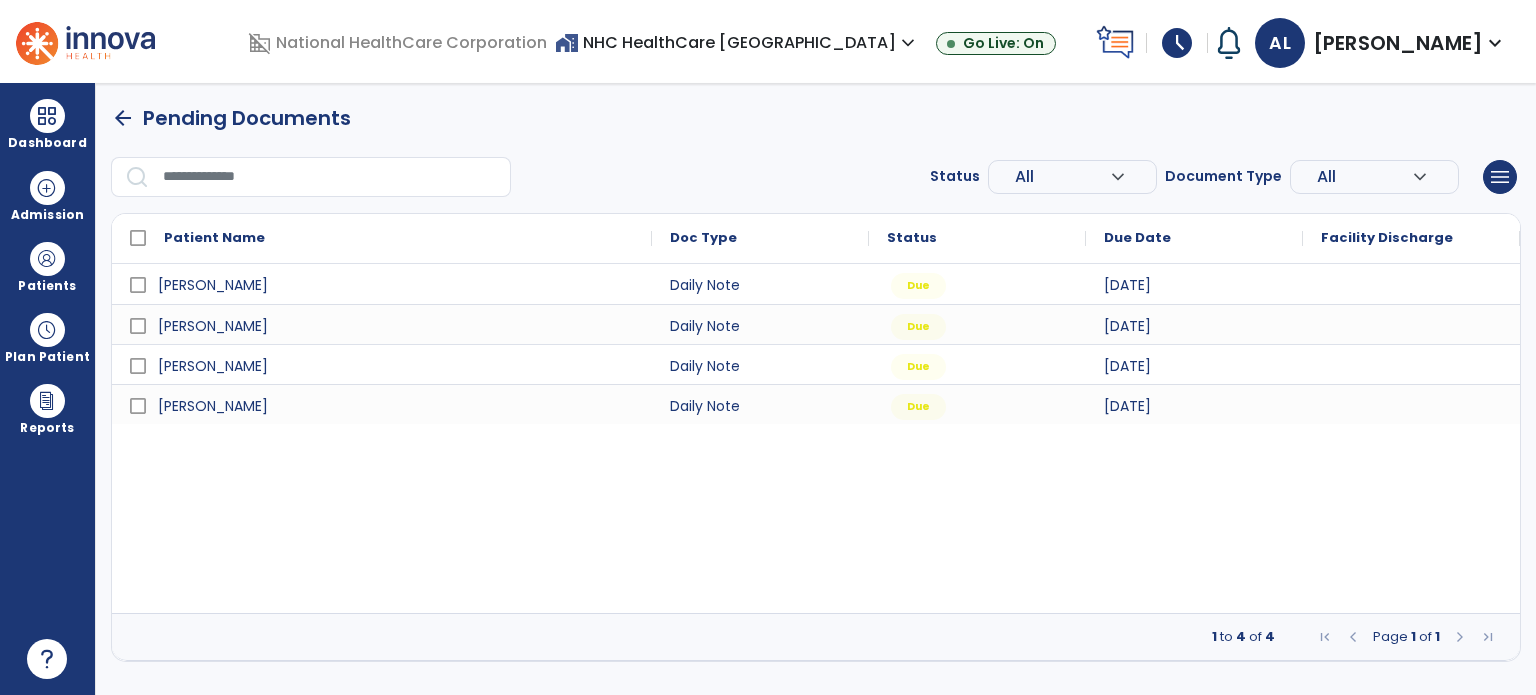 click on "Plan Patient" at bounding box center [47, 266] 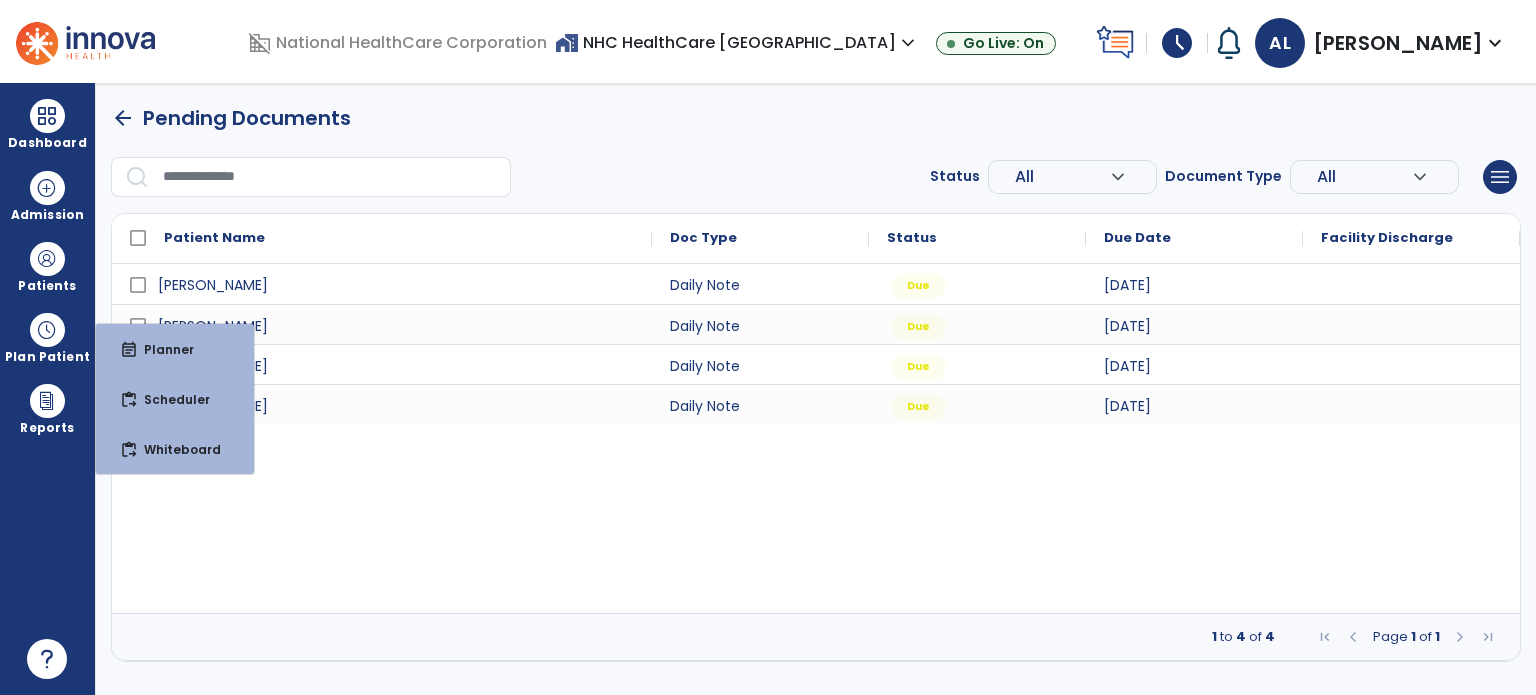 click on "Patients" at bounding box center (47, 286) 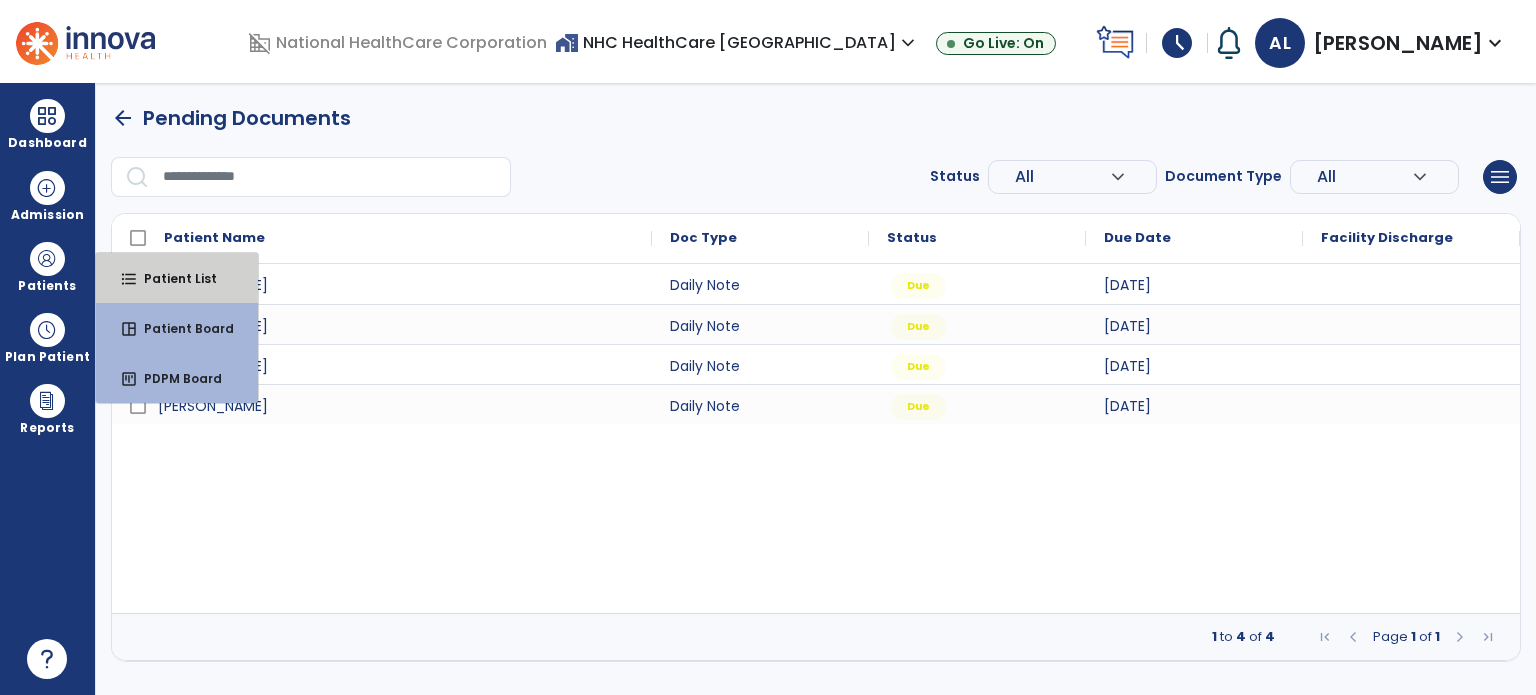 click on "Patient List" at bounding box center (172, 278) 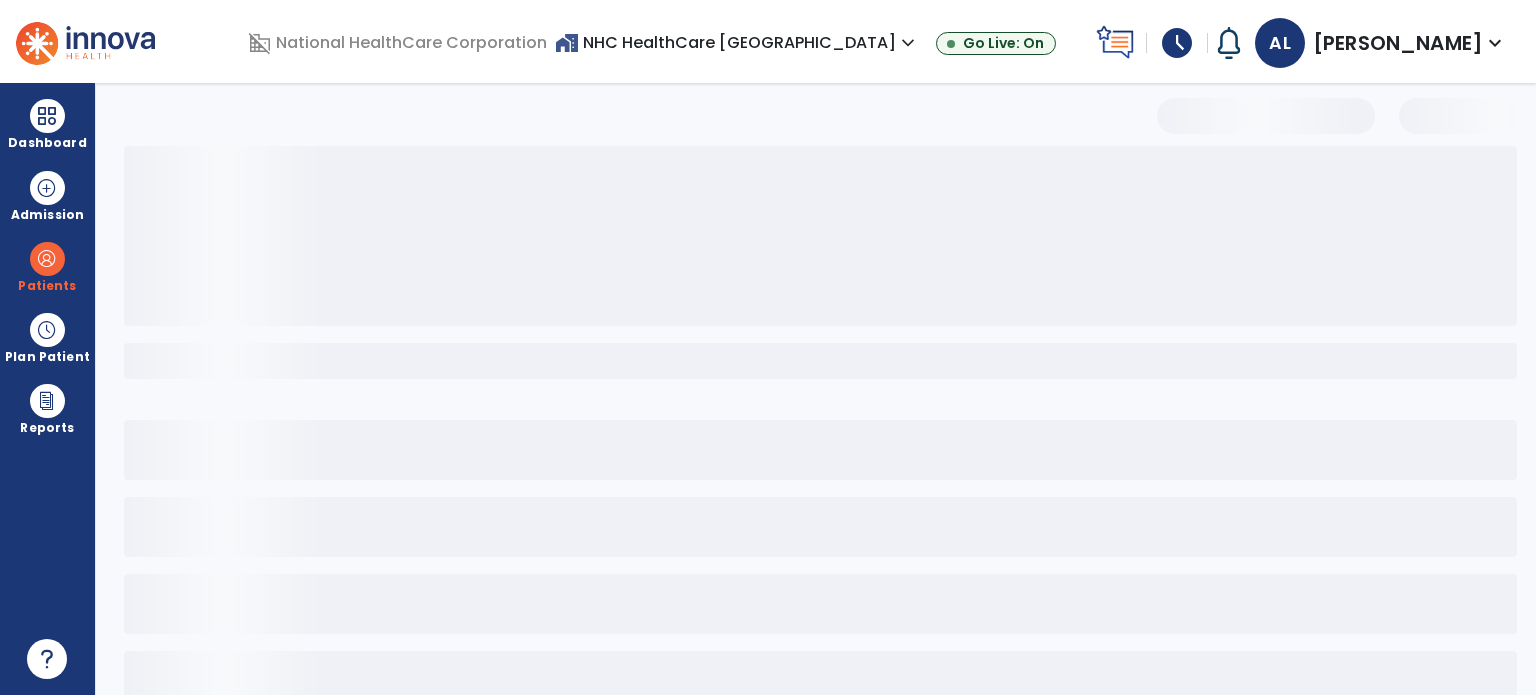 select on "***" 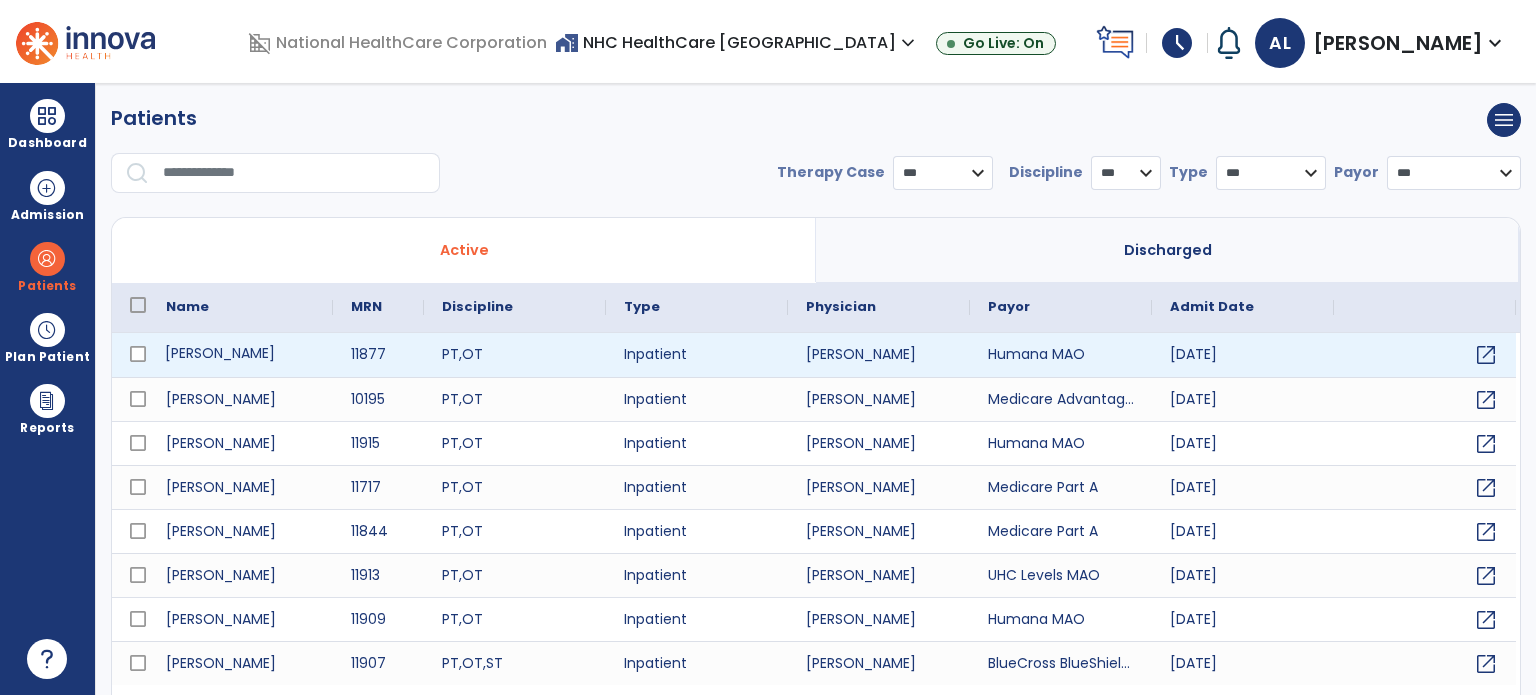 click on "[PERSON_NAME]" at bounding box center [240, 355] 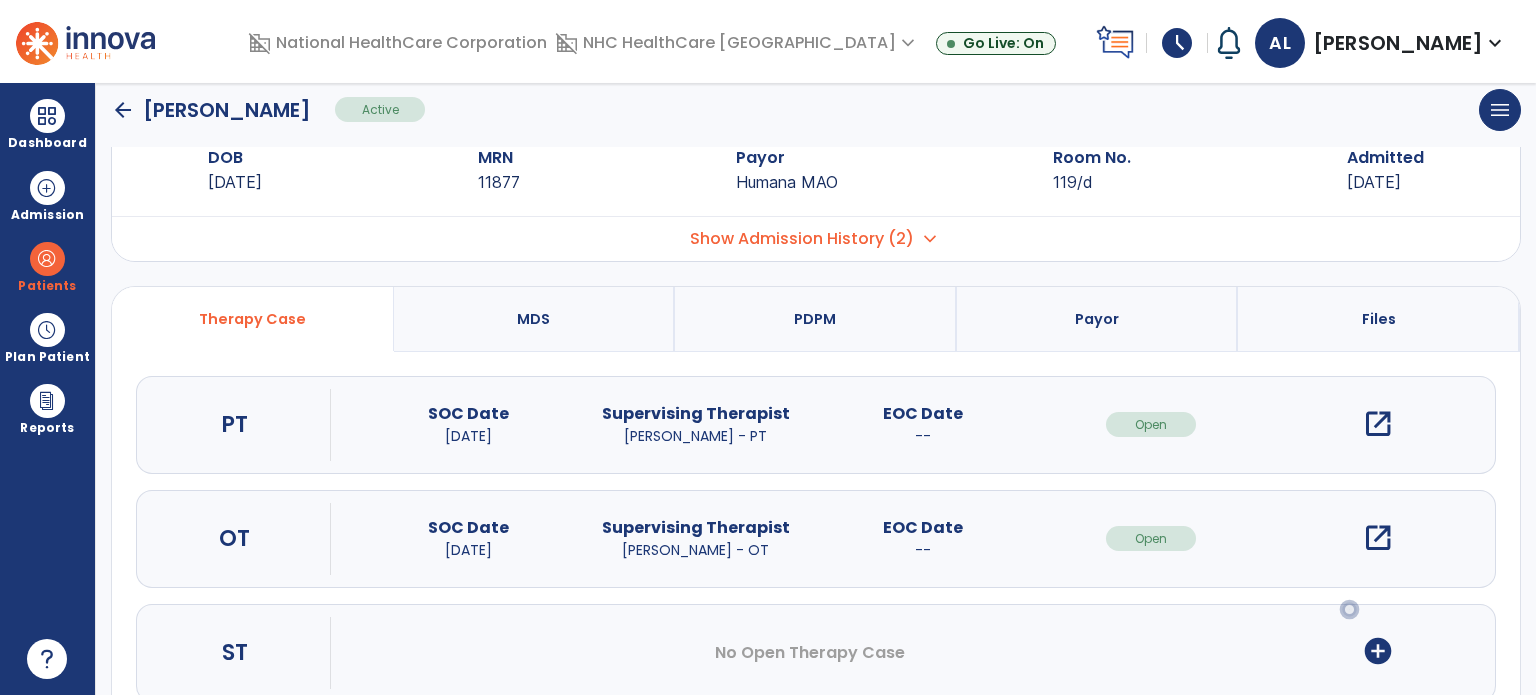 scroll, scrollTop: 107, scrollLeft: 0, axis: vertical 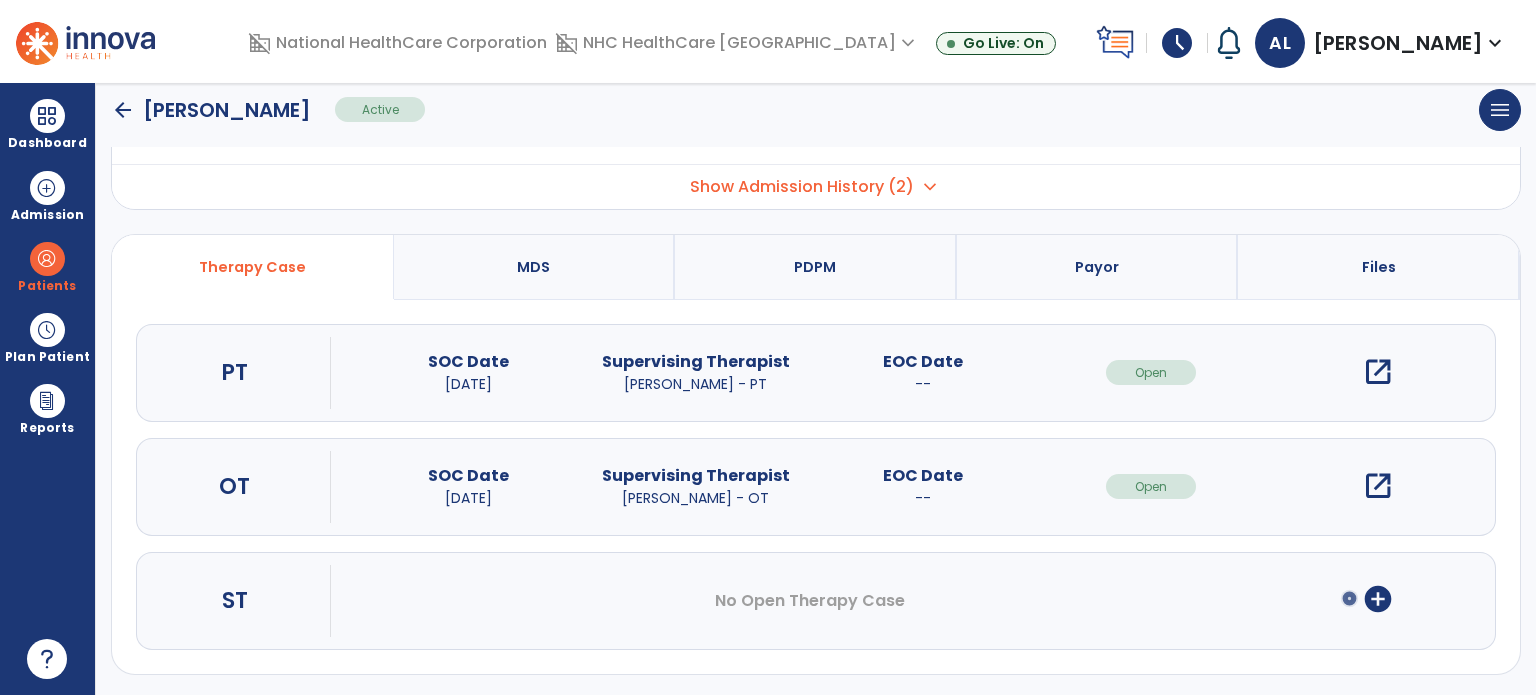 click on "add_circle" at bounding box center (1378, 599) 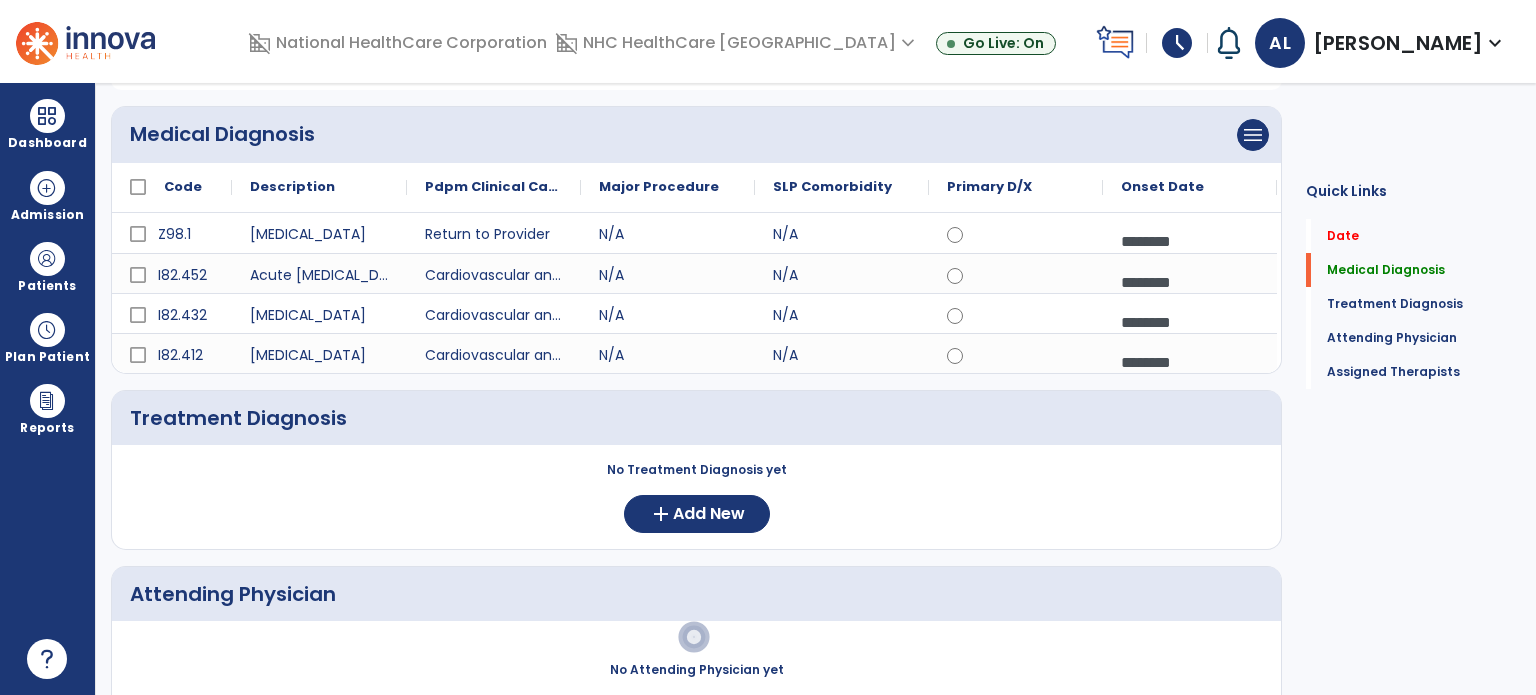 scroll, scrollTop: 200, scrollLeft: 0, axis: vertical 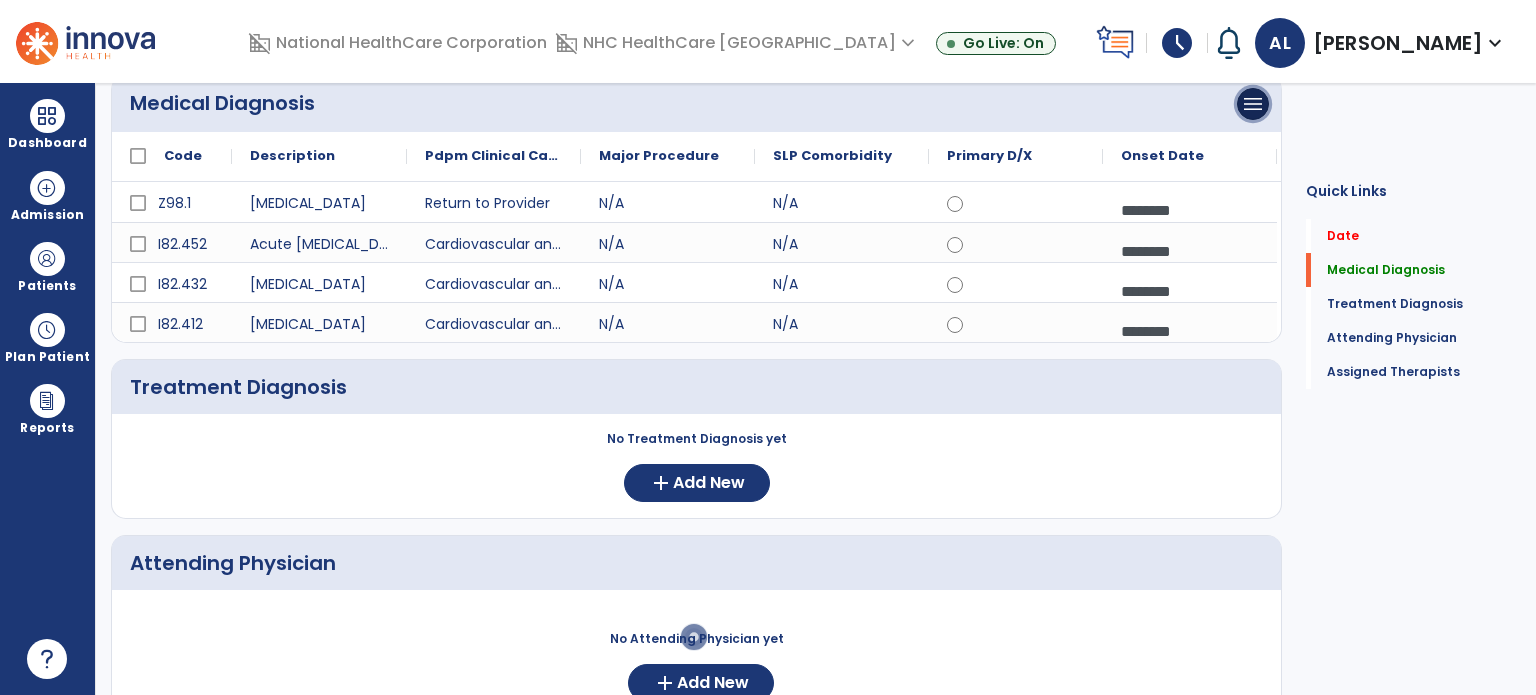 click on "menu" at bounding box center (1253, 104) 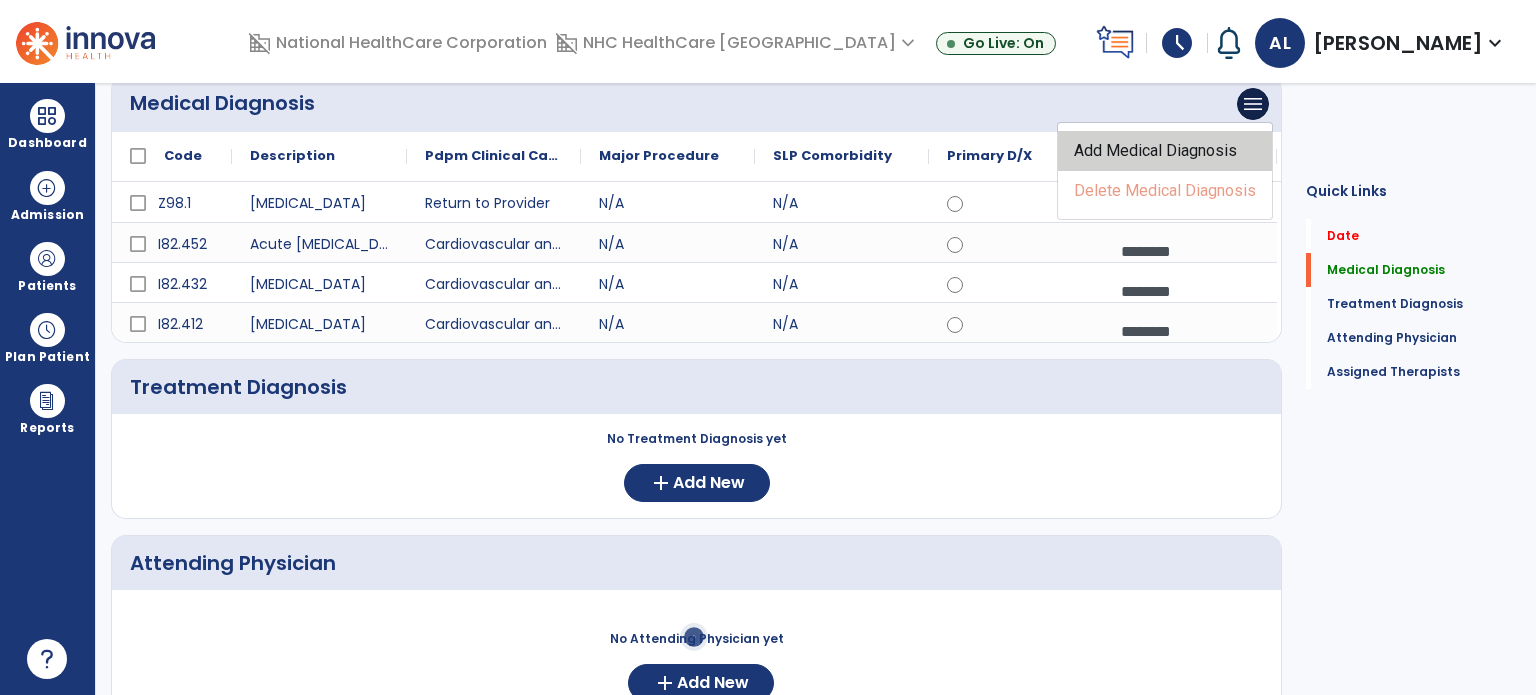 click on "Add Medical Diagnosis" 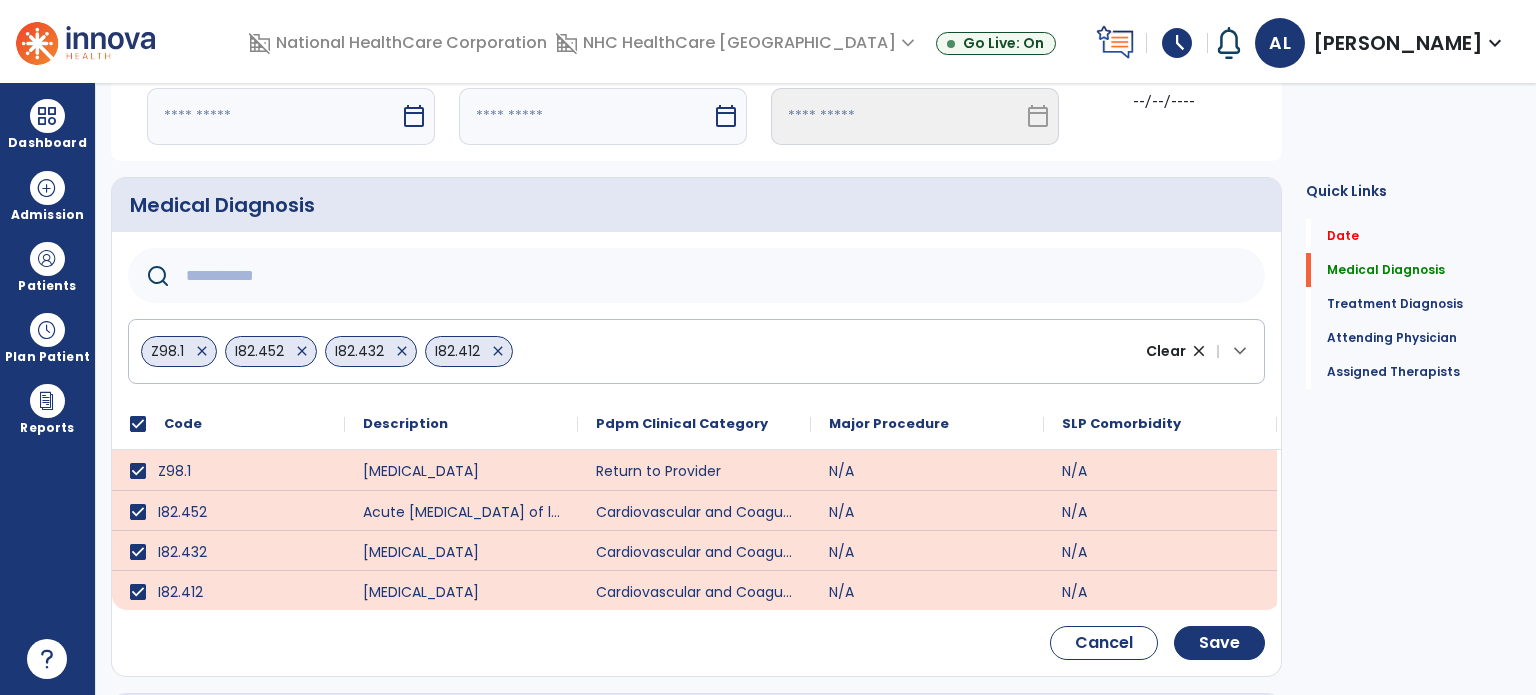 scroll, scrollTop: 0, scrollLeft: 0, axis: both 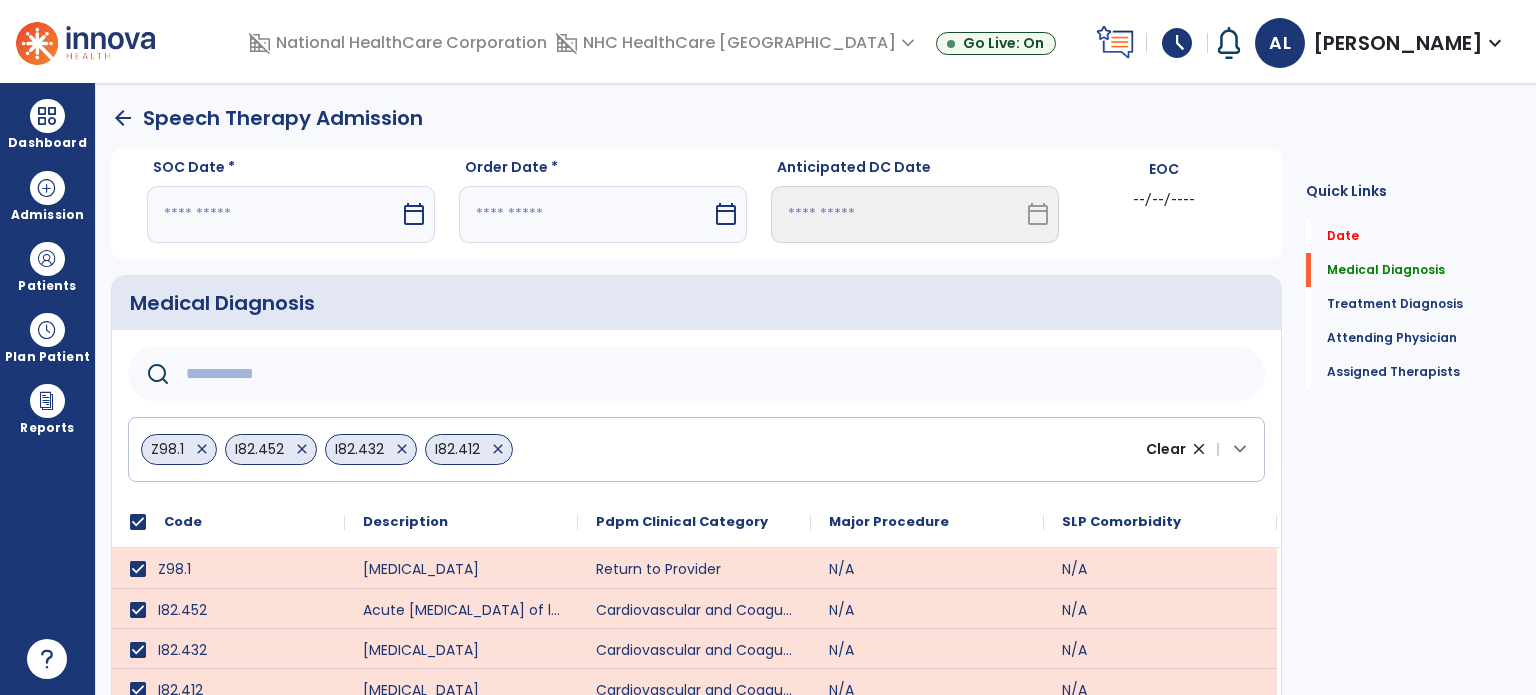 click at bounding box center [273, 214] 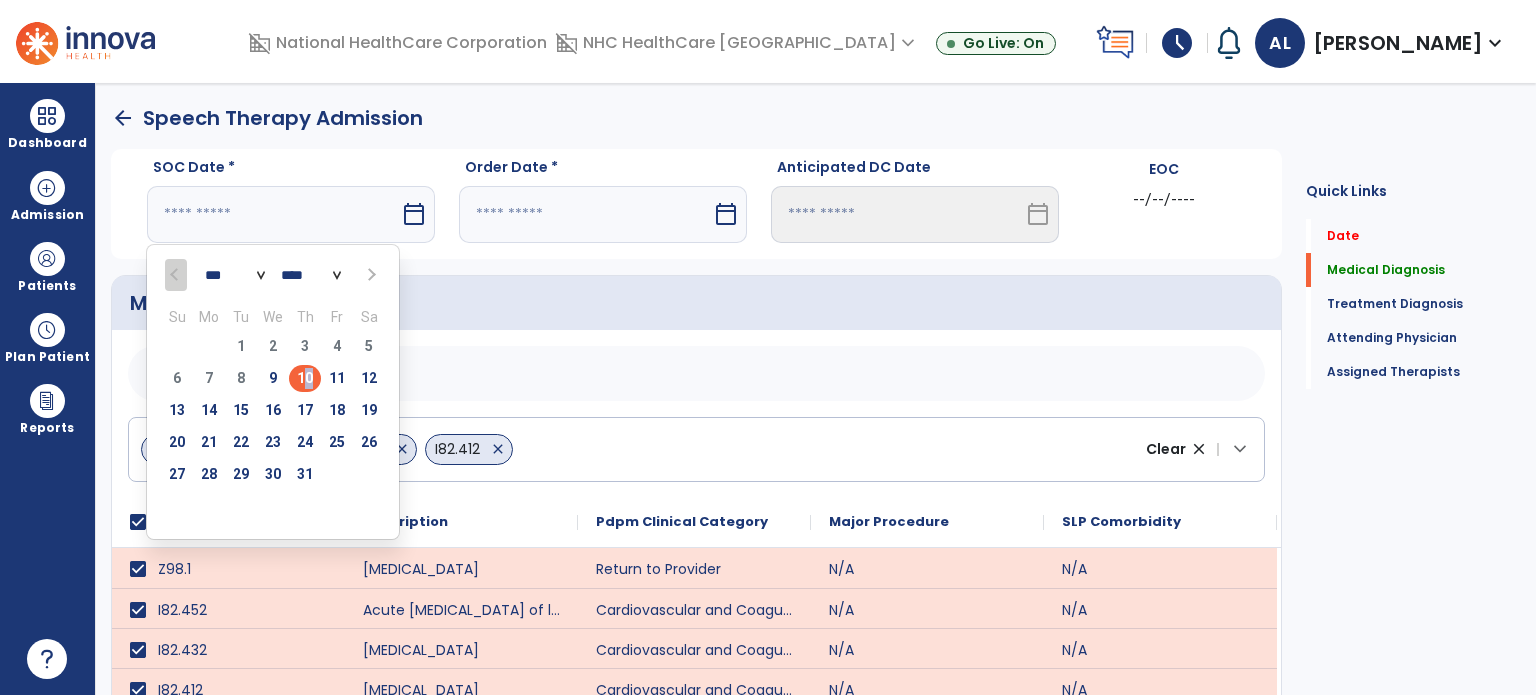 drag, startPoint x: 300, startPoint y: 377, endPoint x: 395, endPoint y: 320, distance: 110.788086 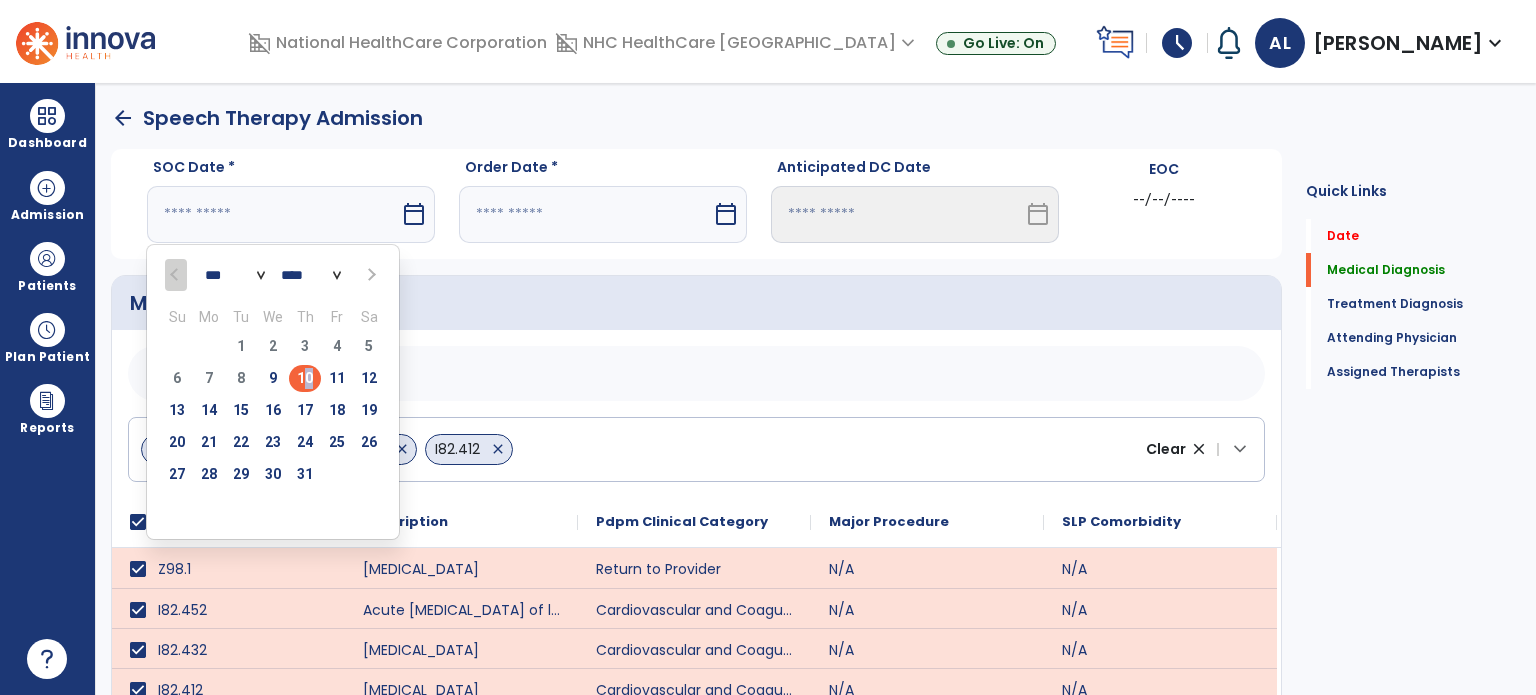 type on "*********" 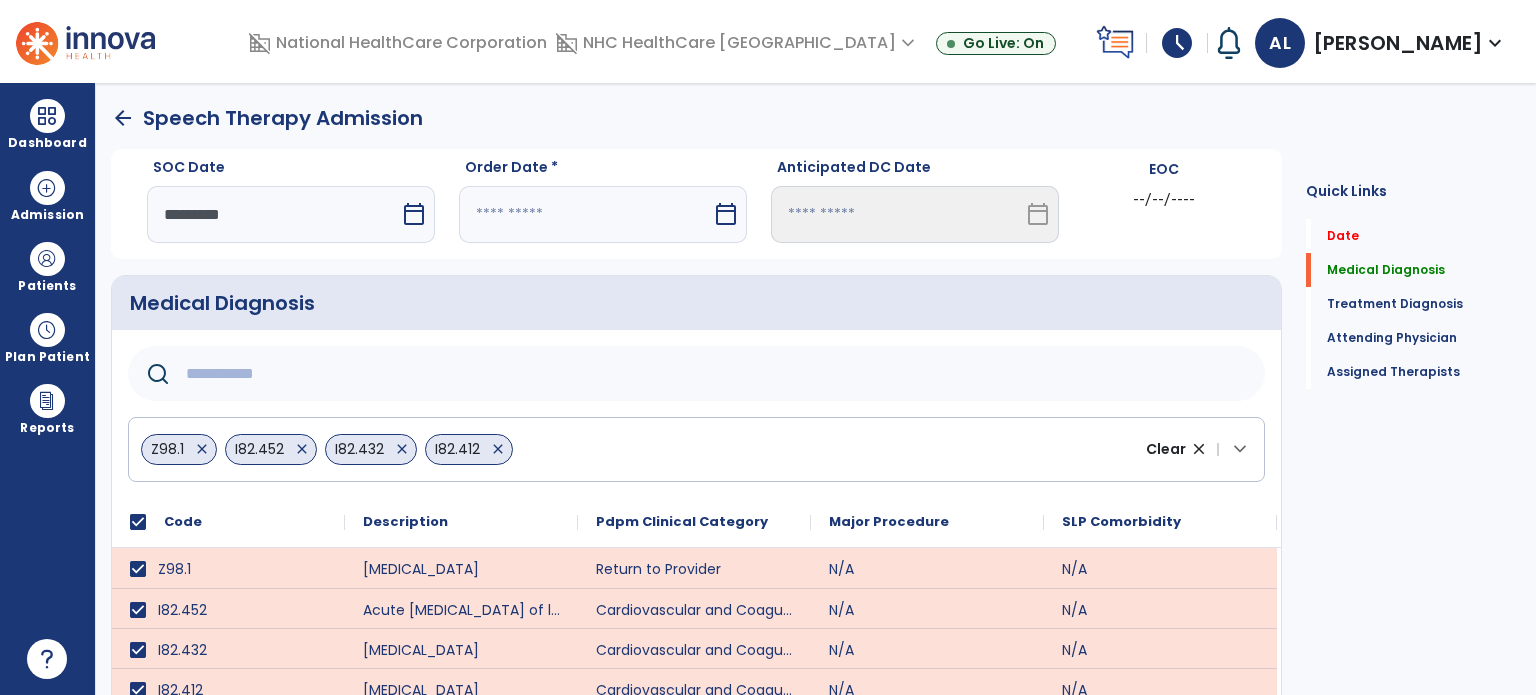 click at bounding box center [585, 214] 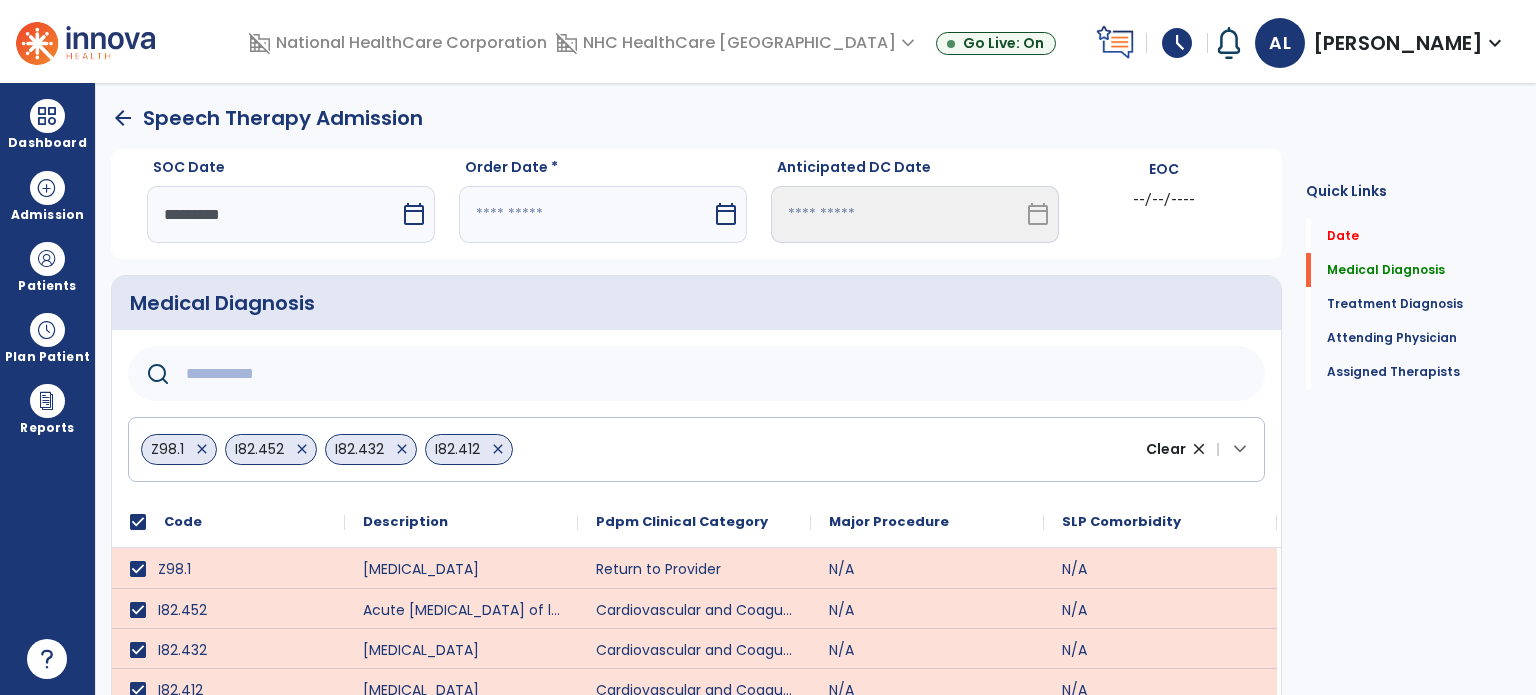 select on "*" 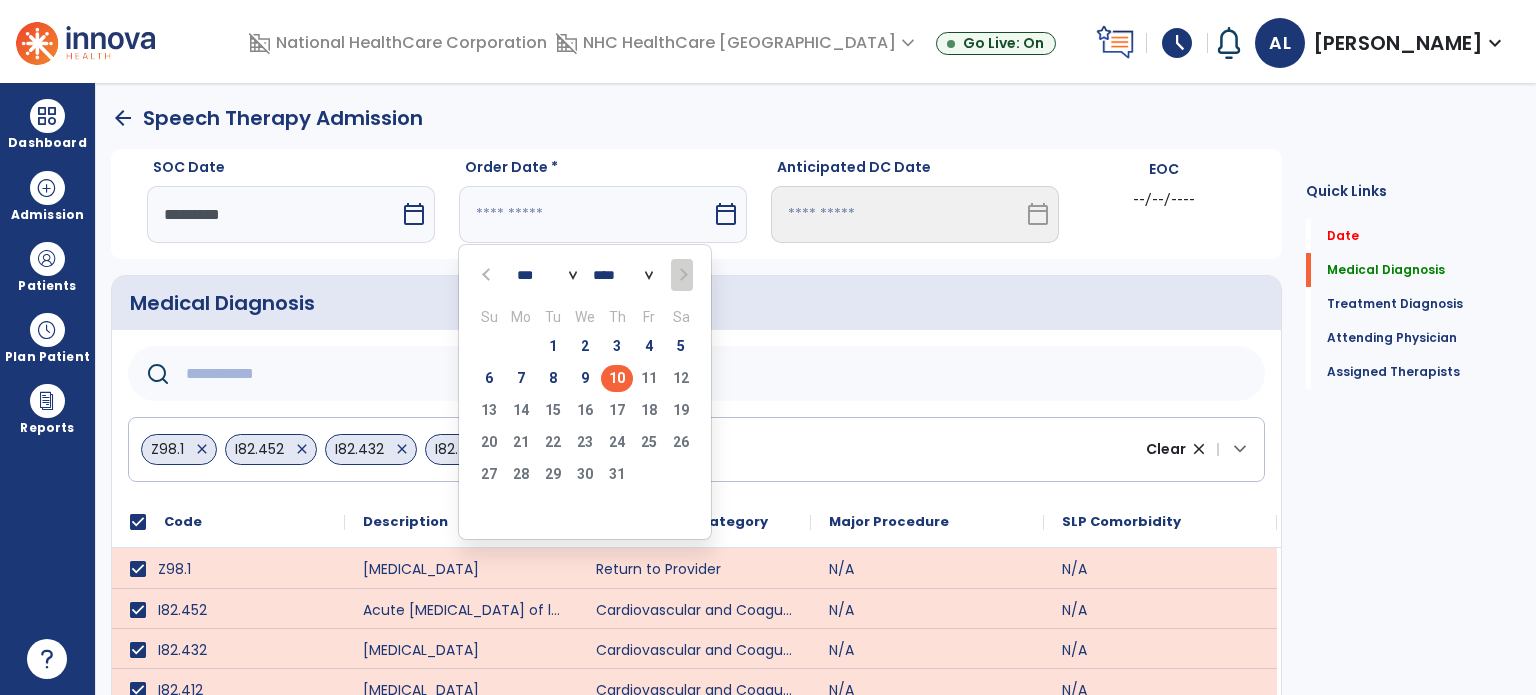 click on "10" at bounding box center (617, 378) 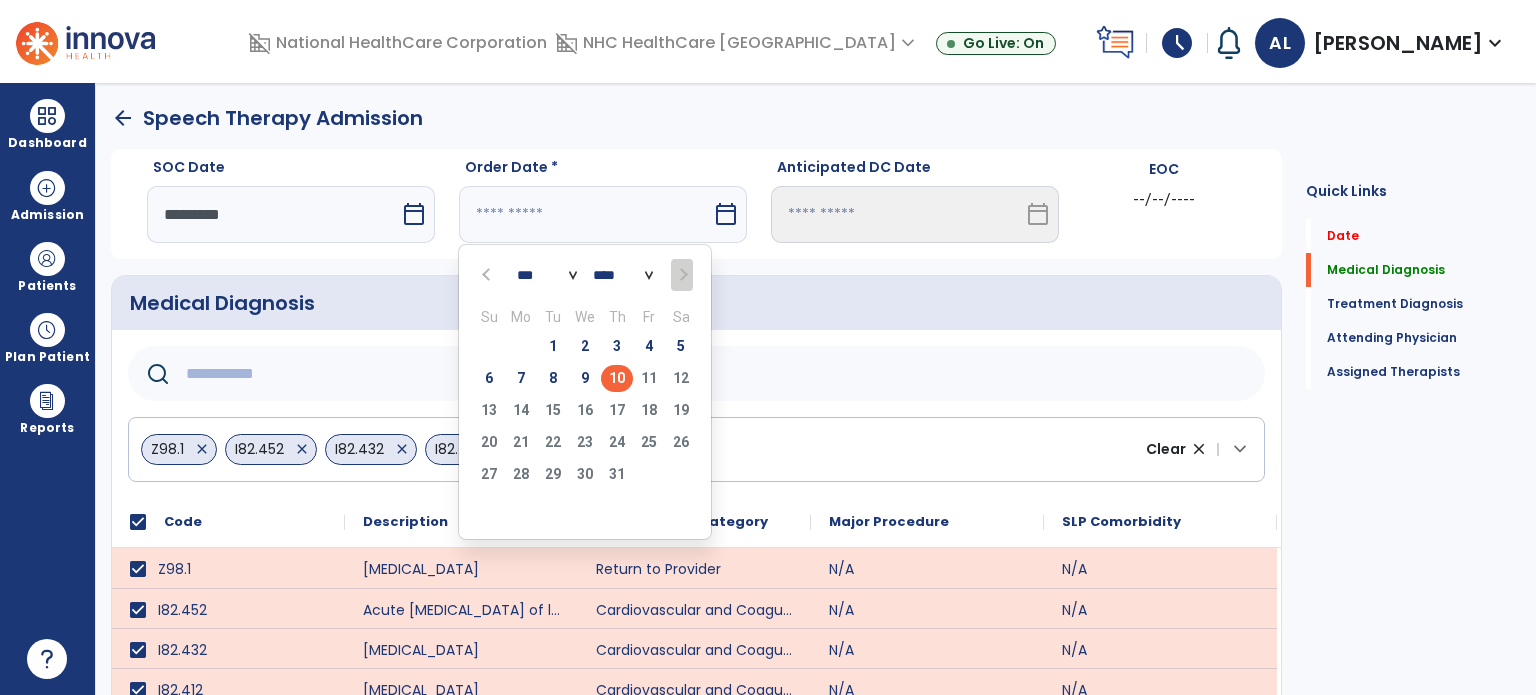 type on "*********" 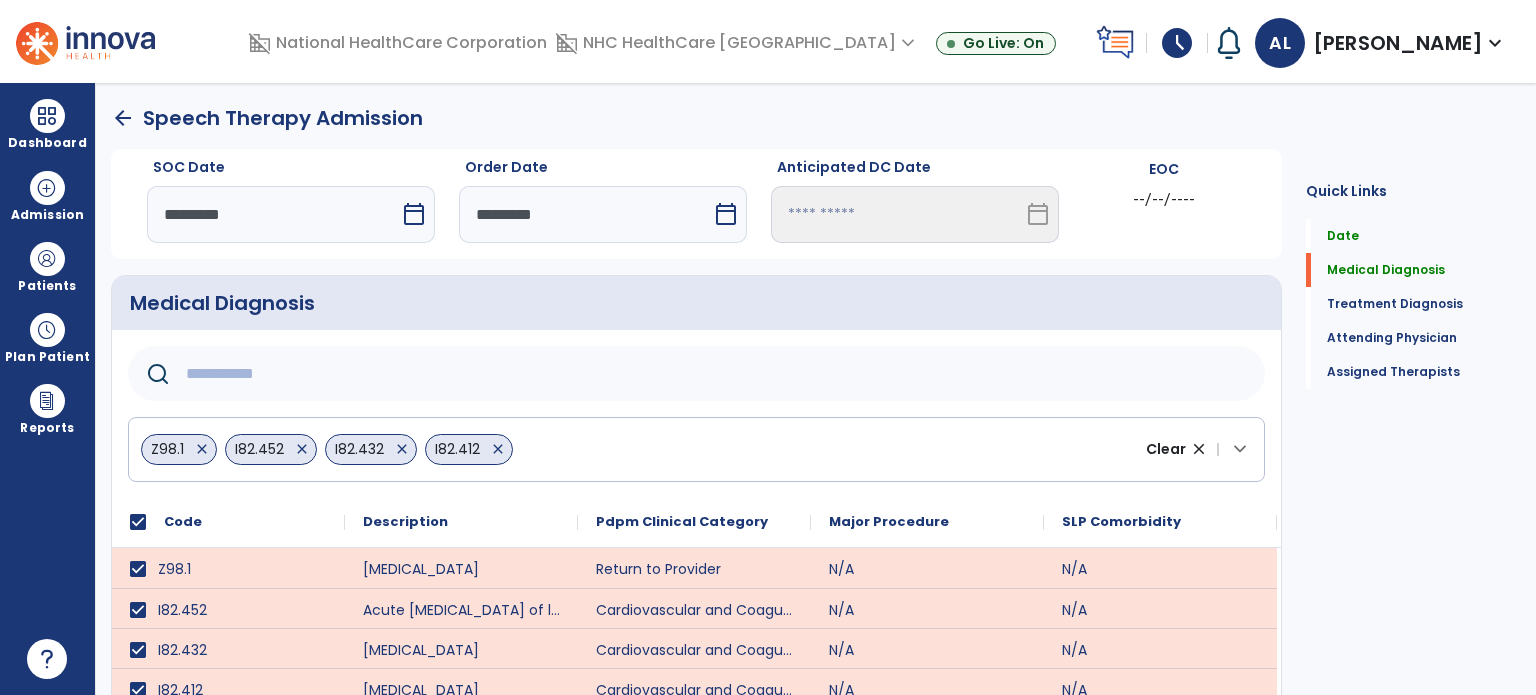 click 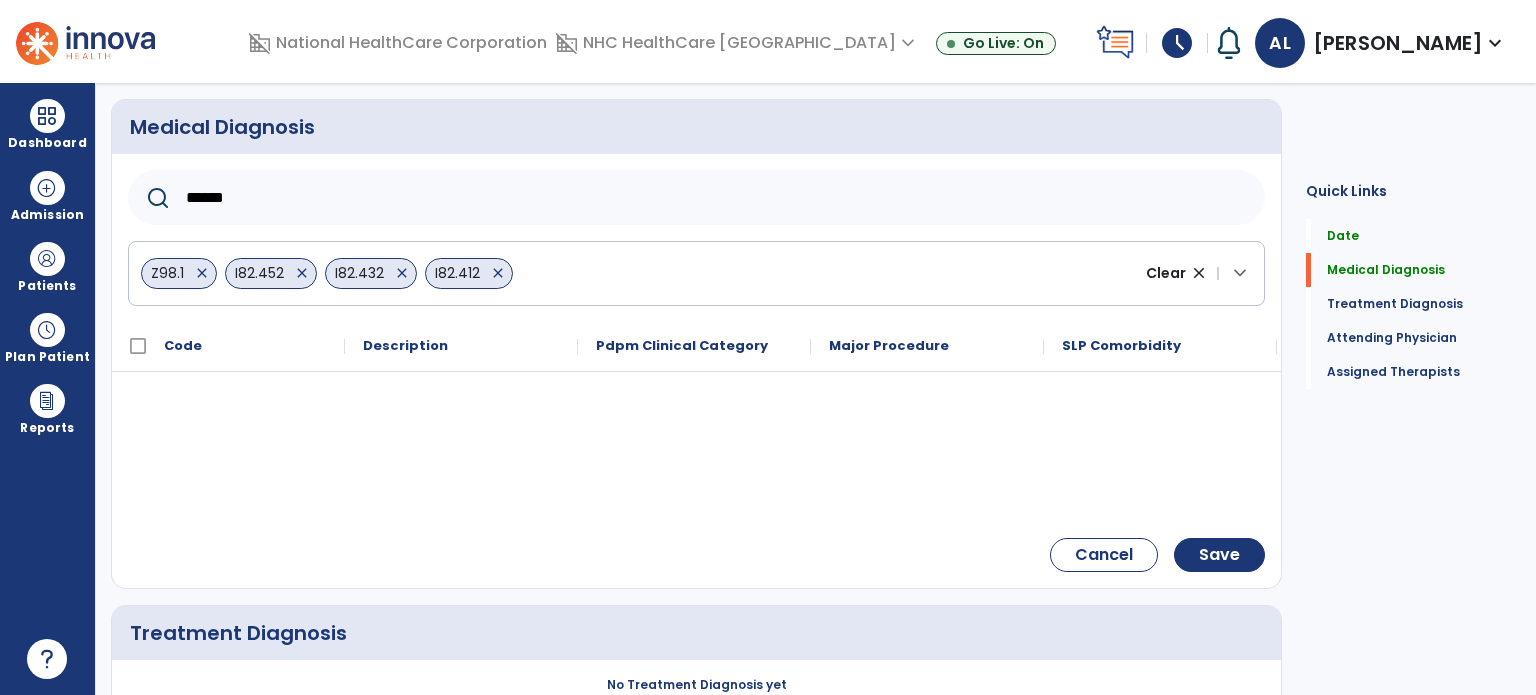 scroll, scrollTop: 200, scrollLeft: 0, axis: vertical 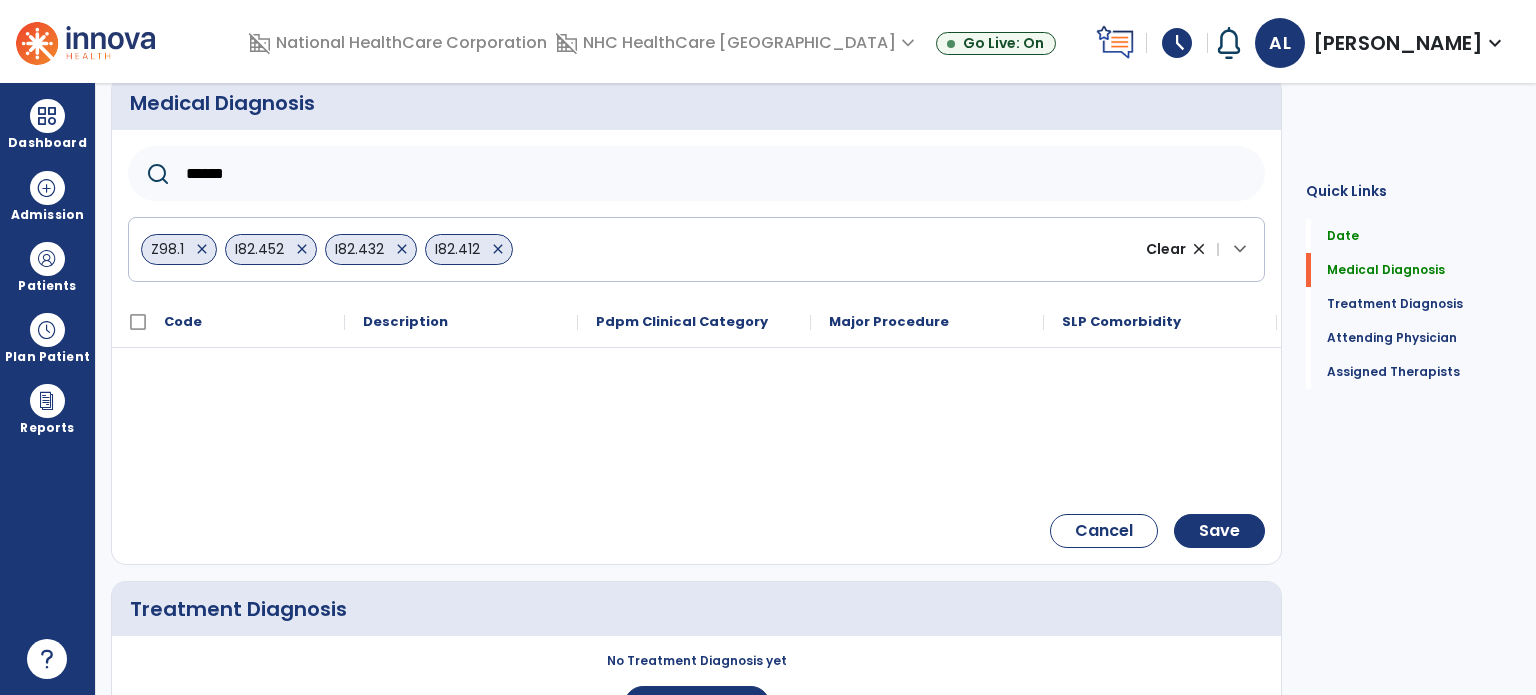 click on "******  Z98.1   close   I82.452   close   I82.432   close   I82.412   close  Clear close |  keyboard_arrow_down" 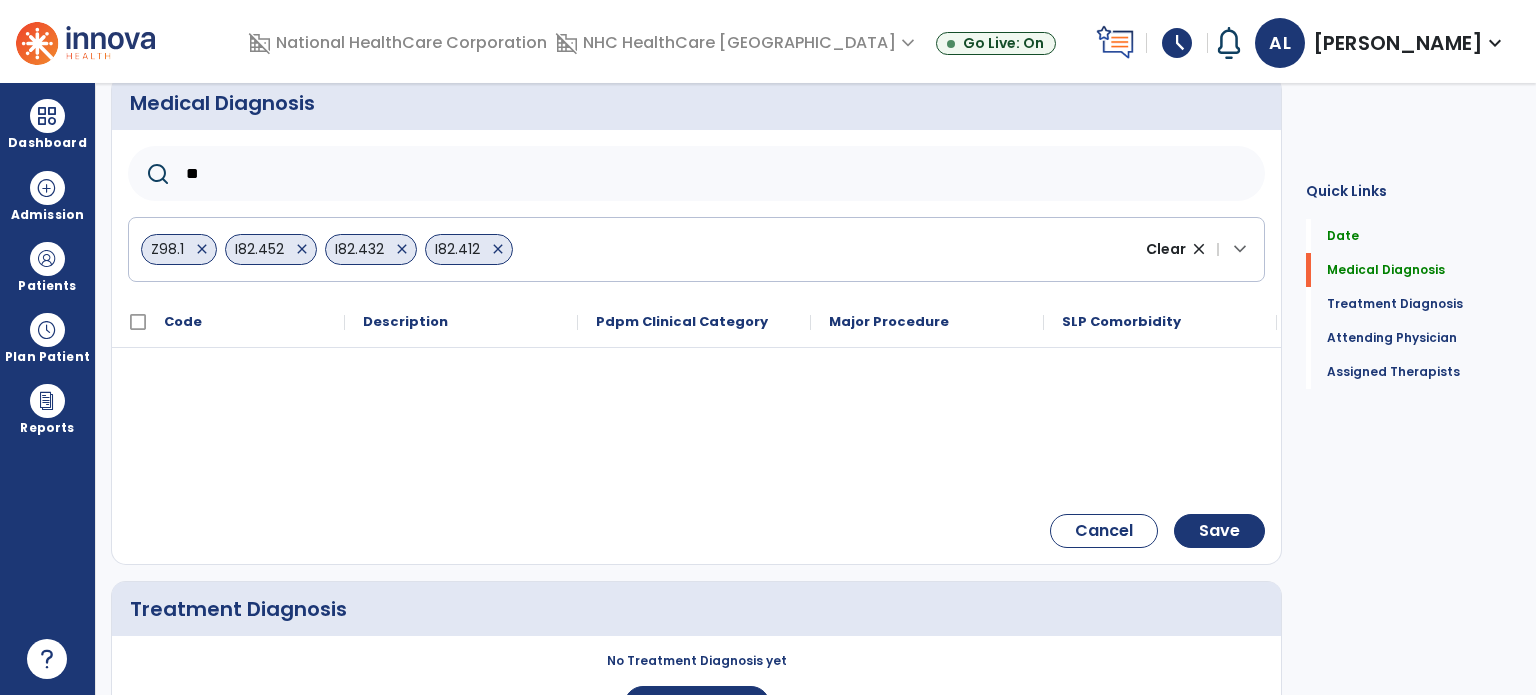 type on "*" 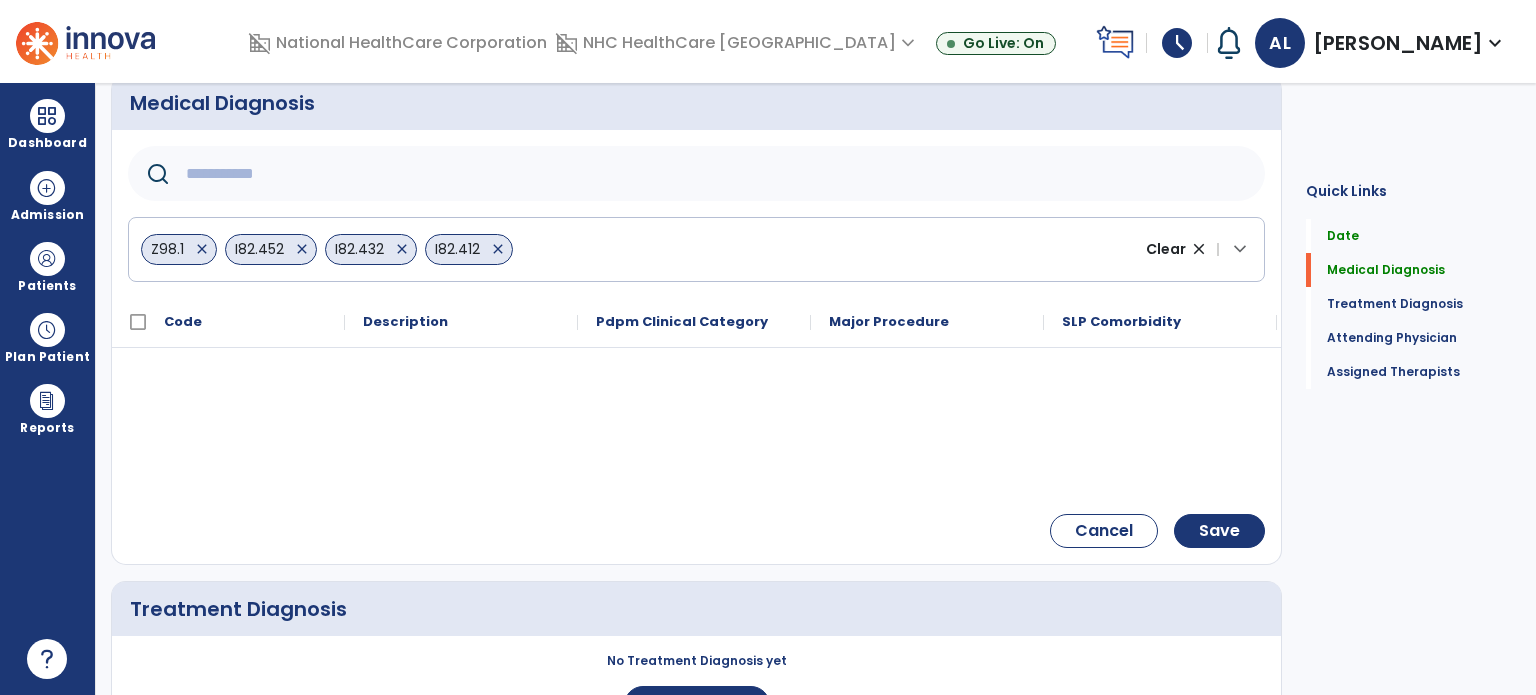 type 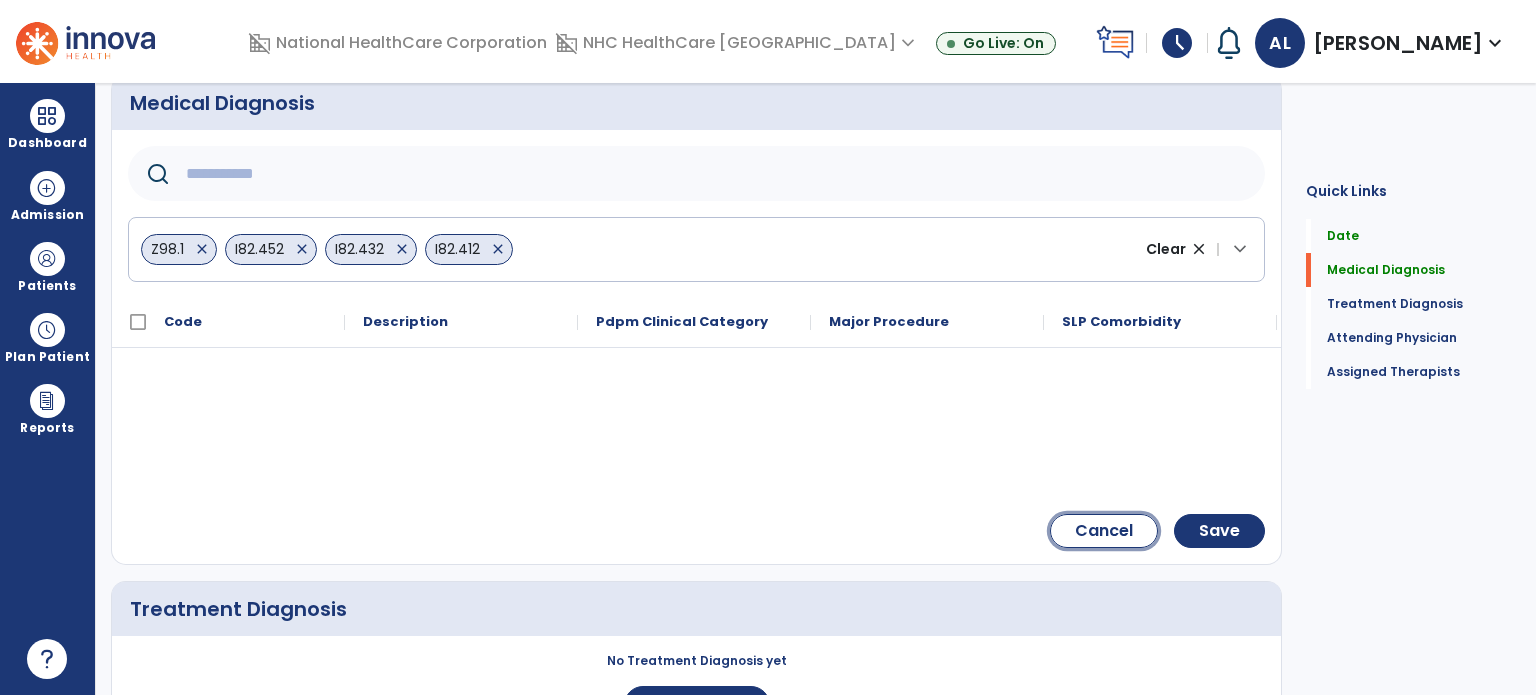 click on "Cancel" 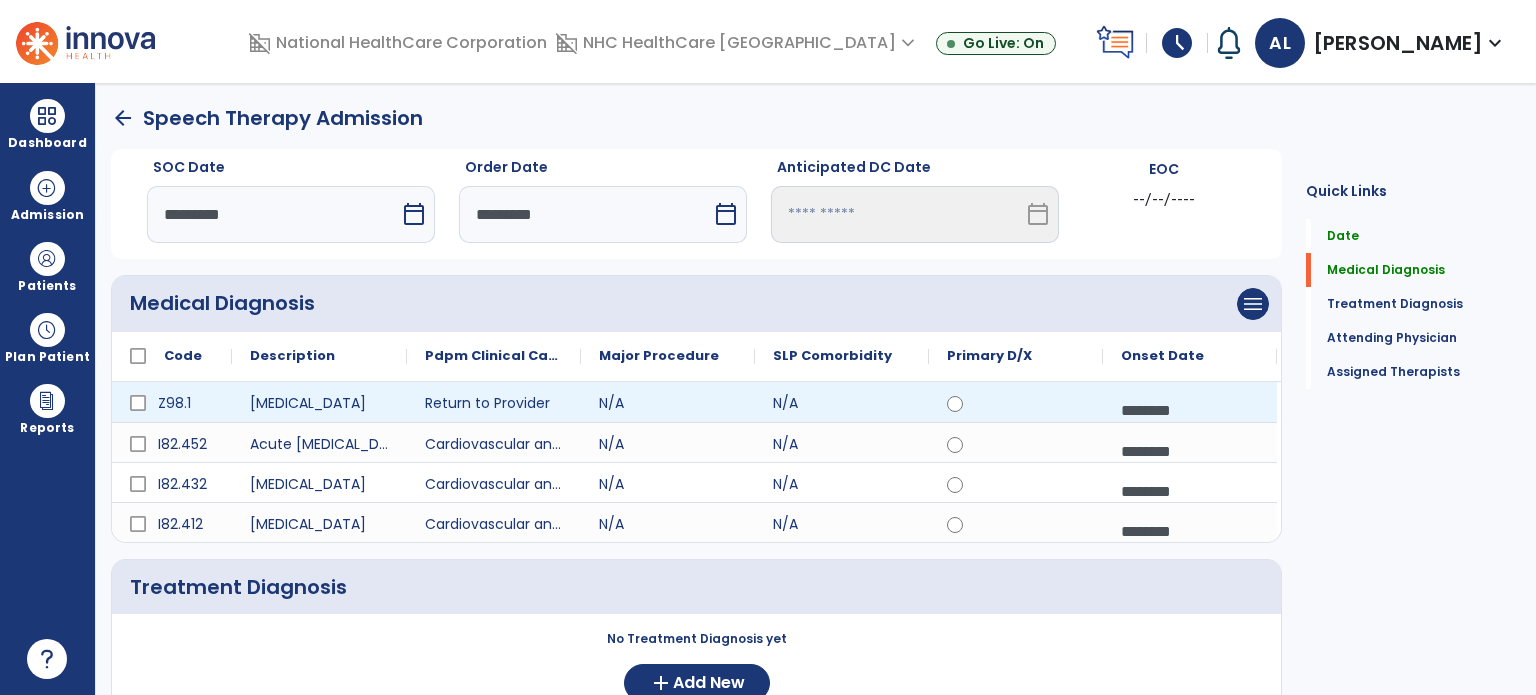 scroll, scrollTop: 0, scrollLeft: 0, axis: both 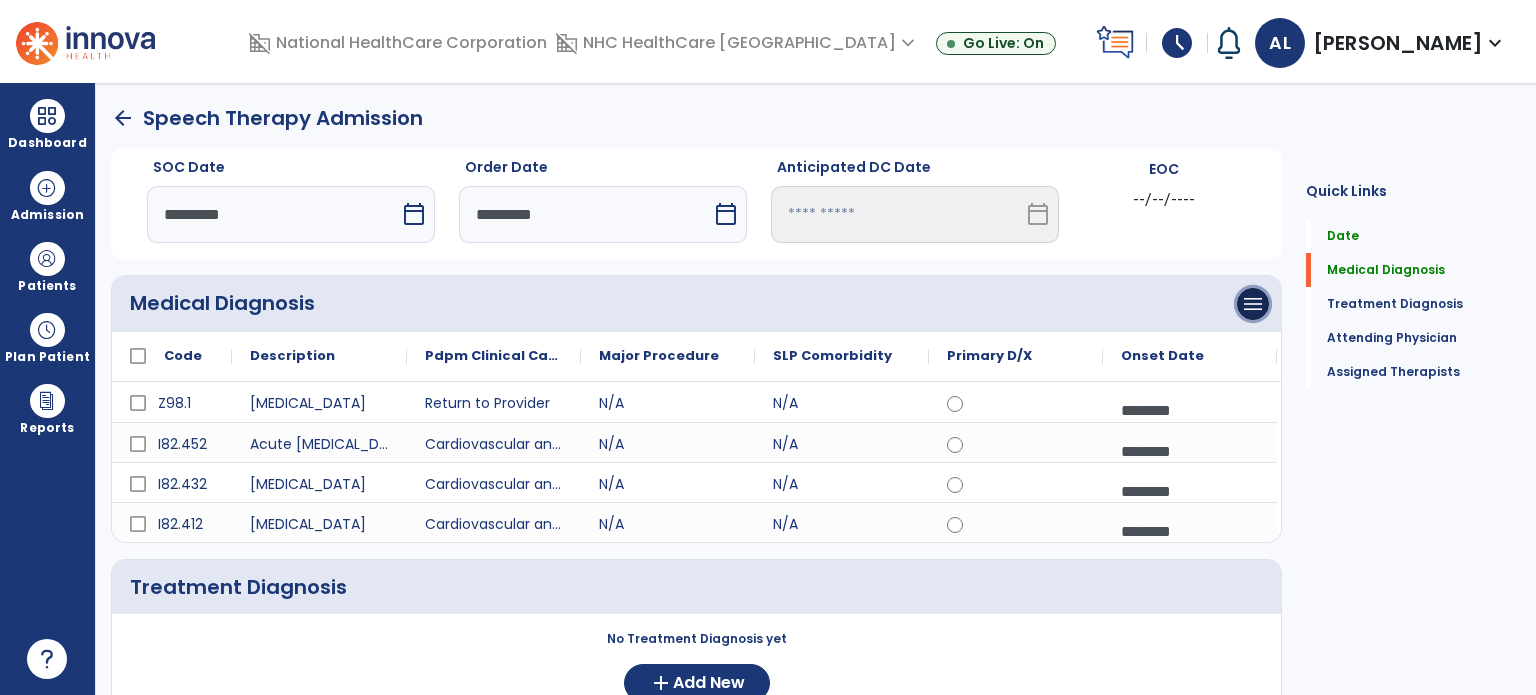 click on "menu" at bounding box center [1253, 304] 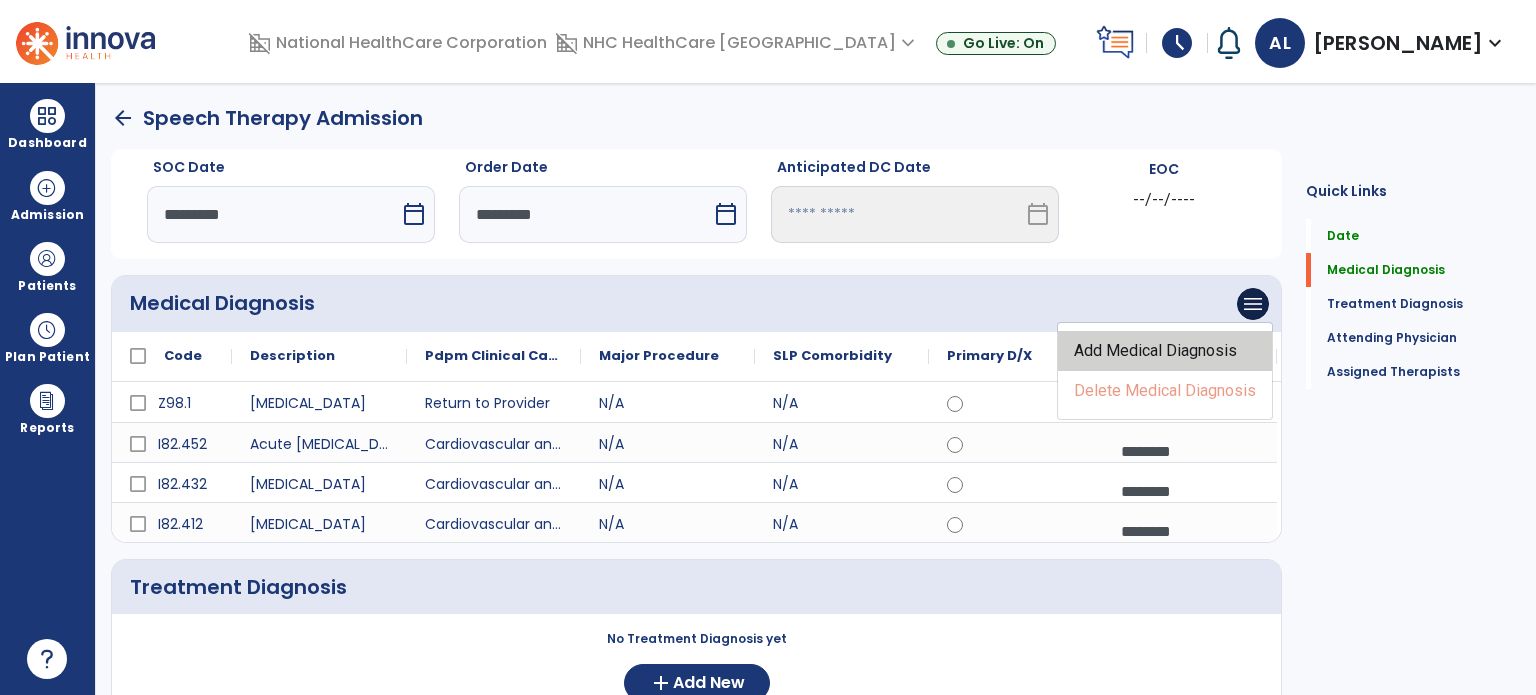 click on "Add Medical Diagnosis" 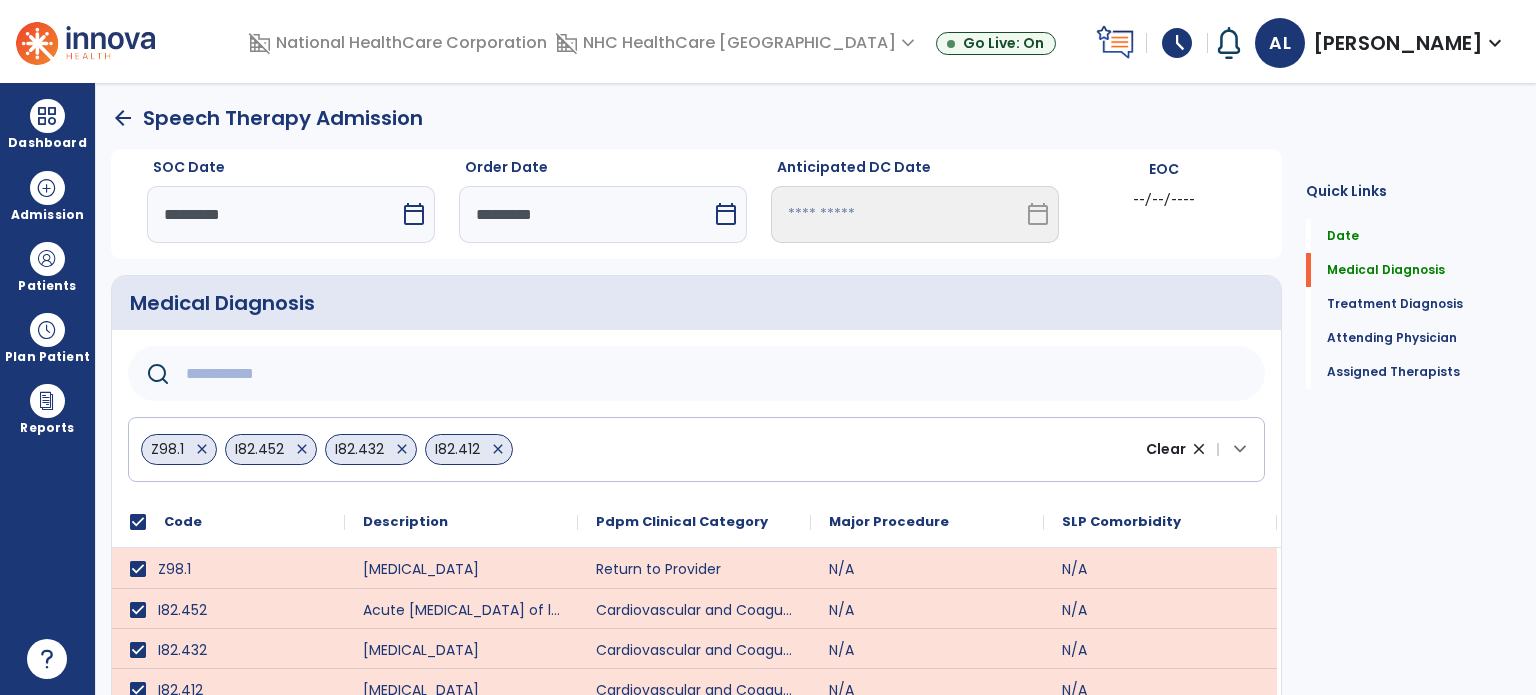 click on "Z98.1   close   I82.452   close   I82.432   close   I82.412   close  Clear close |  keyboard_arrow_down" 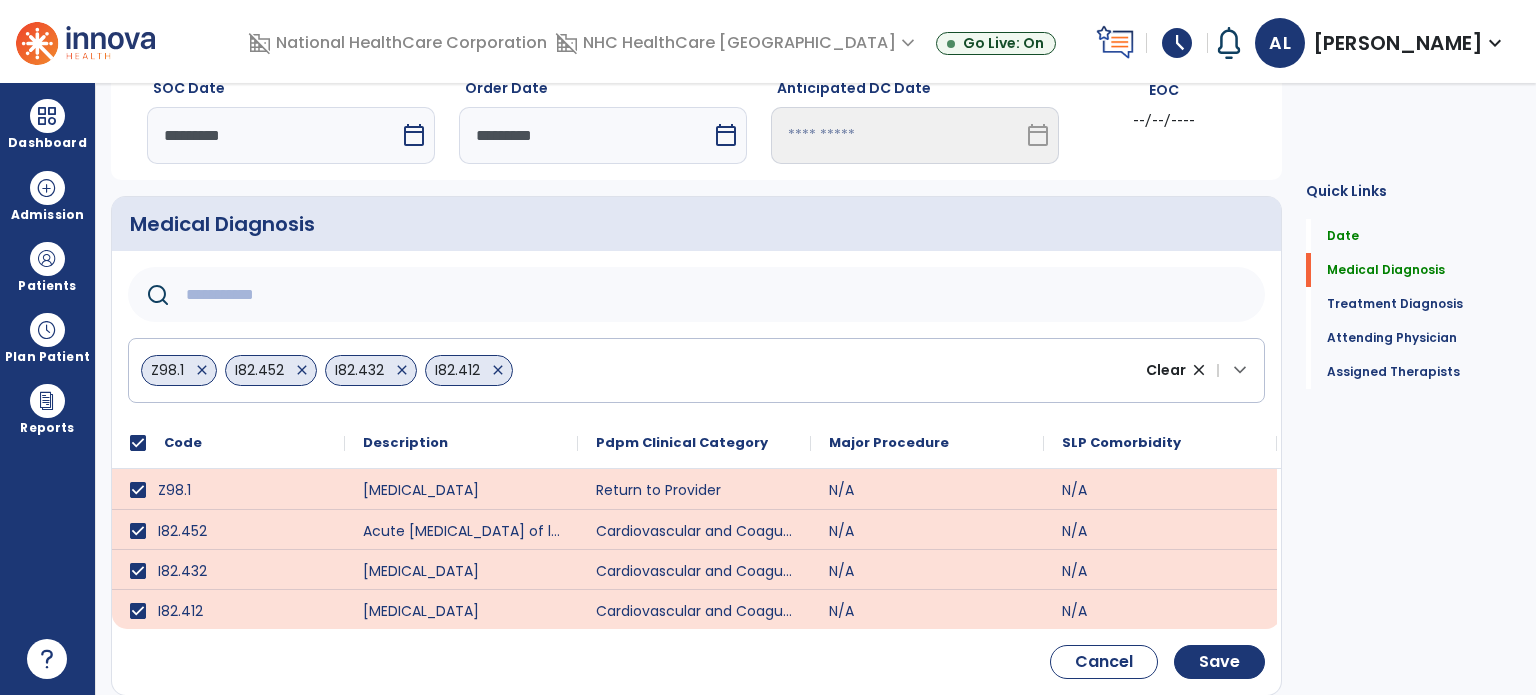 scroll, scrollTop: 200, scrollLeft: 0, axis: vertical 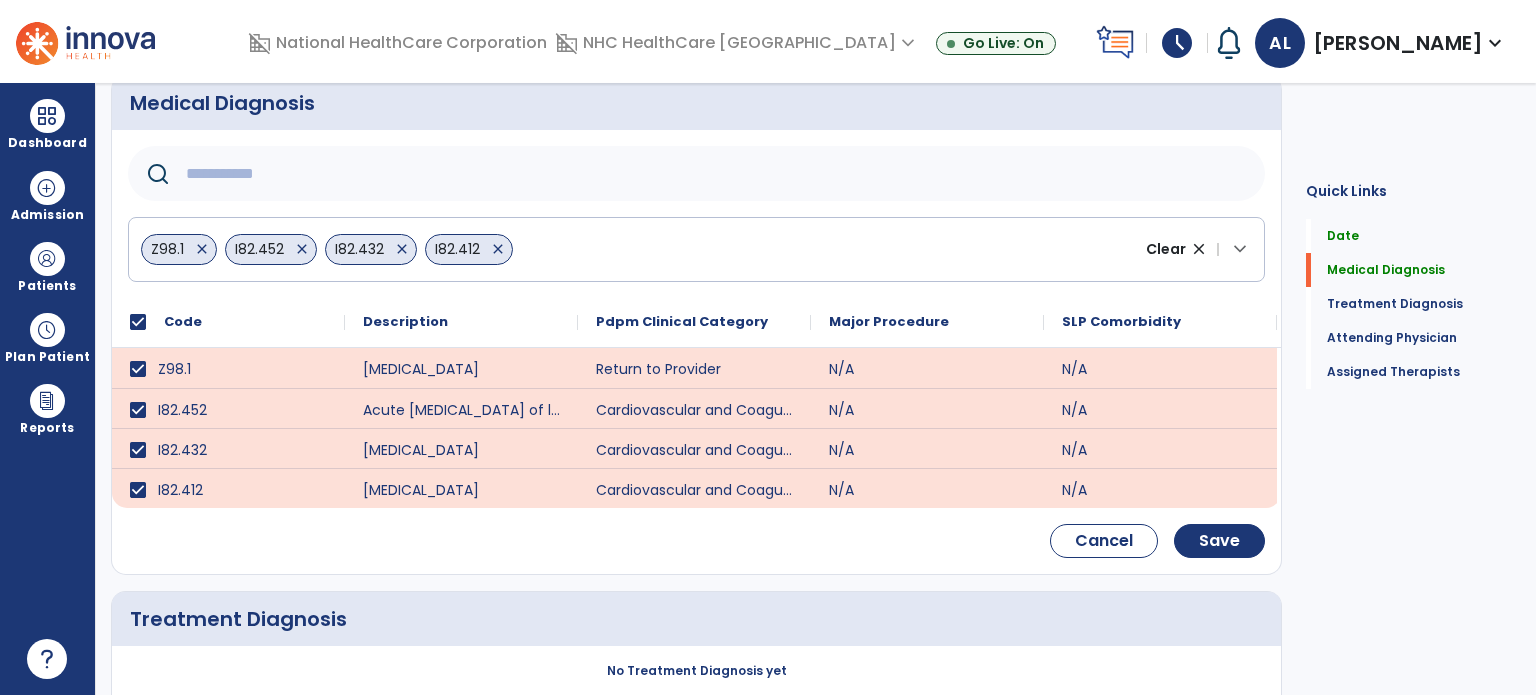 click on "Z98.1   close   I82.452   close   I82.432   close   I82.412   close  Clear close |  keyboard_arrow_down" 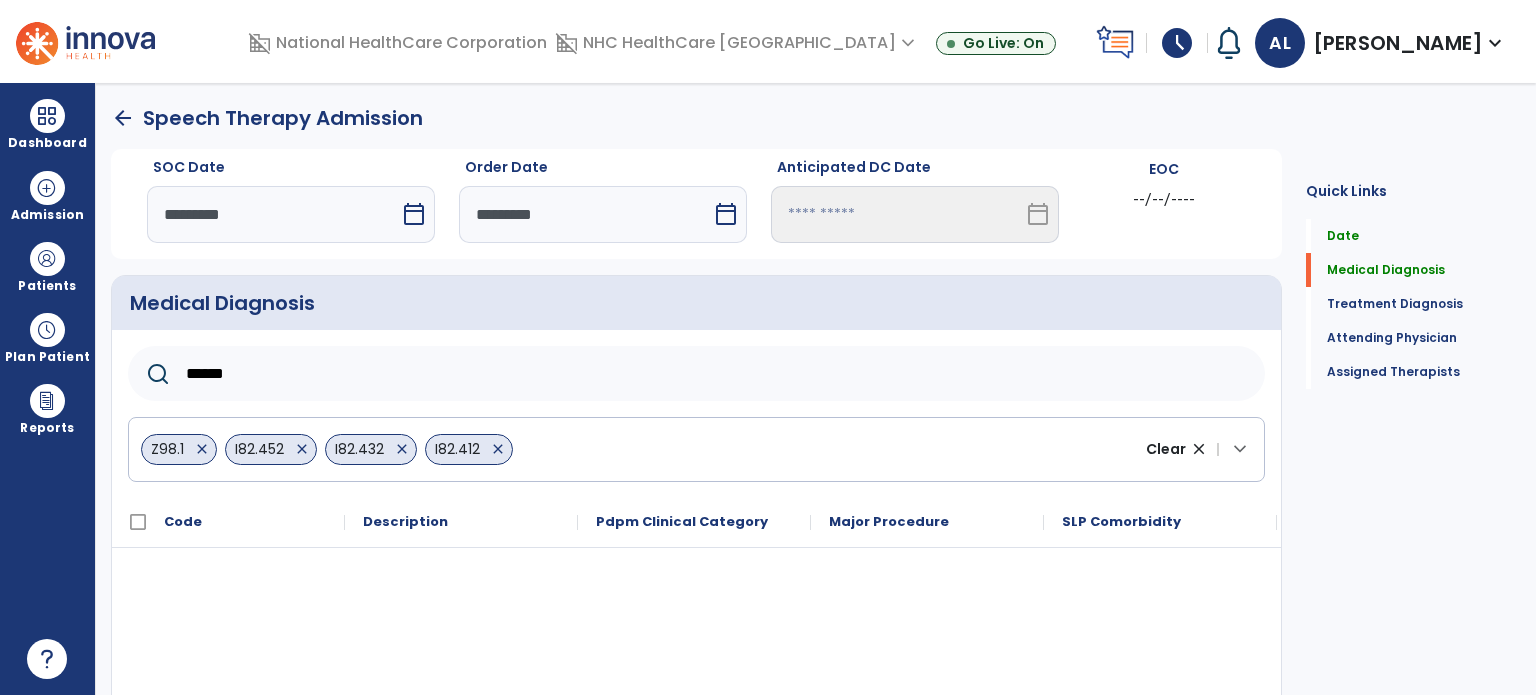 scroll, scrollTop: 300, scrollLeft: 0, axis: vertical 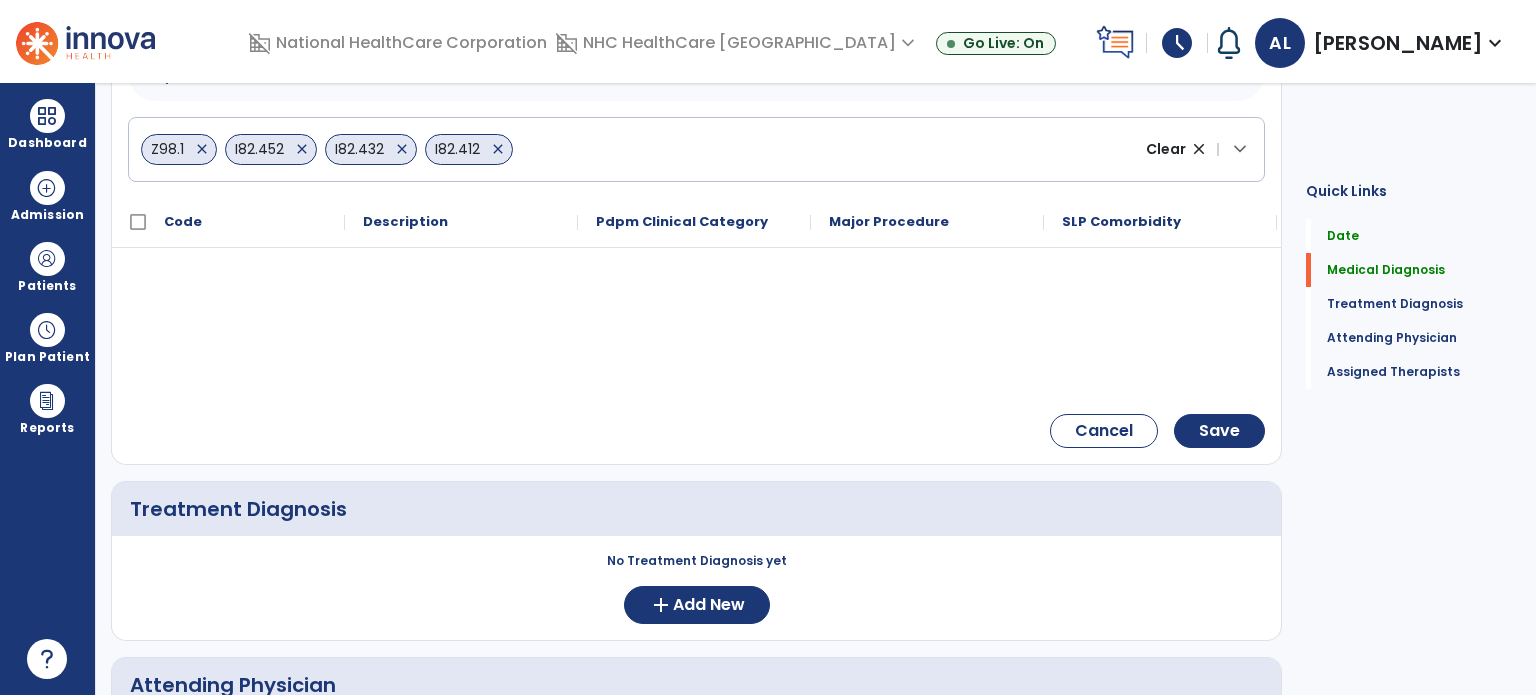 type on "******" 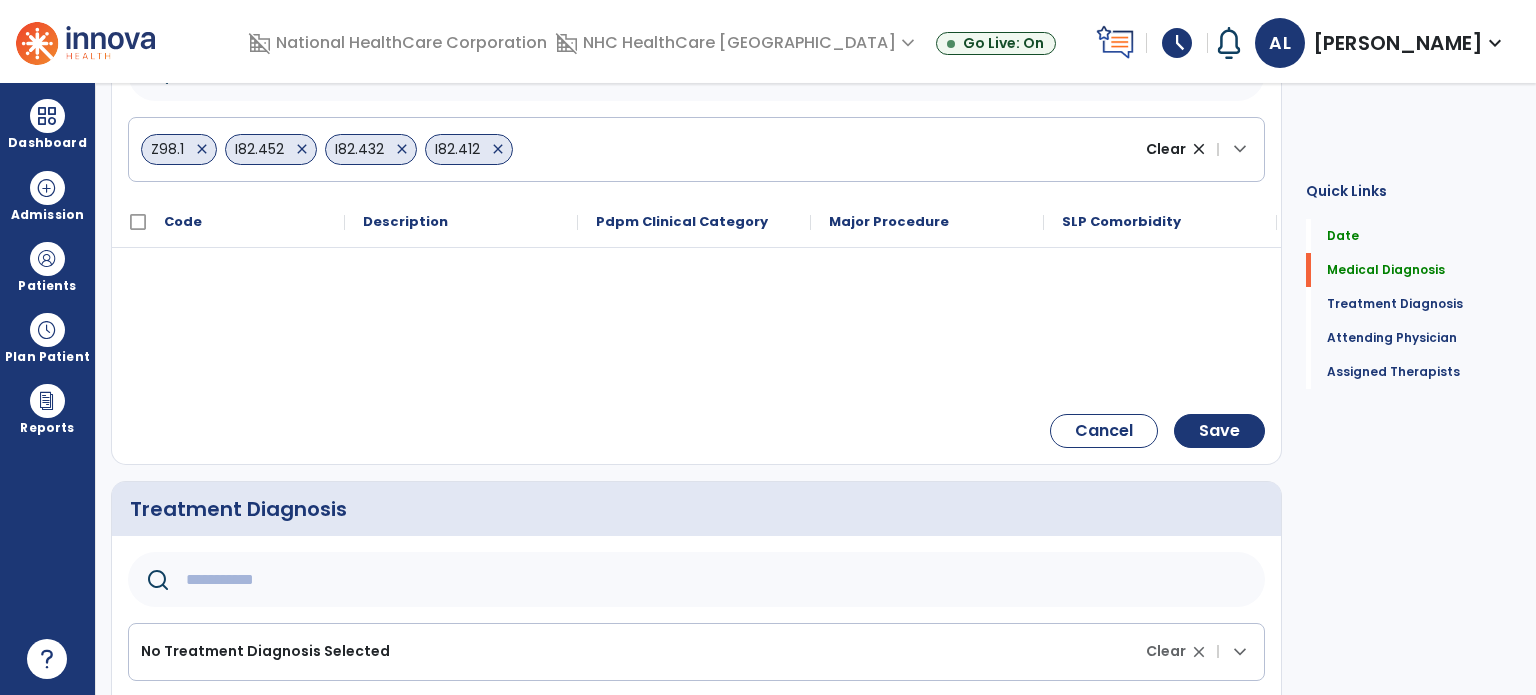 click 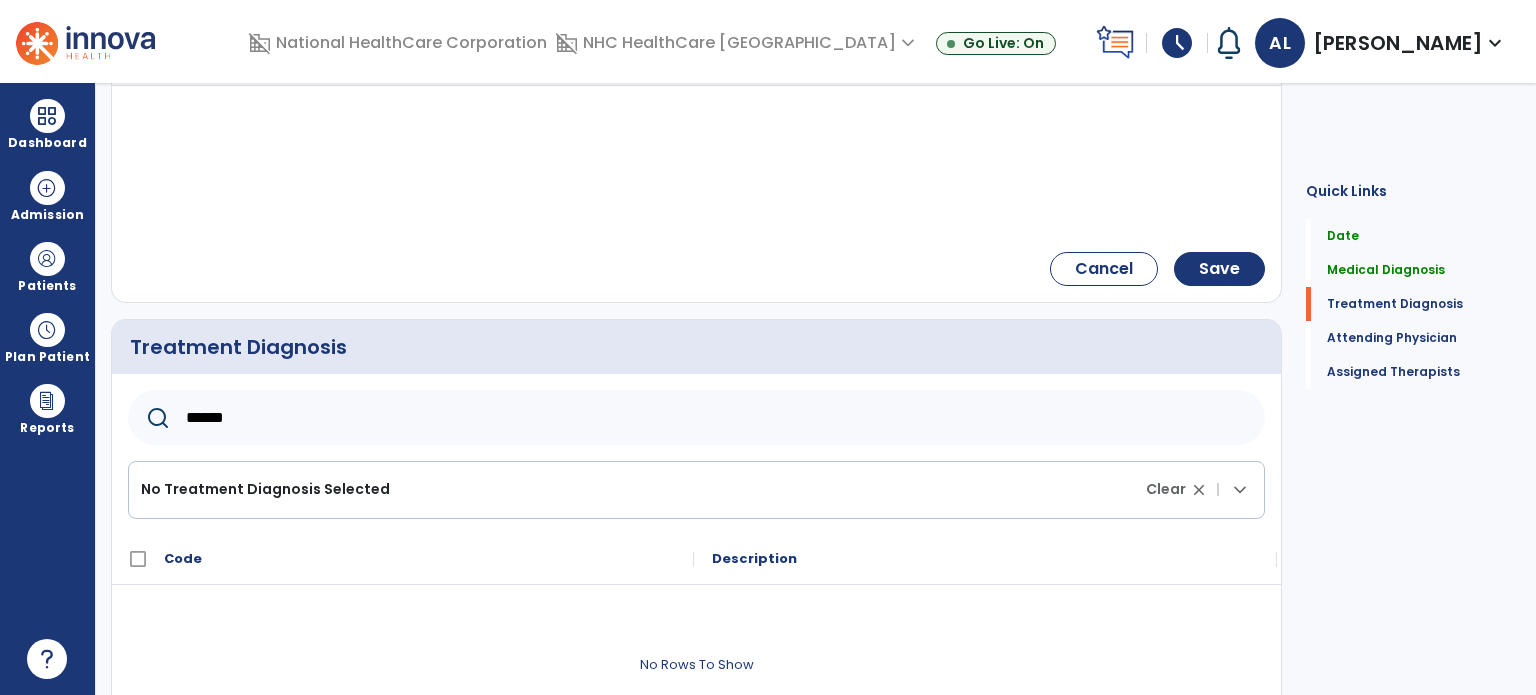 scroll, scrollTop: 600, scrollLeft: 0, axis: vertical 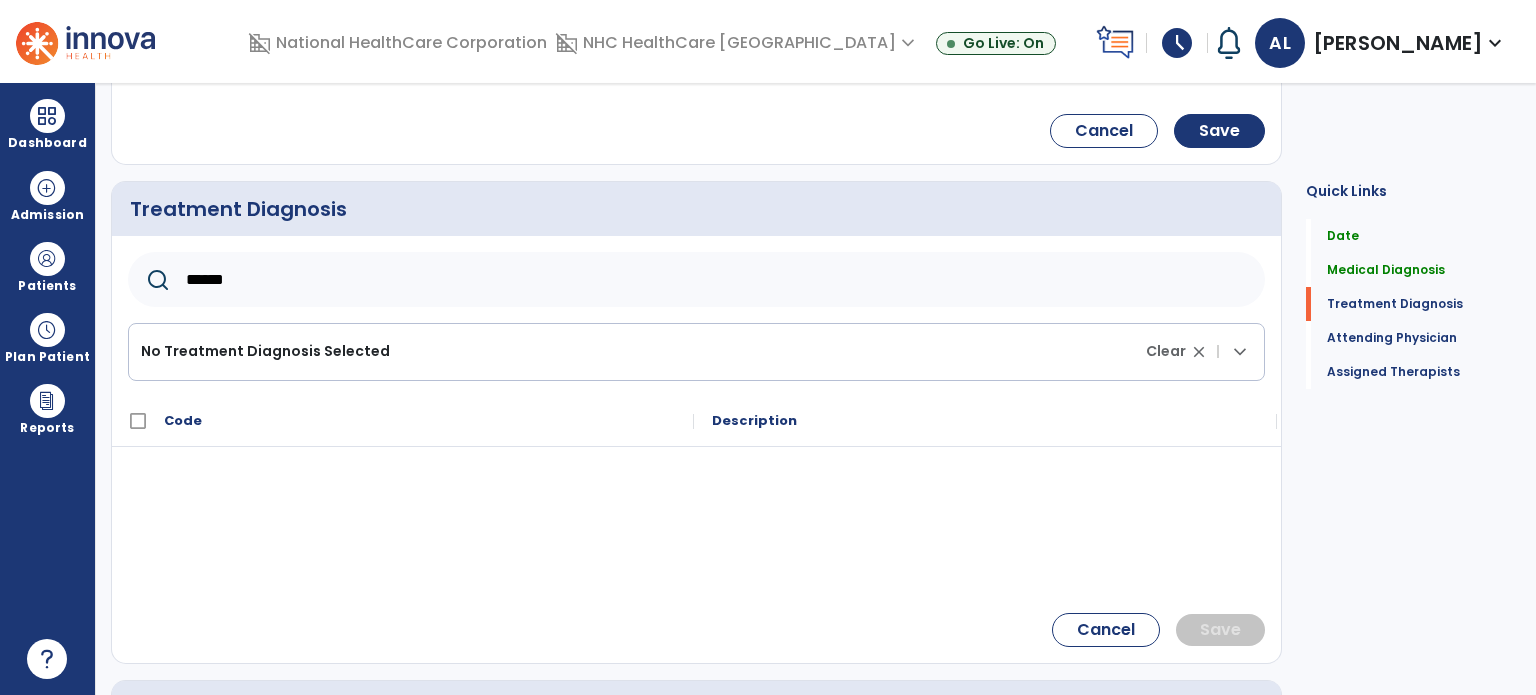 type on "******" 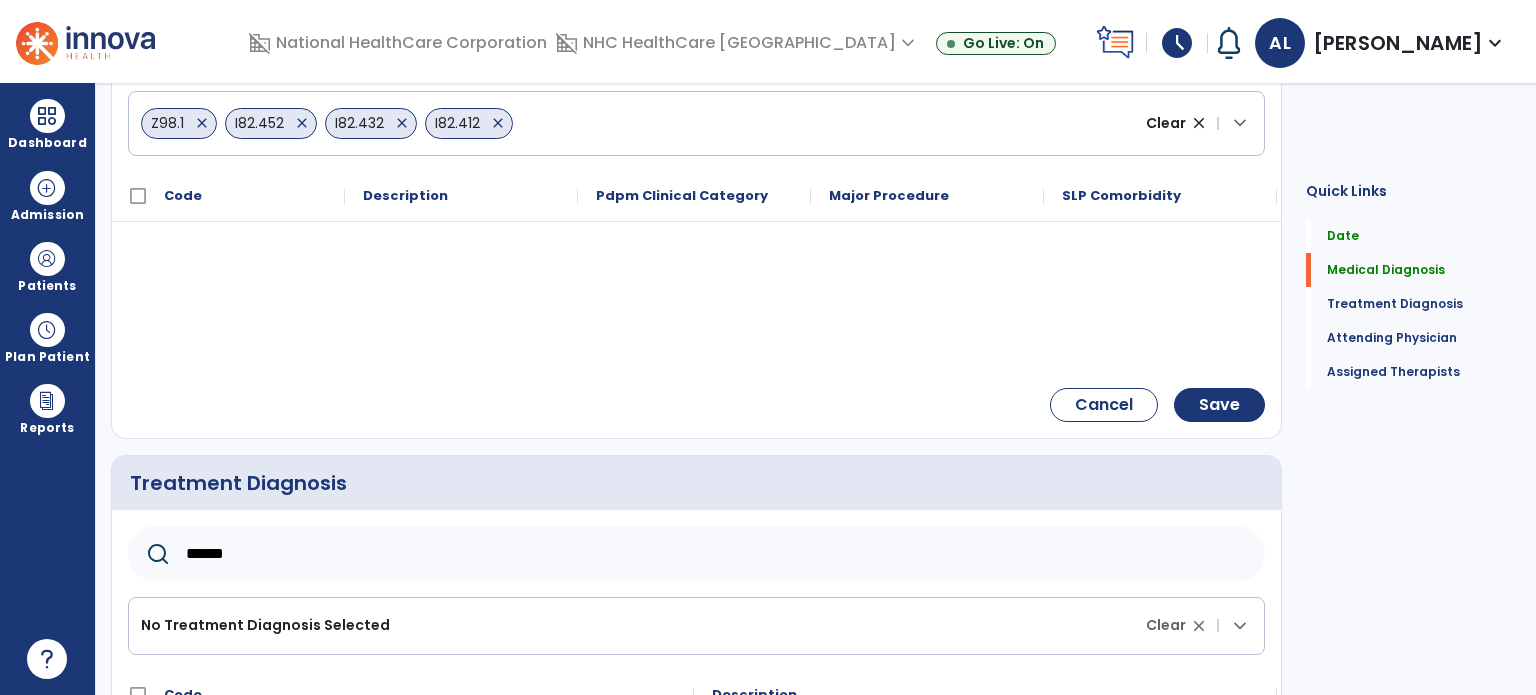 scroll, scrollTop: 300, scrollLeft: 0, axis: vertical 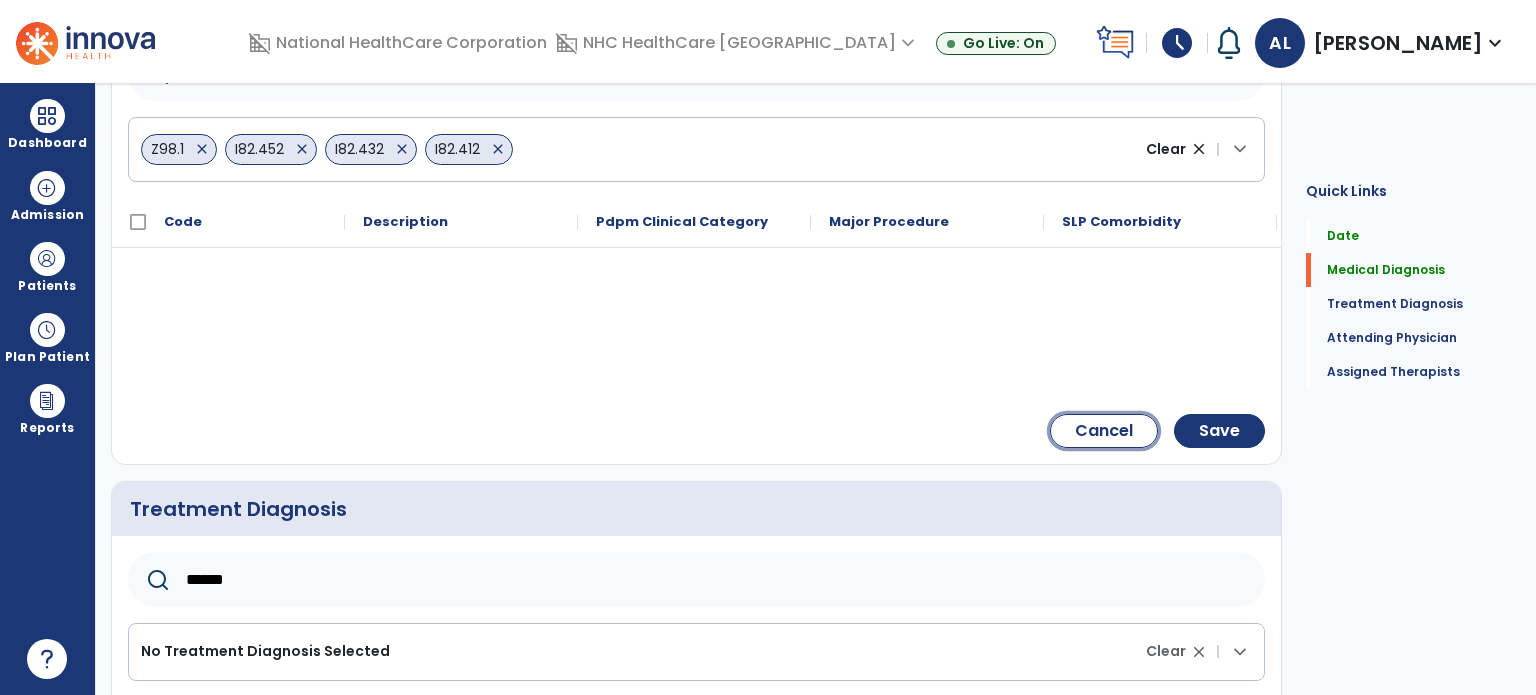 click on "Cancel" 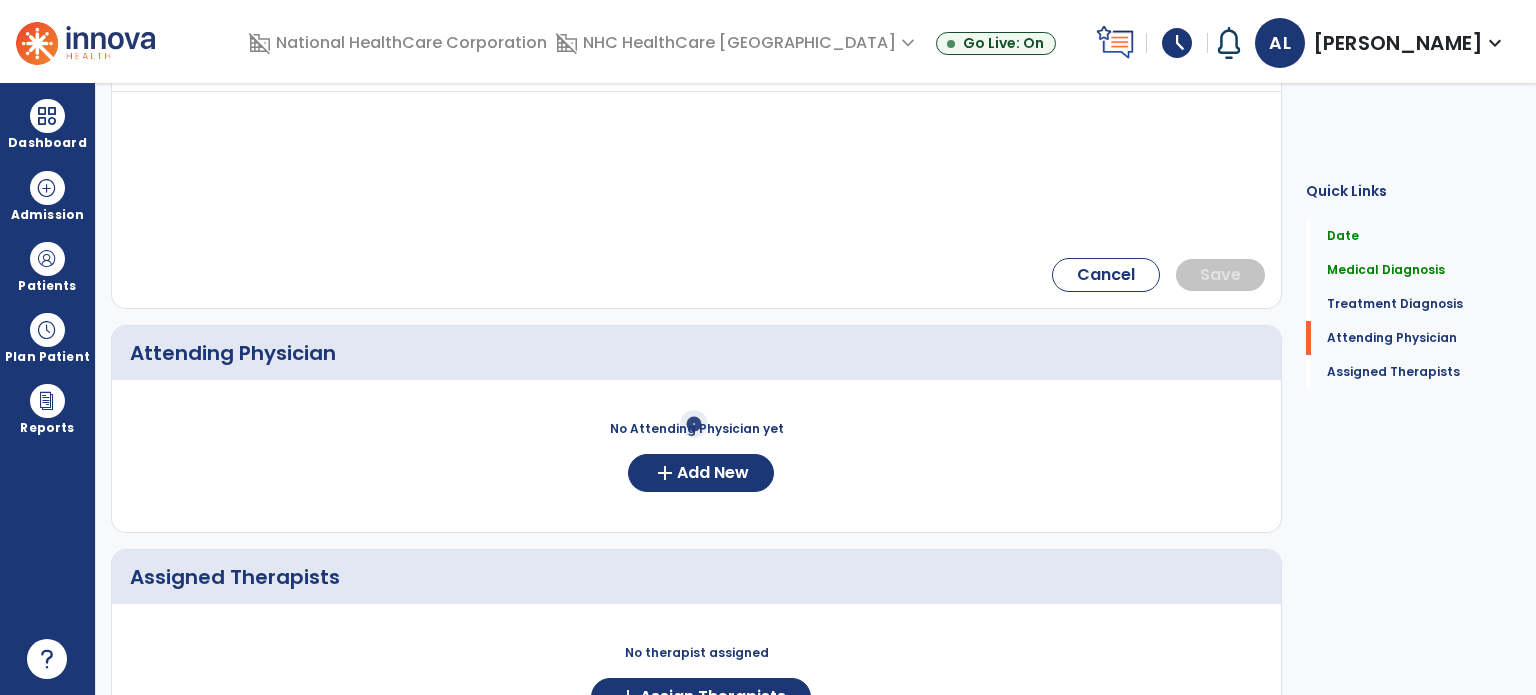 scroll, scrollTop: 735, scrollLeft: 0, axis: vertical 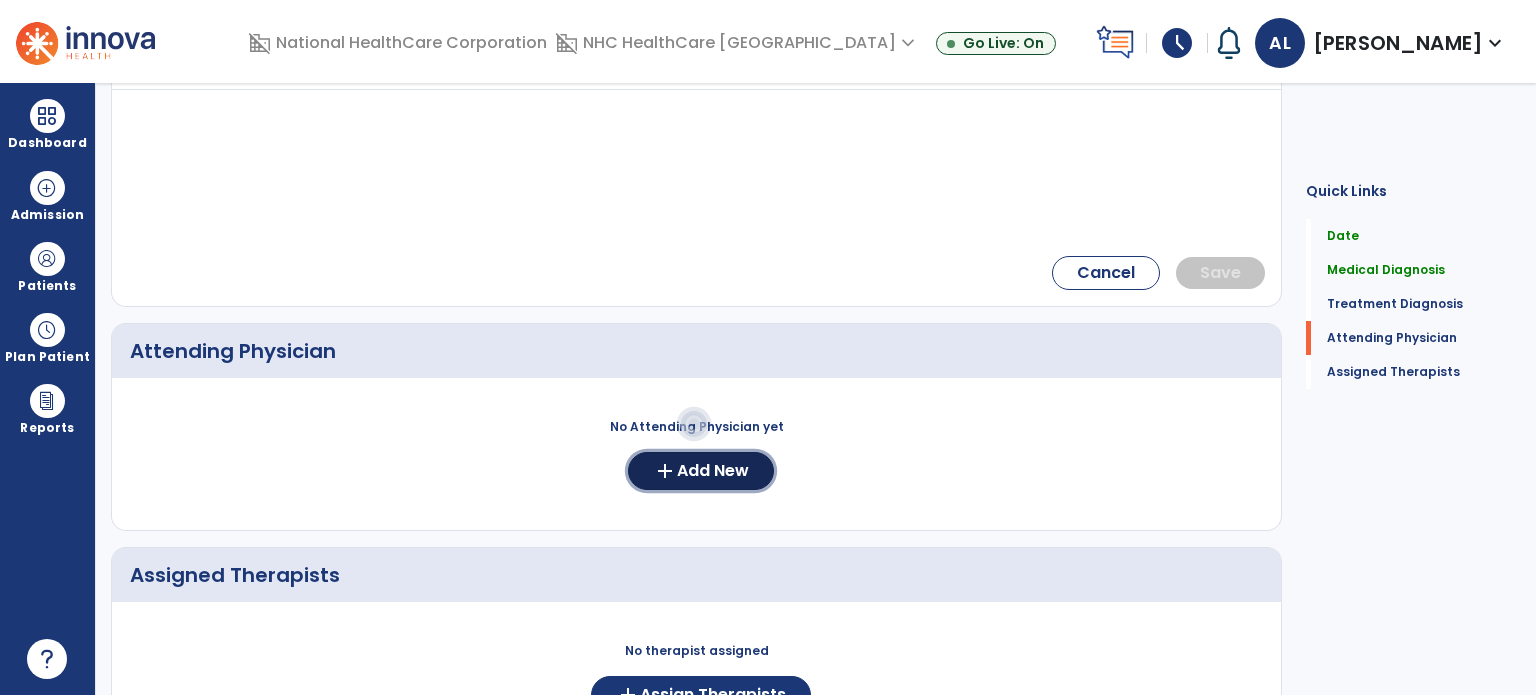 click on "Add New" 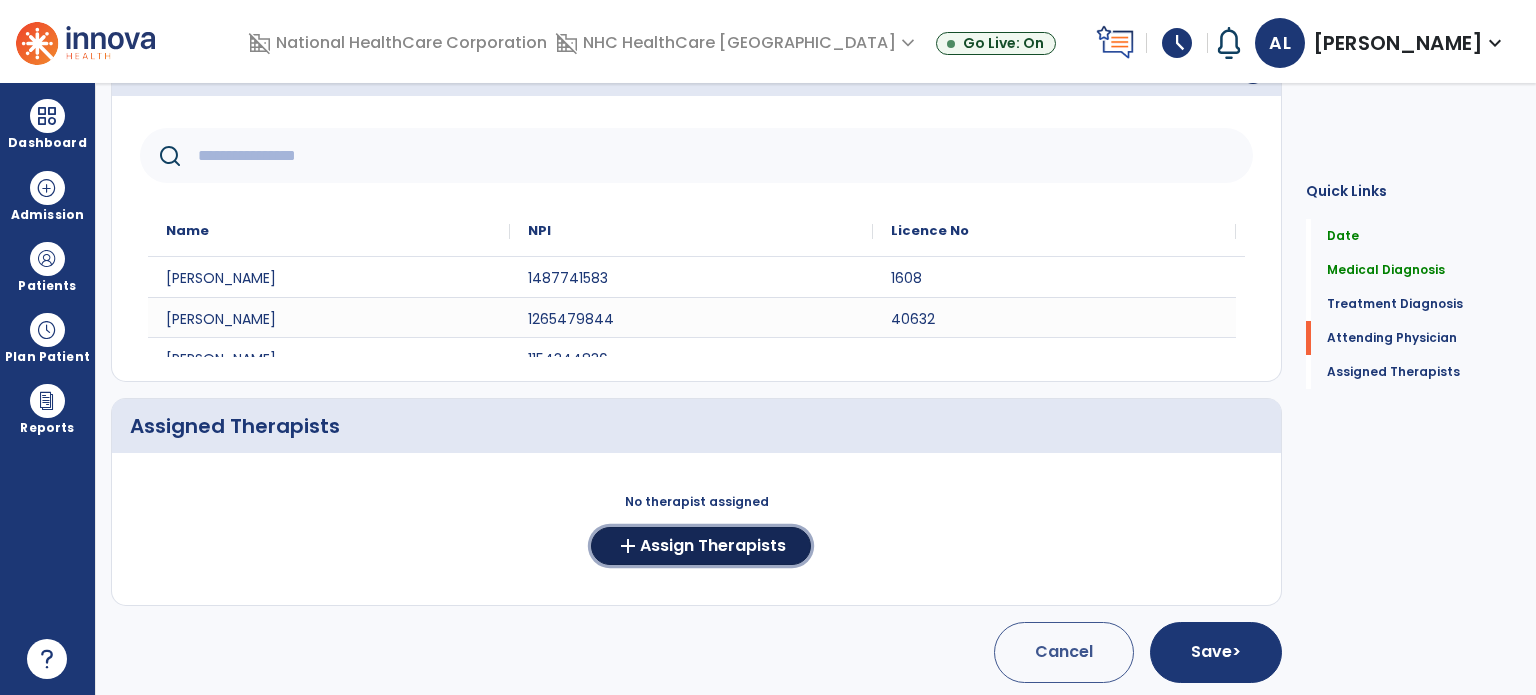 click on "add  Assign Therapists" 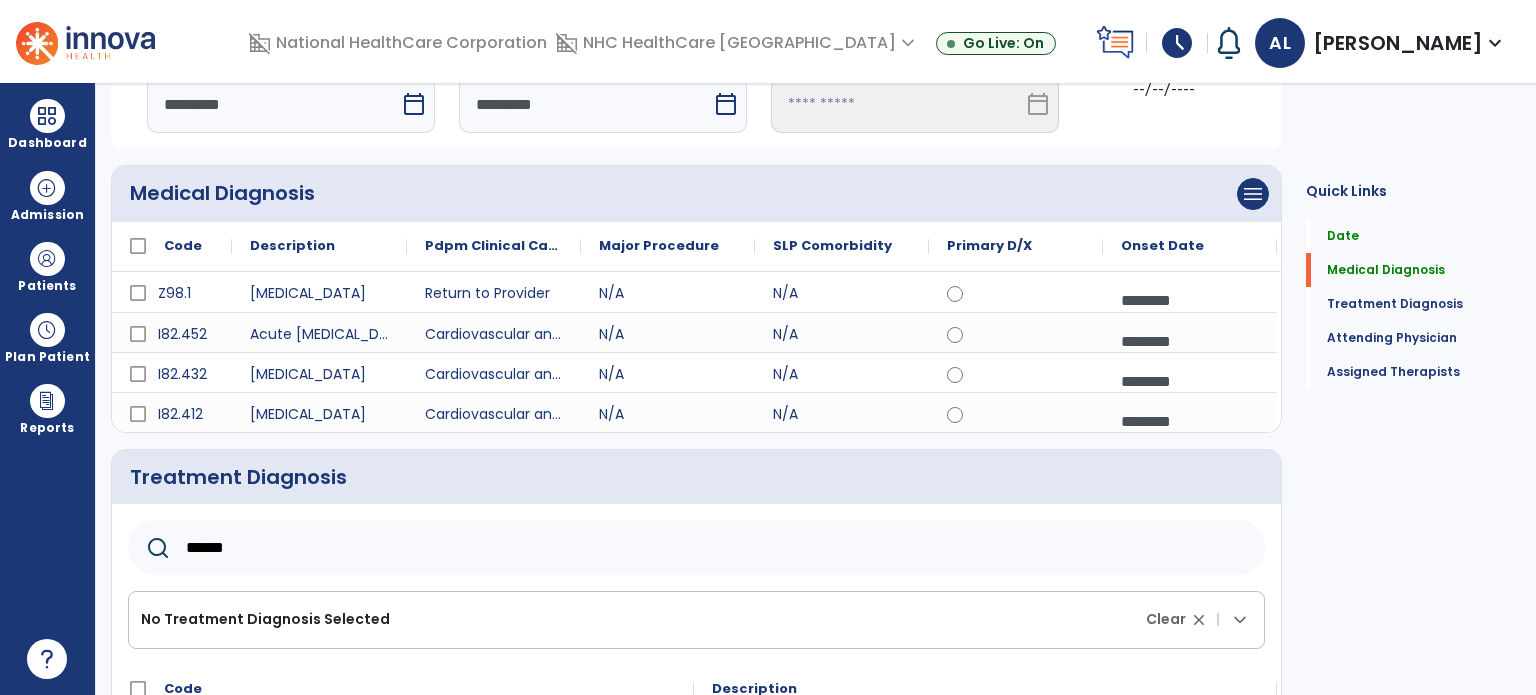 scroll, scrollTop: 0, scrollLeft: 0, axis: both 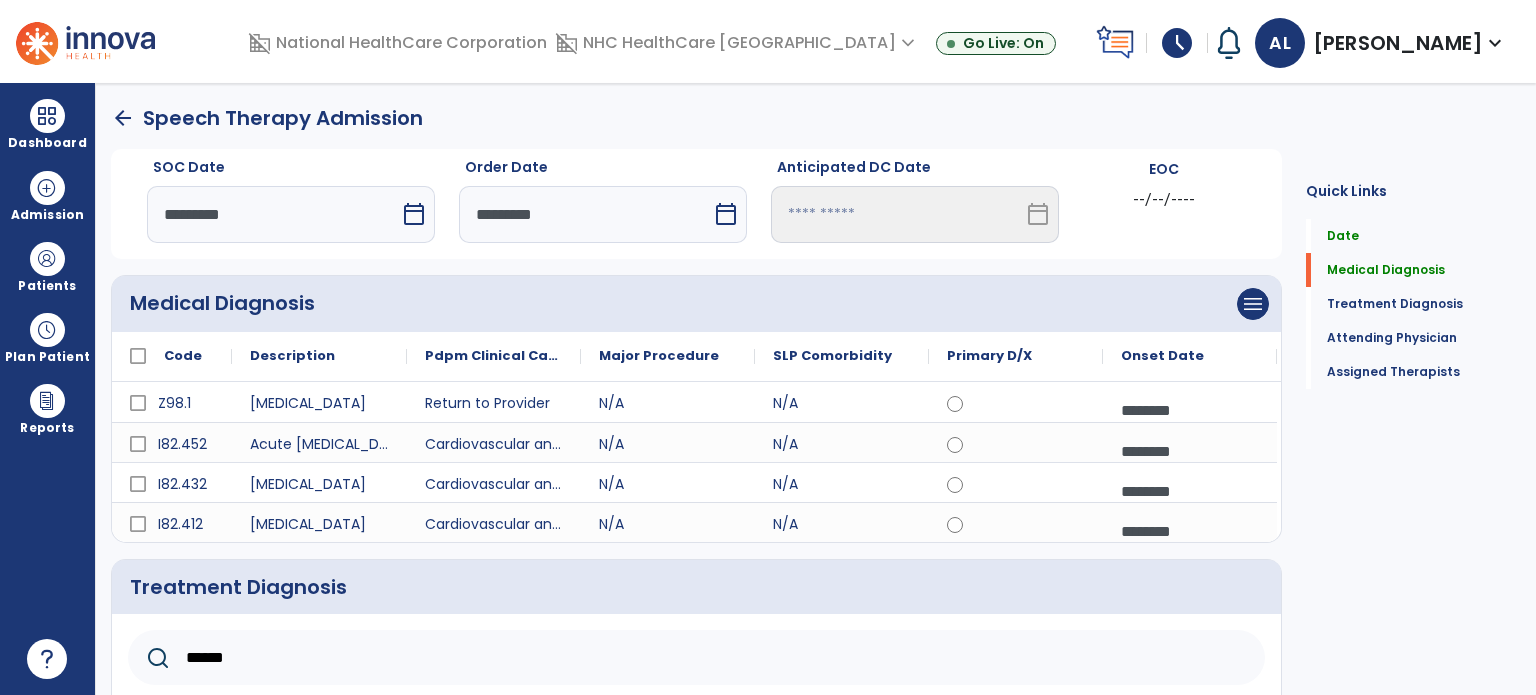 click on "arrow_back" 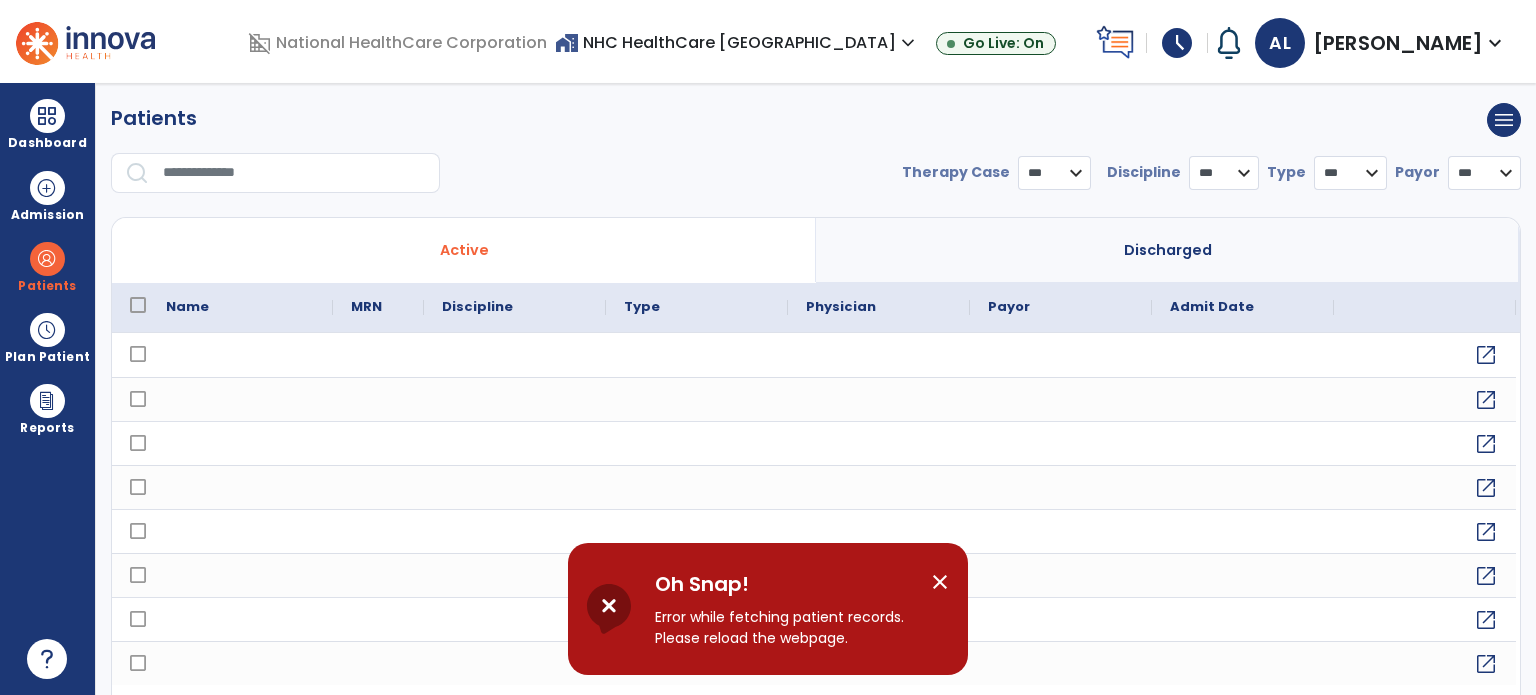 click on "close" at bounding box center (940, 582) 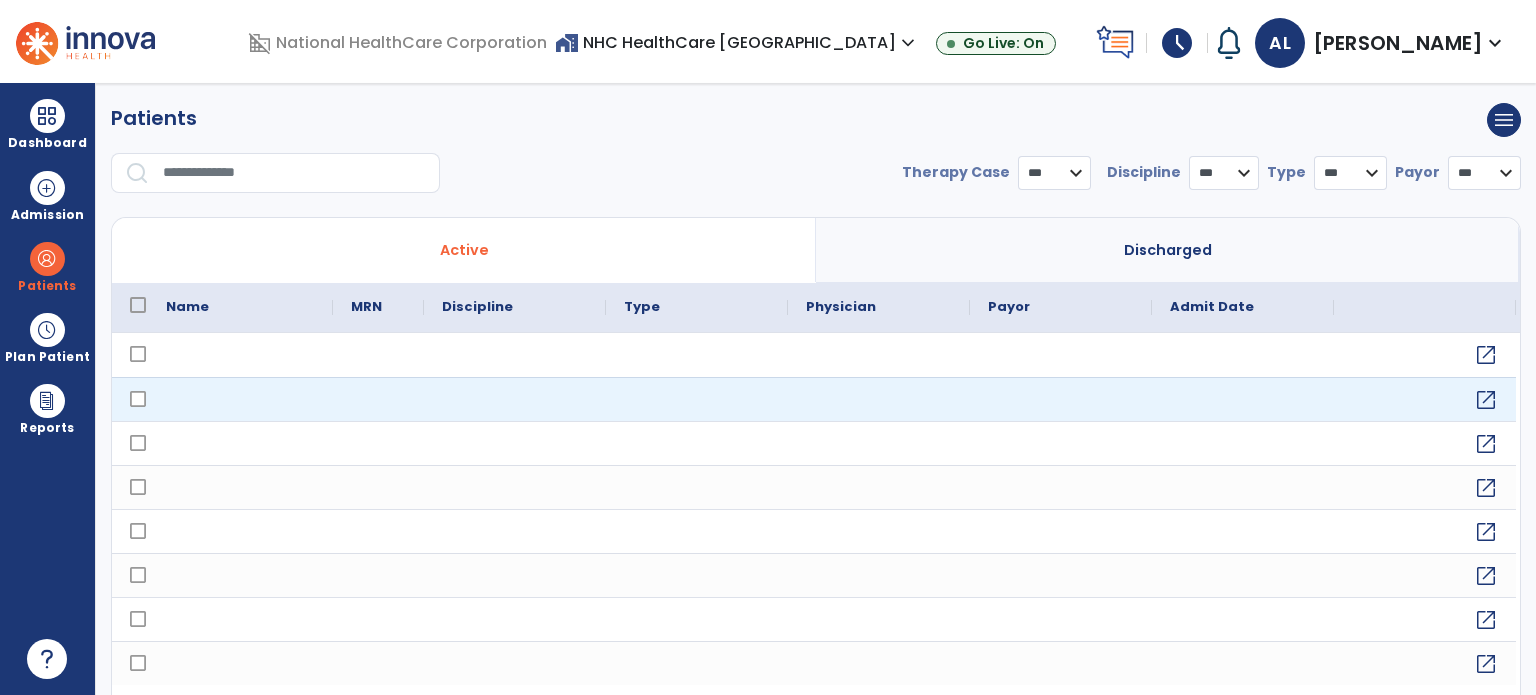 scroll, scrollTop: 46, scrollLeft: 0, axis: vertical 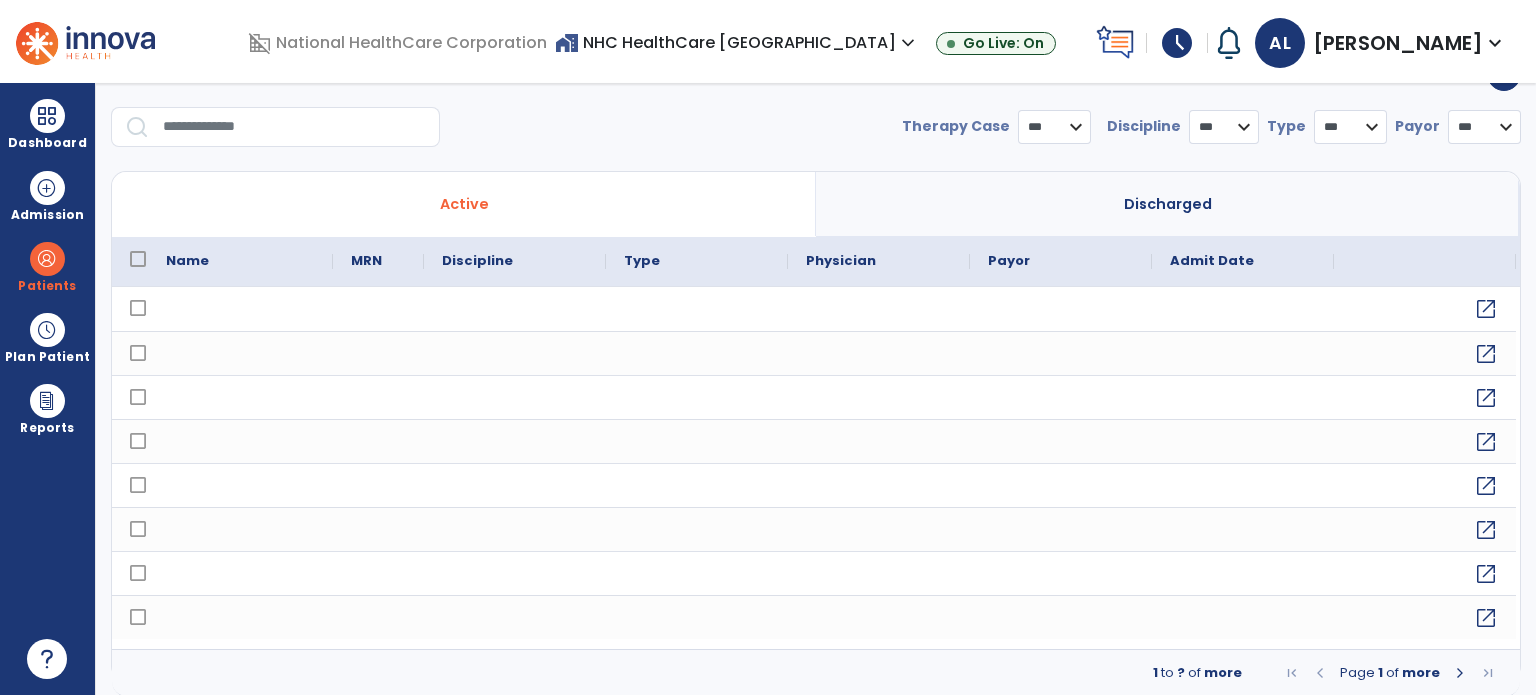 click on "Dashboard" at bounding box center (47, 143) 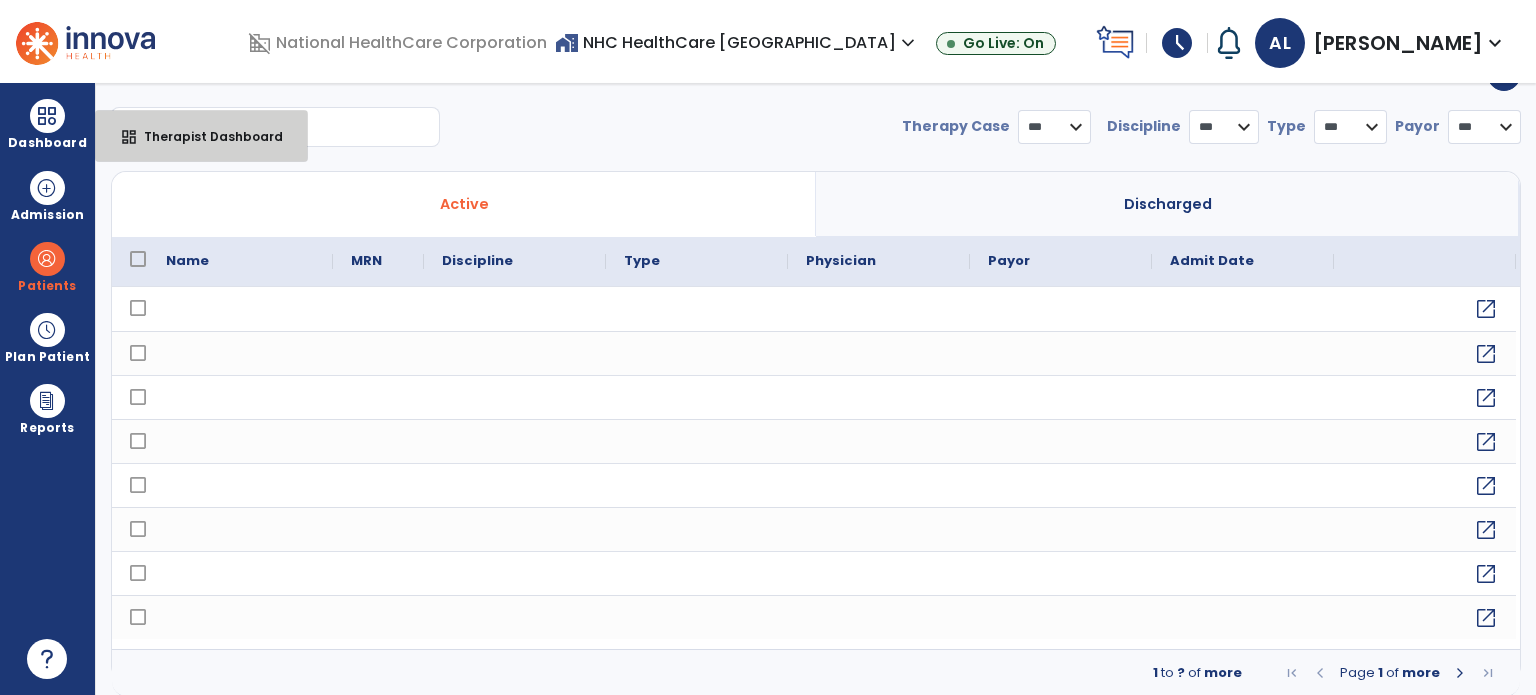 click on "dashboard  Therapist Dashboard" at bounding box center (201, 136) 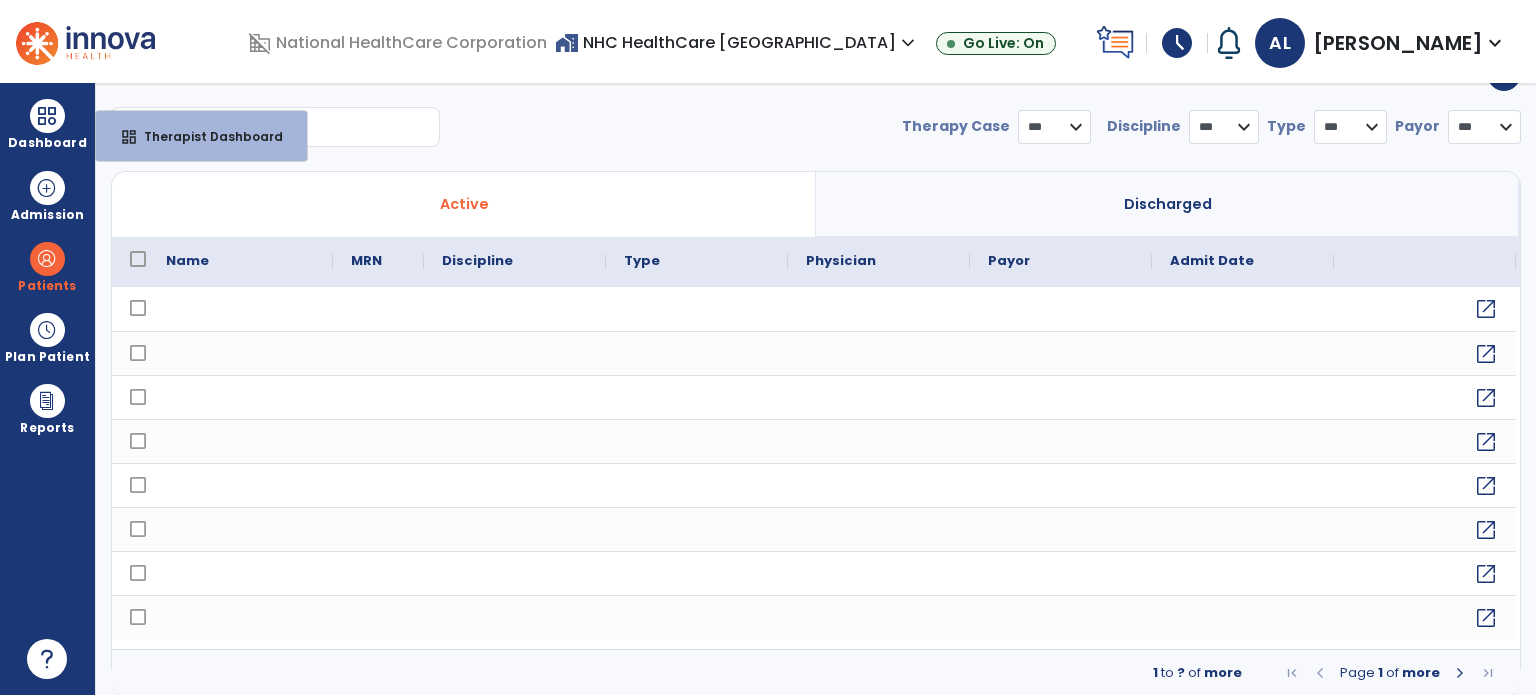 select on "****" 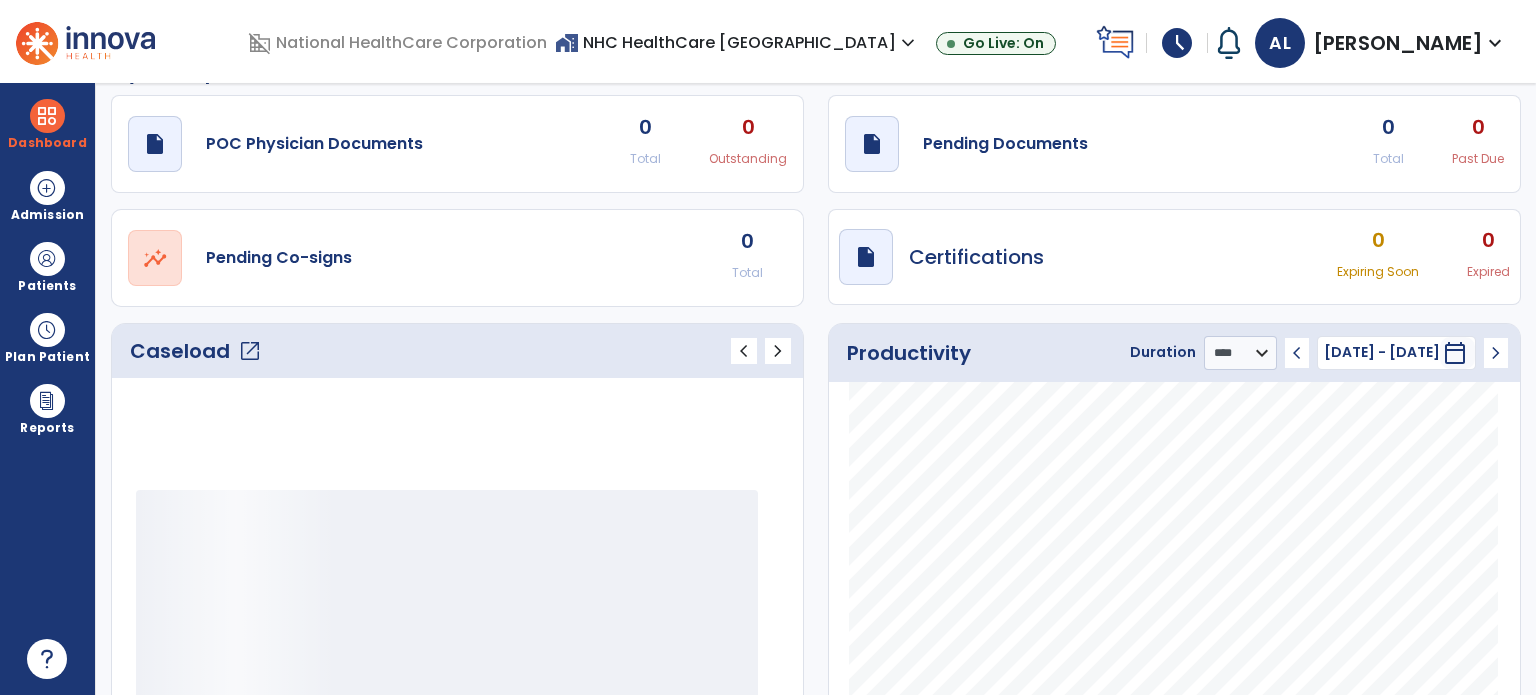 click on "[PERSON_NAME]" at bounding box center [1398, 43] 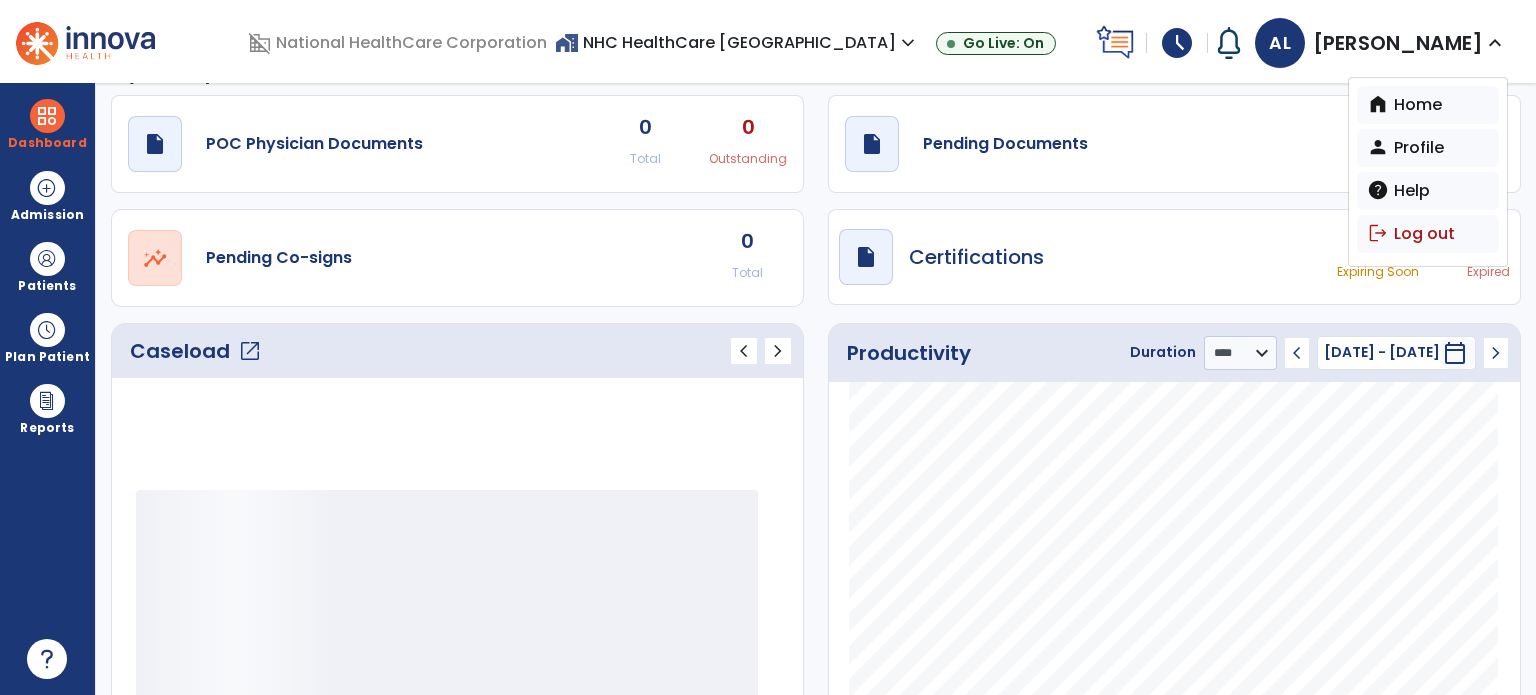 click on "logout   Log out" at bounding box center [1428, 234] 